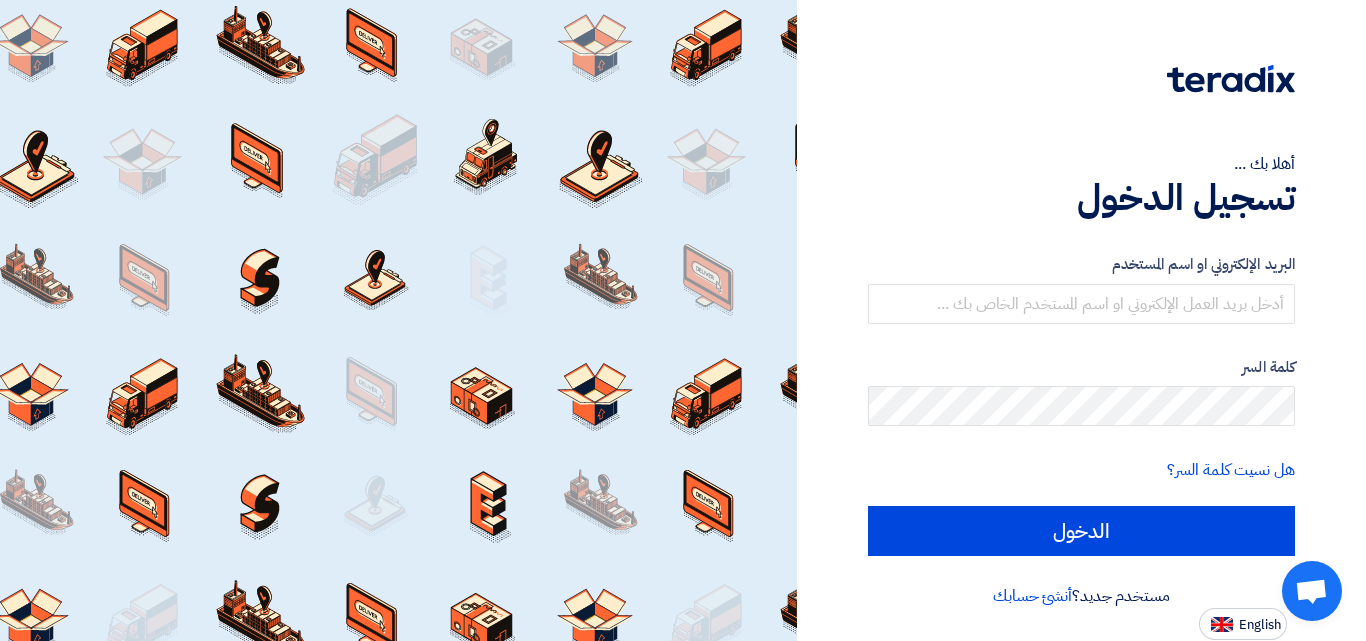 scroll, scrollTop: 0, scrollLeft: 0, axis: both 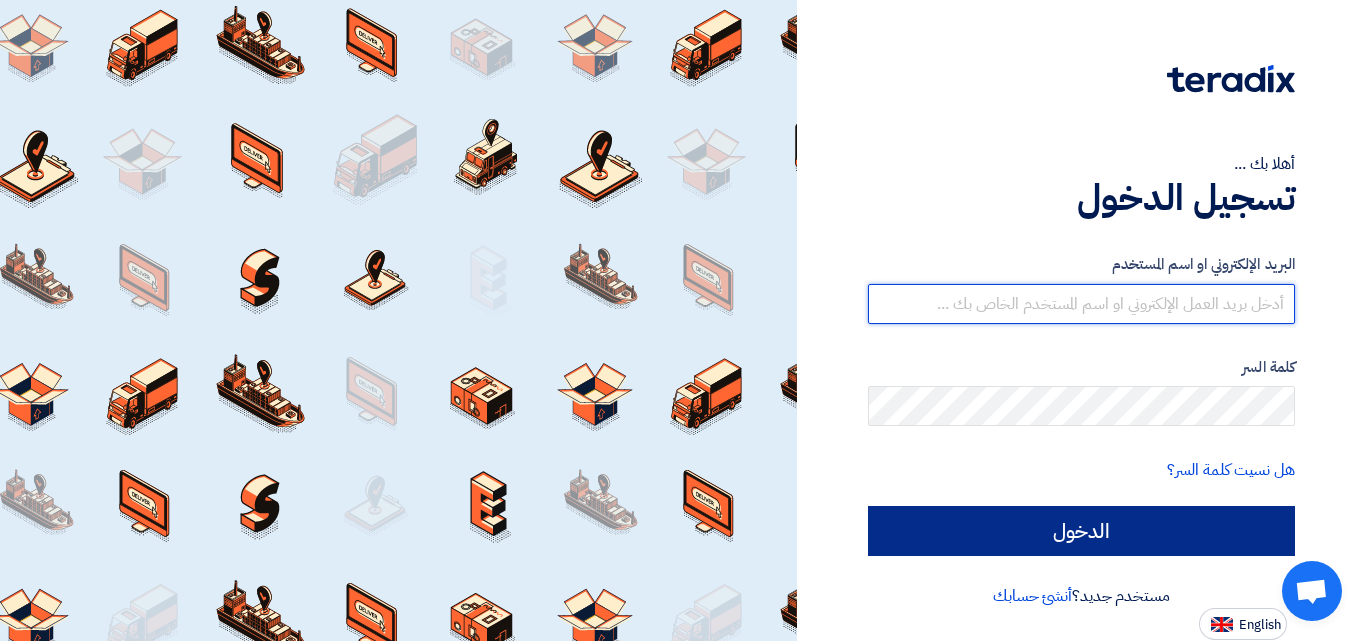 type on "[EMAIL]" 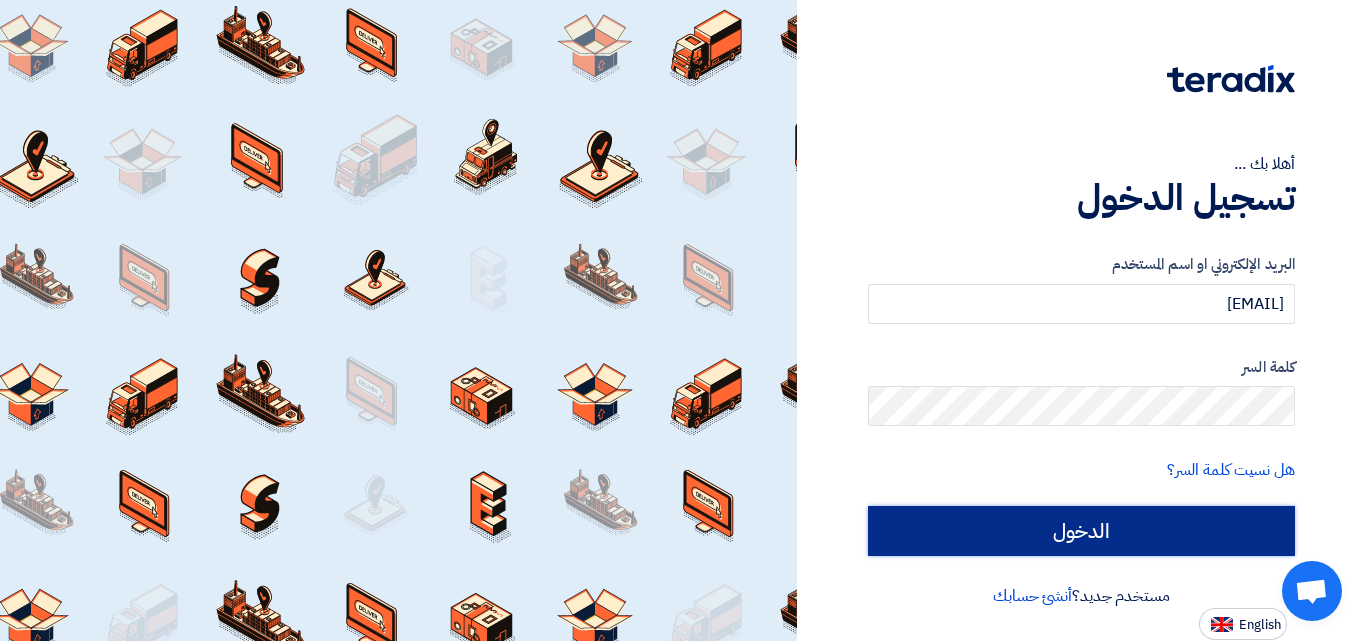 drag, startPoint x: 1208, startPoint y: 524, endPoint x: 1187, endPoint y: 518, distance: 21.84033 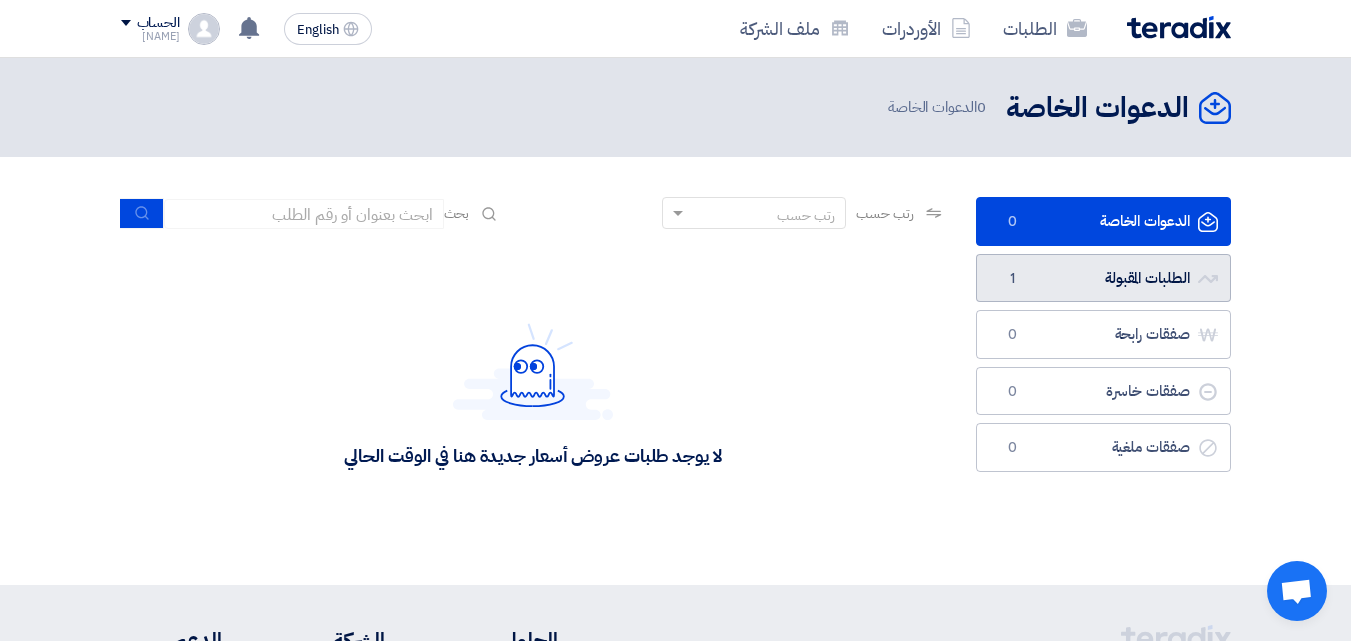 click on "الطلبات المقبولة
الطلبات المقبولة
1" 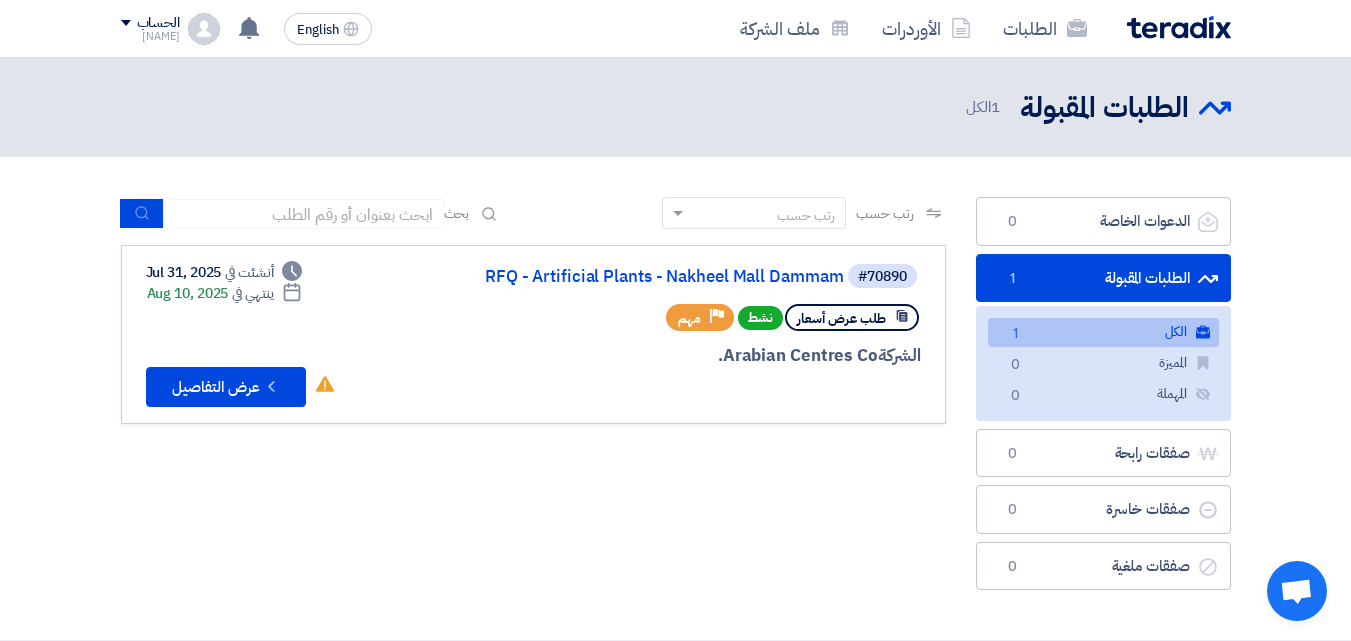 click on "الكل
الكل
1" 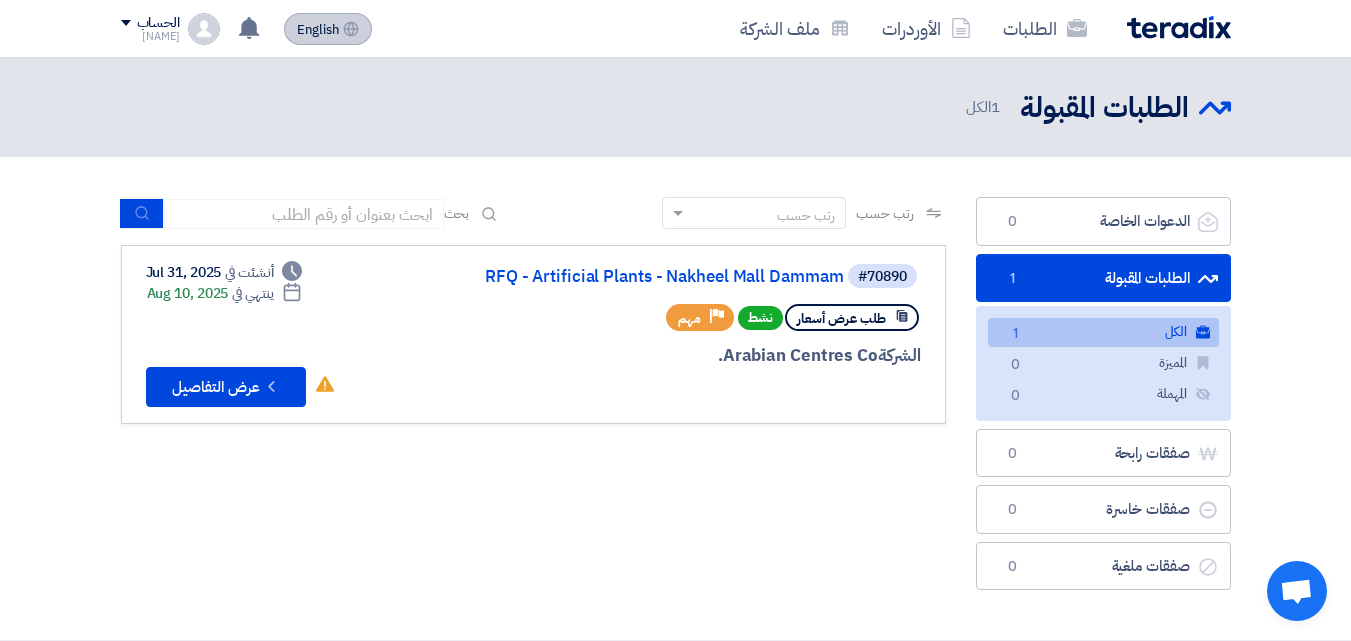click on "English" 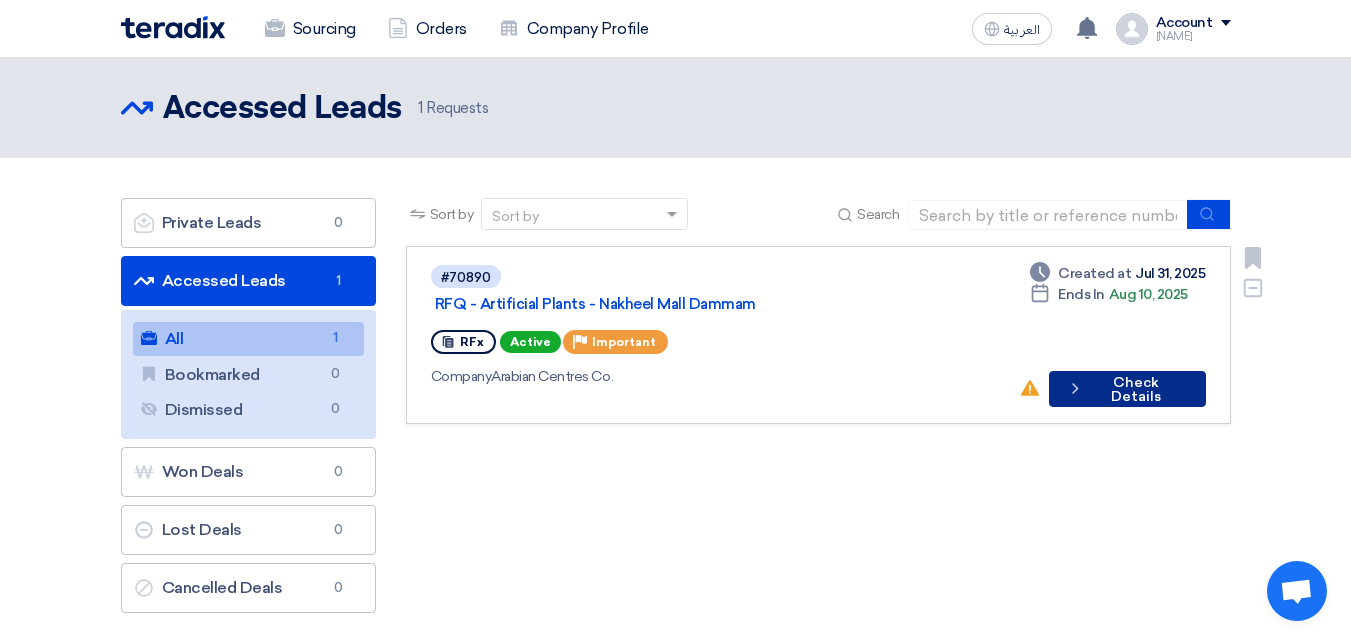 click on "Check details
Check Details" 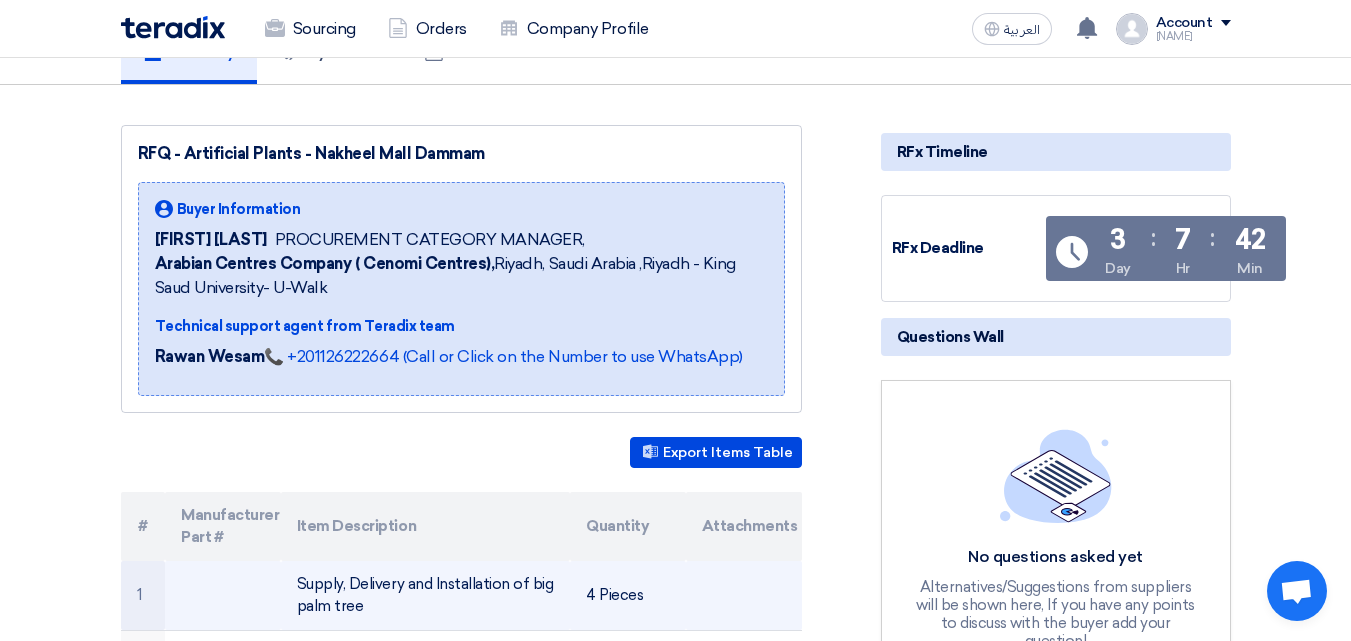 scroll, scrollTop: 200, scrollLeft: 0, axis: vertical 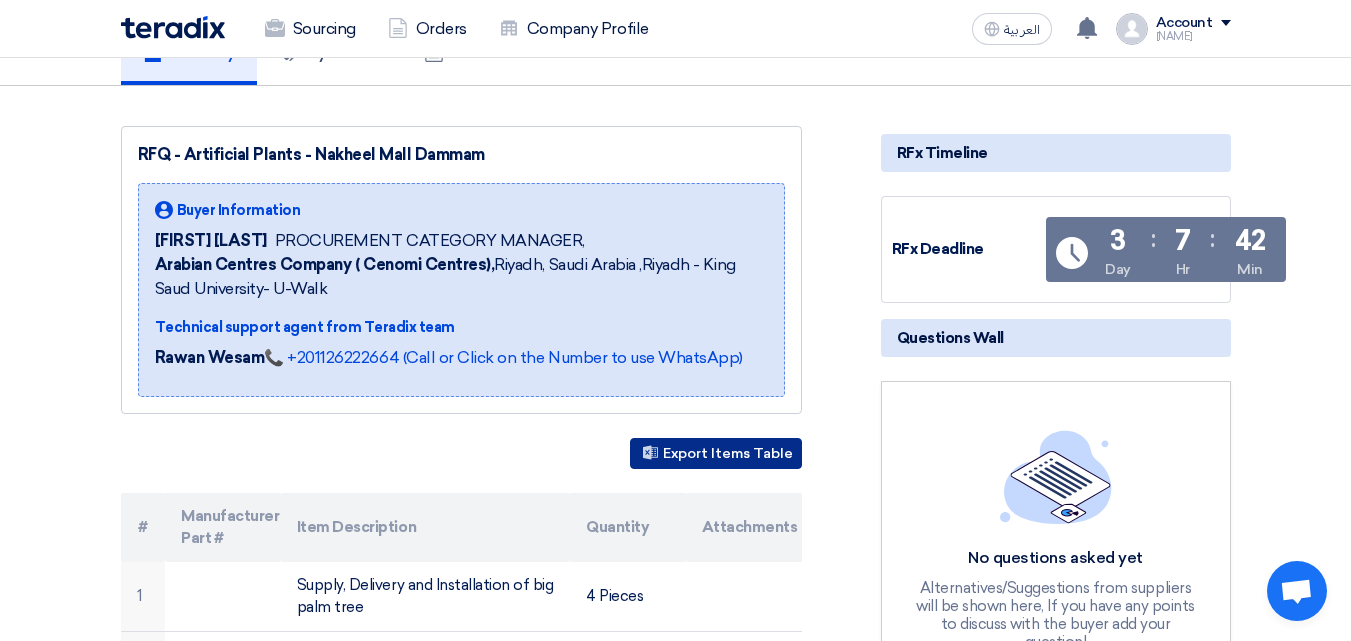 click on "Export Items Table" 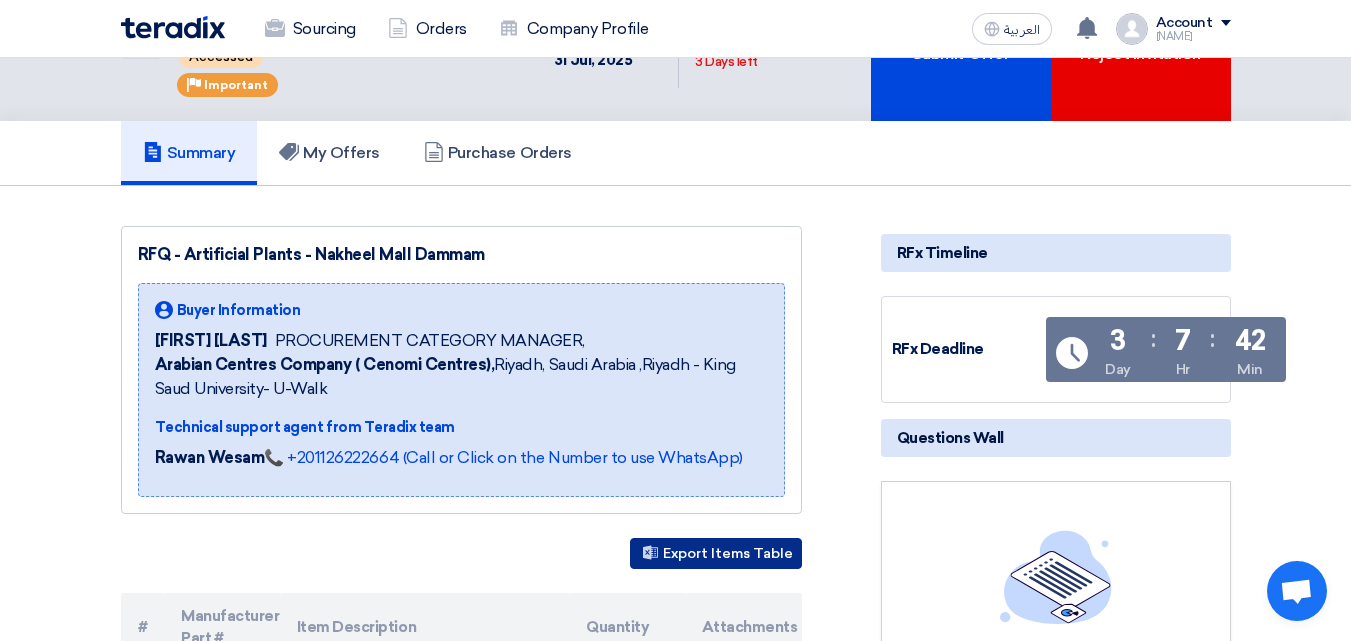 scroll, scrollTop: 0, scrollLeft: 0, axis: both 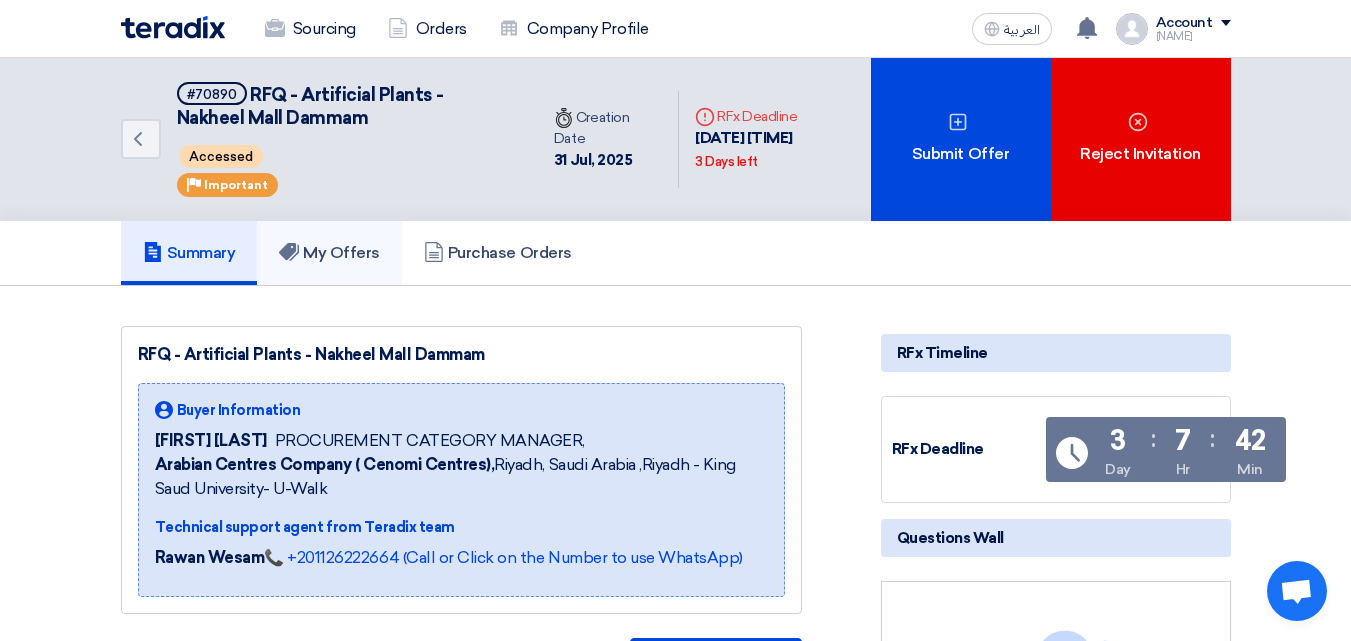 click on "My Offers" 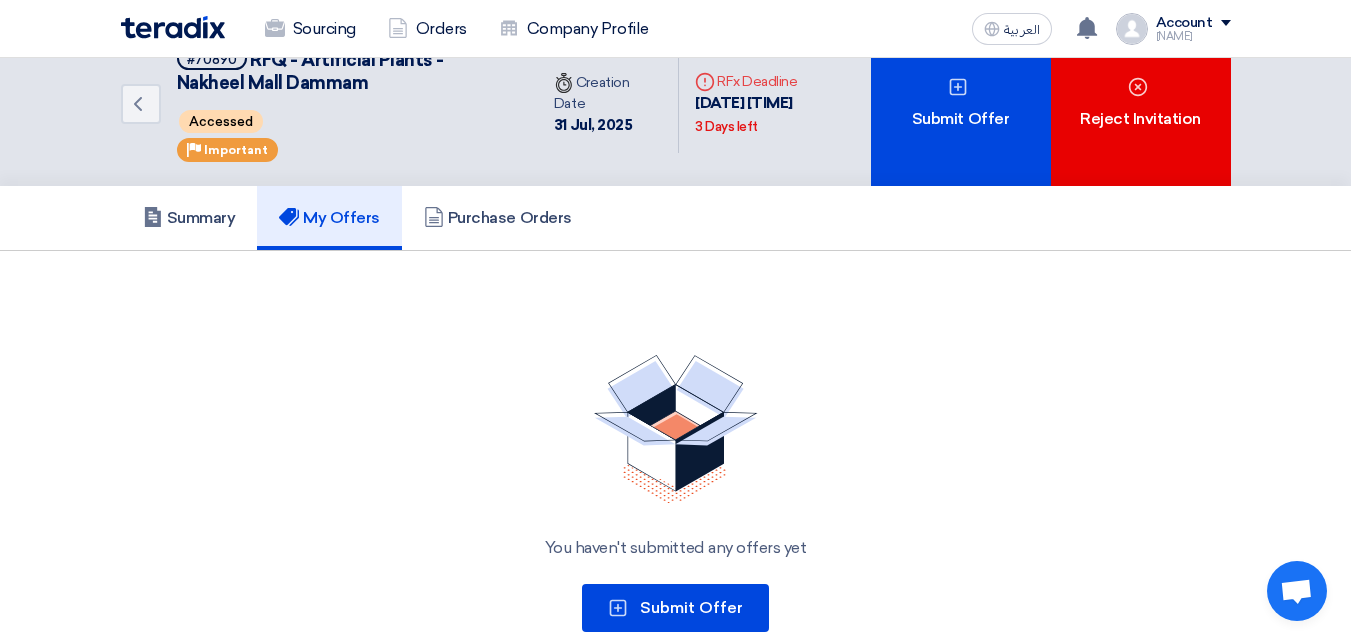 scroll, scrollTop: 0, scrollLeft: 0, axis: both 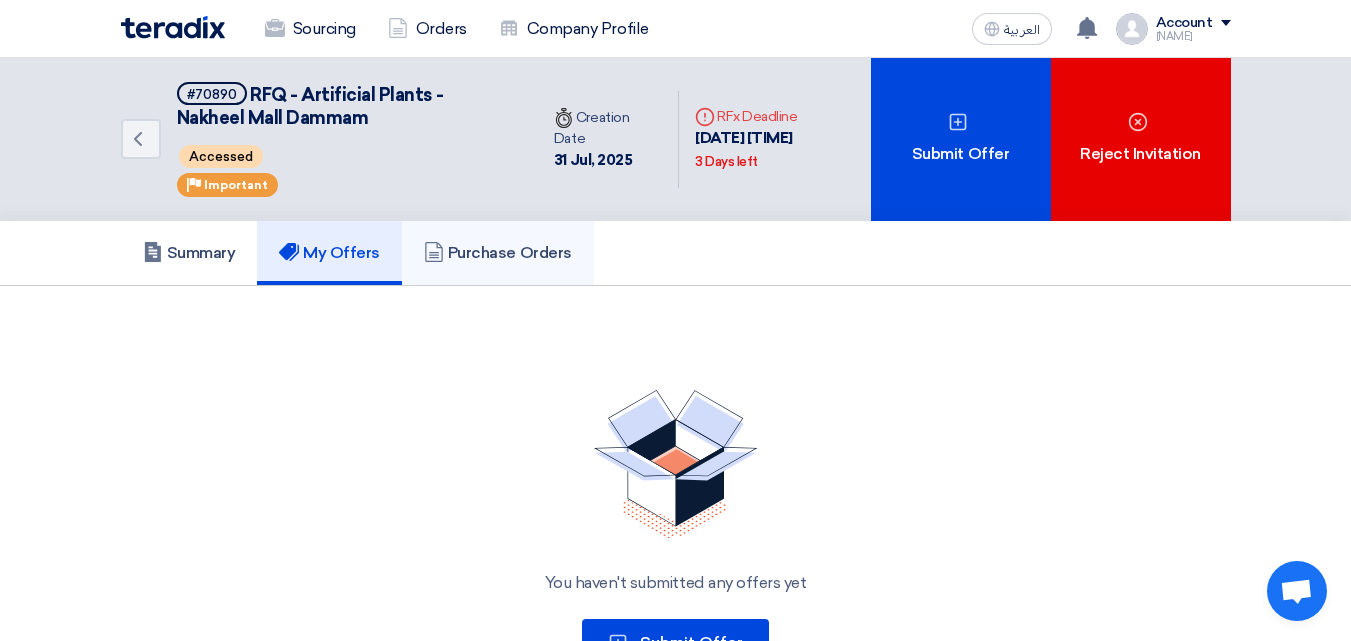 click on "Purchase Orders" 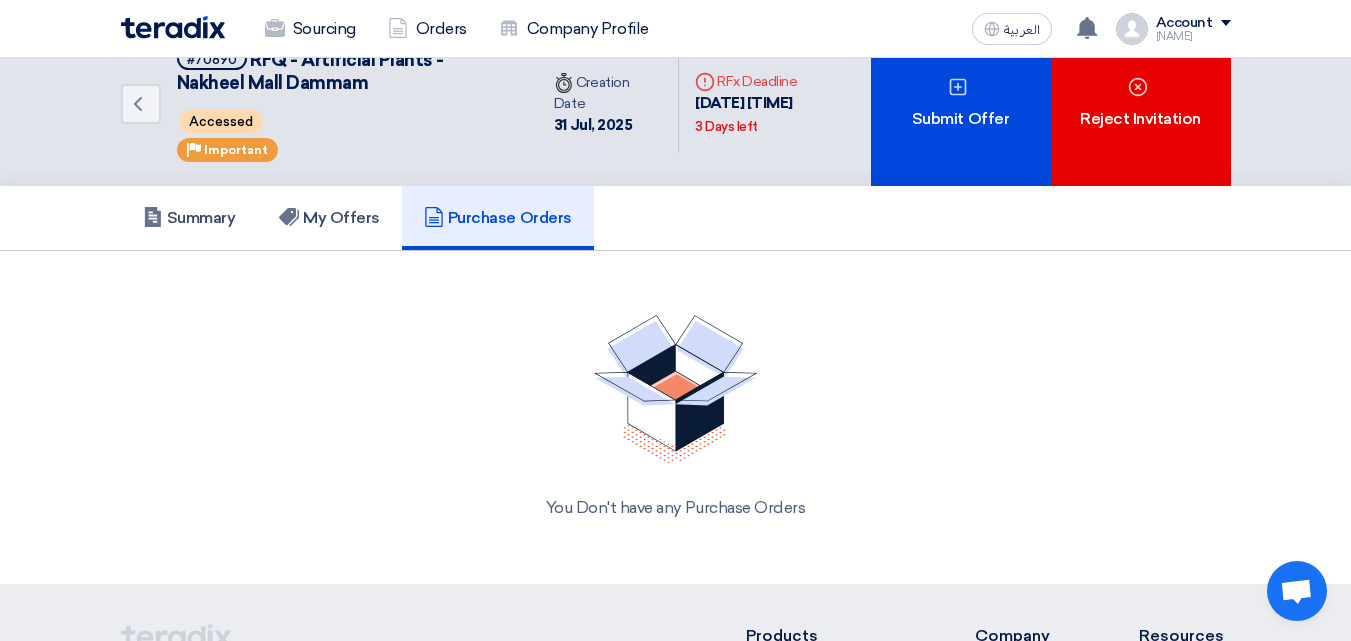 scroll, scrollTop: 0, scrollLeft: 0, axis: both 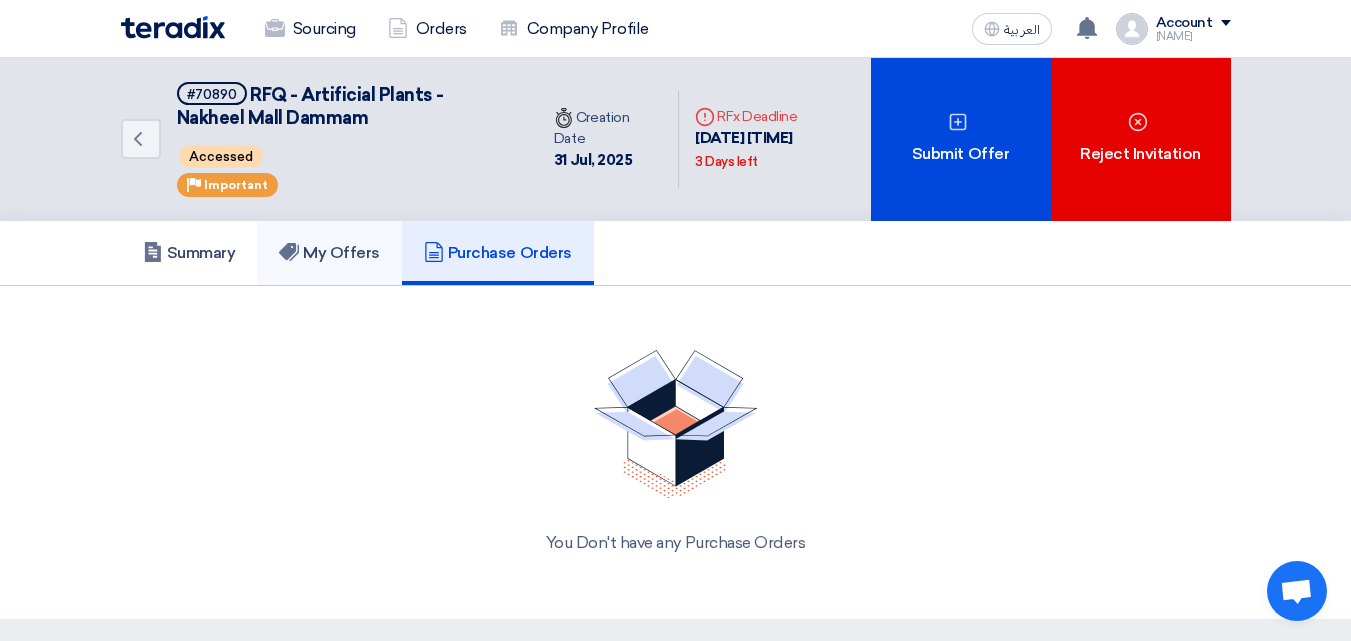 click on "My Offers" 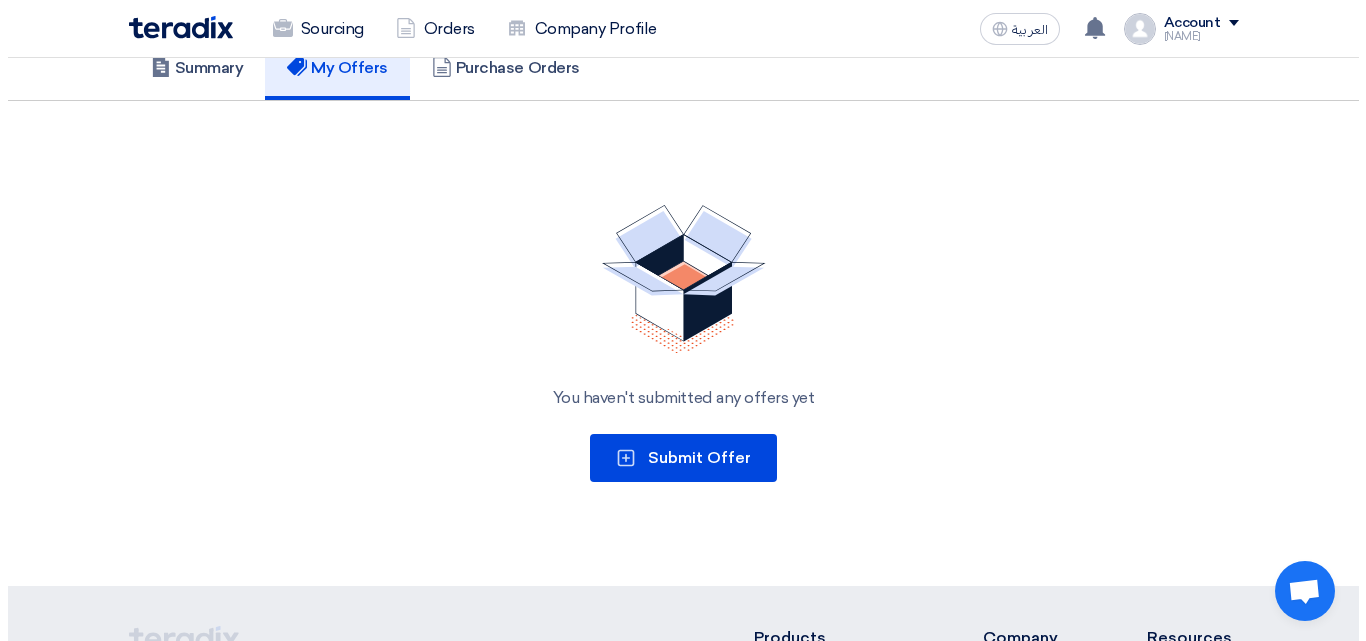 scroll, scrollTop: 200, scrollLeft: 0, axis: vertical 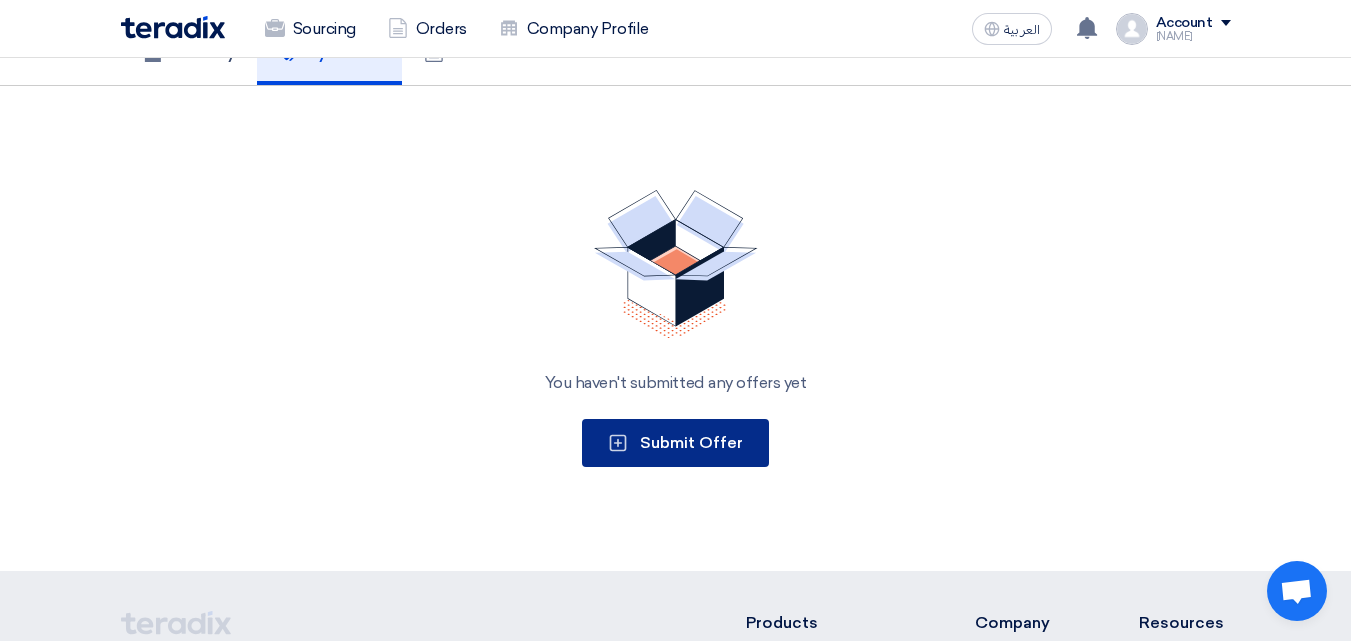 click on "Submit Offer" 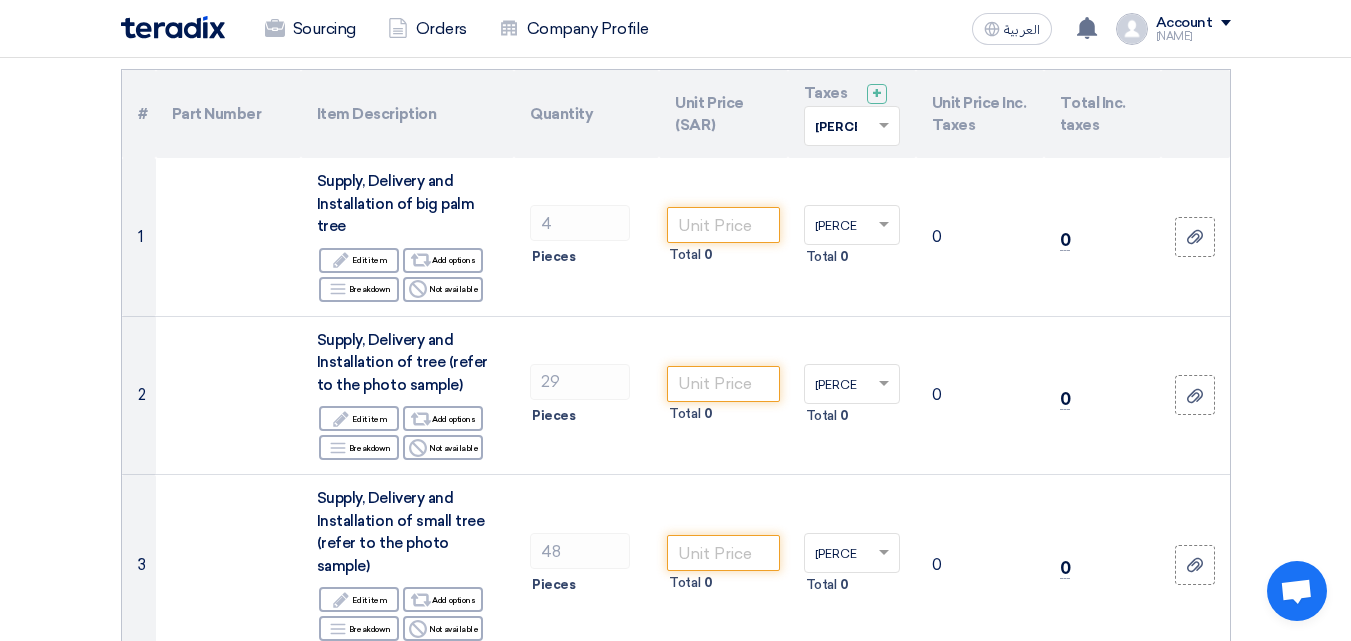 scroll, scrollTop: 100, scrollLeft: 0, axis: vertical 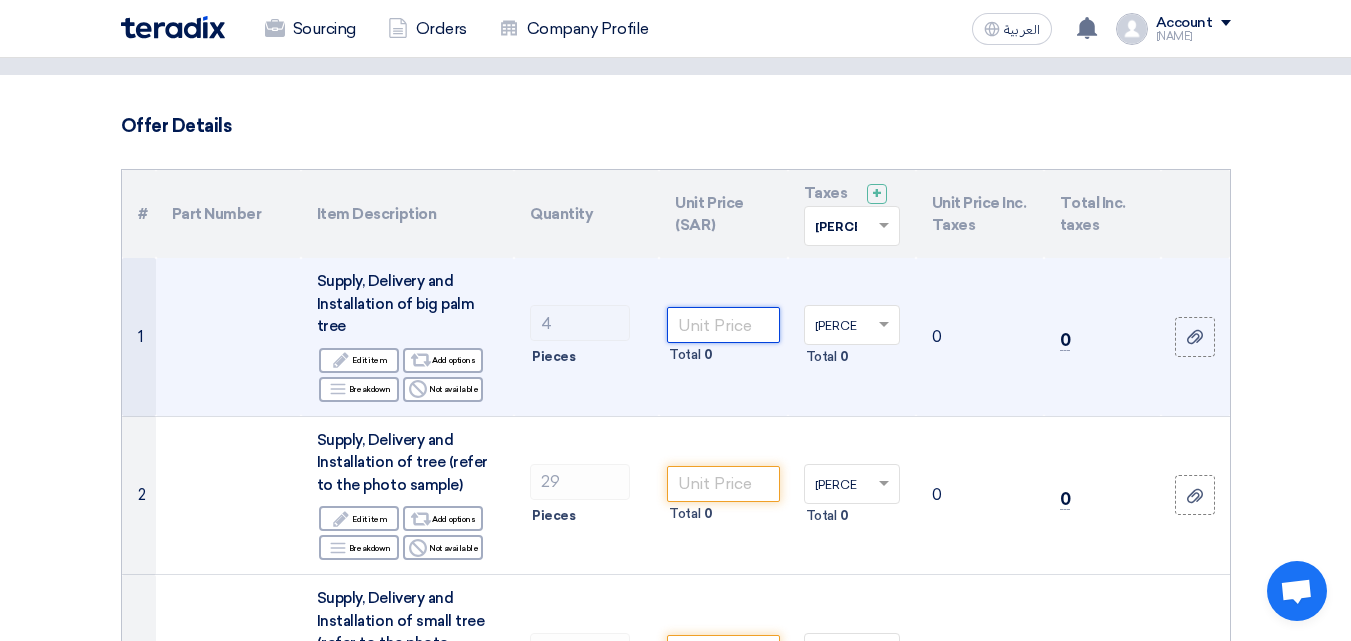 click 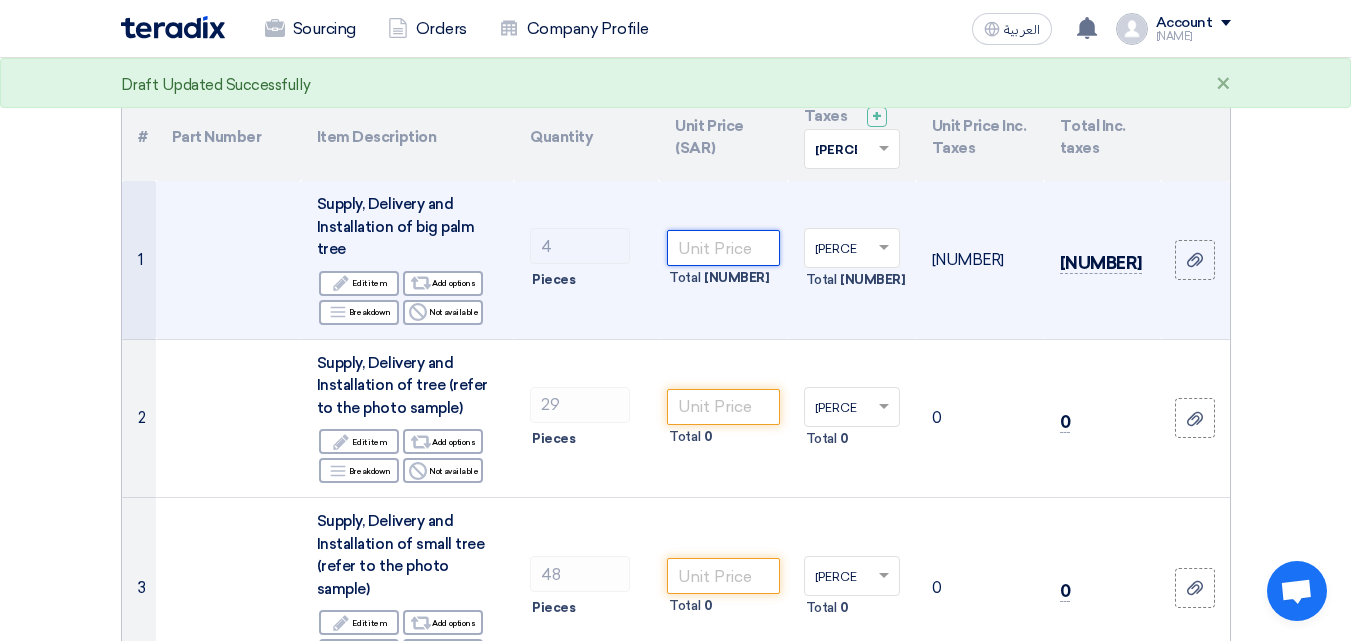 scroll, scrollTop: 200, scrollLeft: 0, axis: vertical 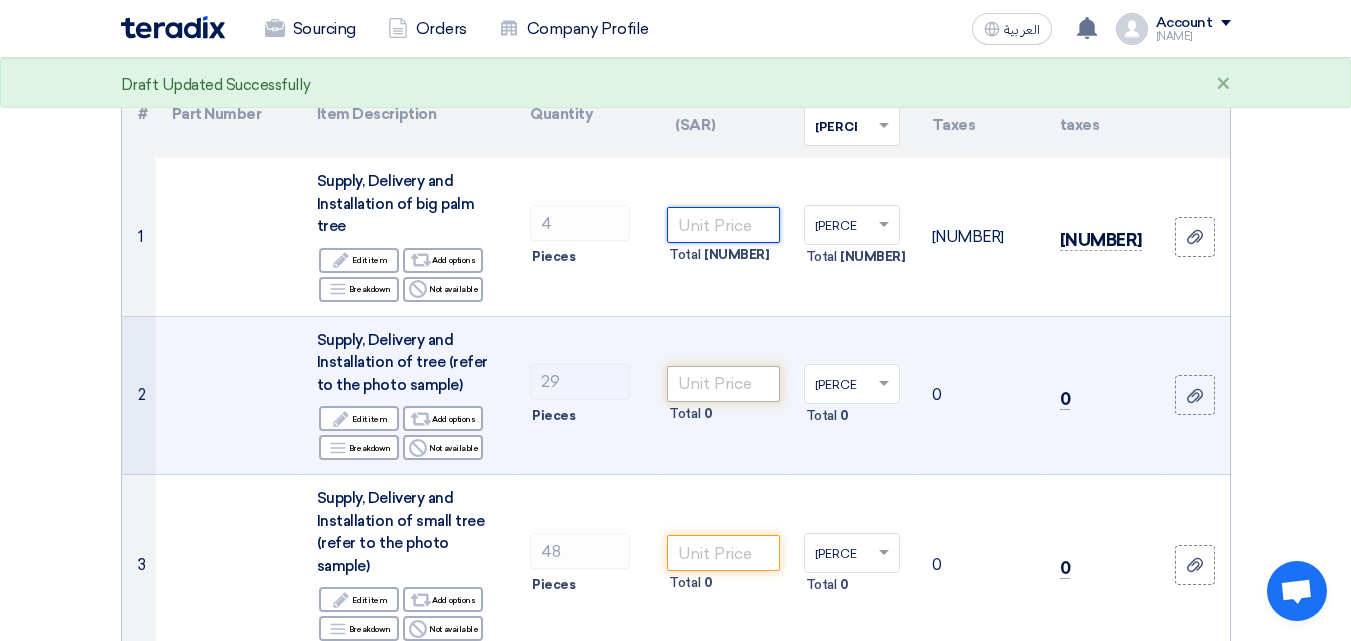 type on "[NUMBER]" 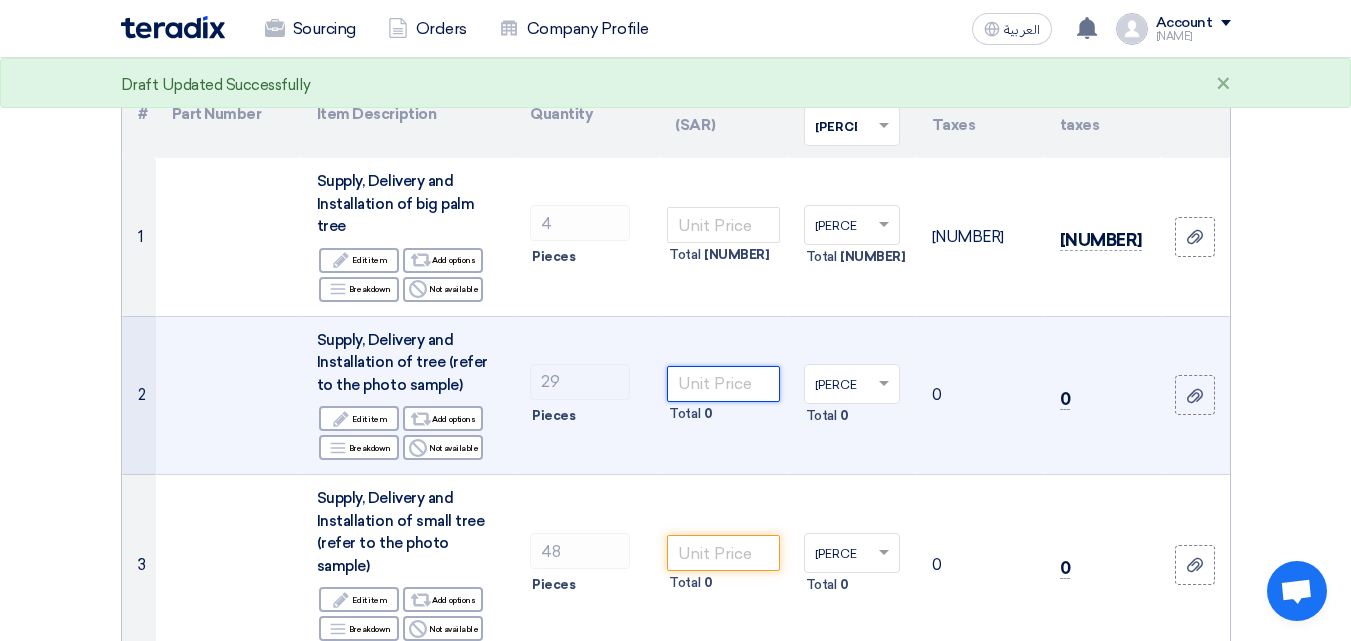 click 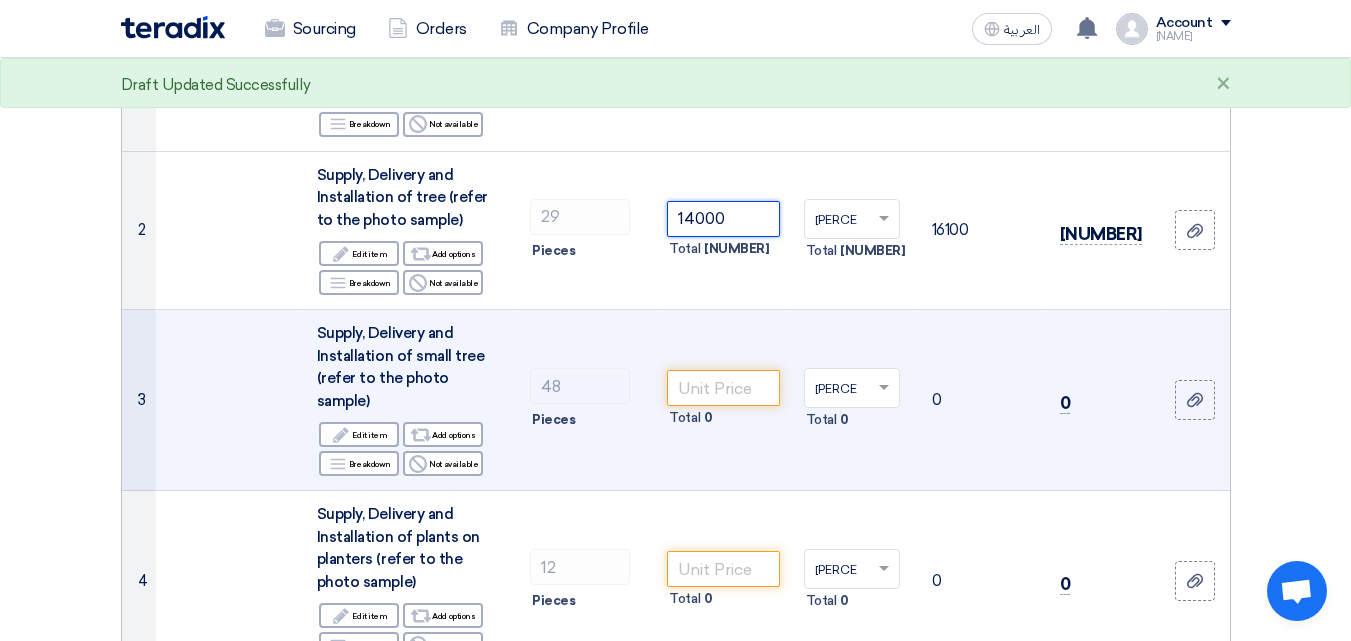 scroll, scrollTop: 400, scrollLeft: 0, axis: vertical 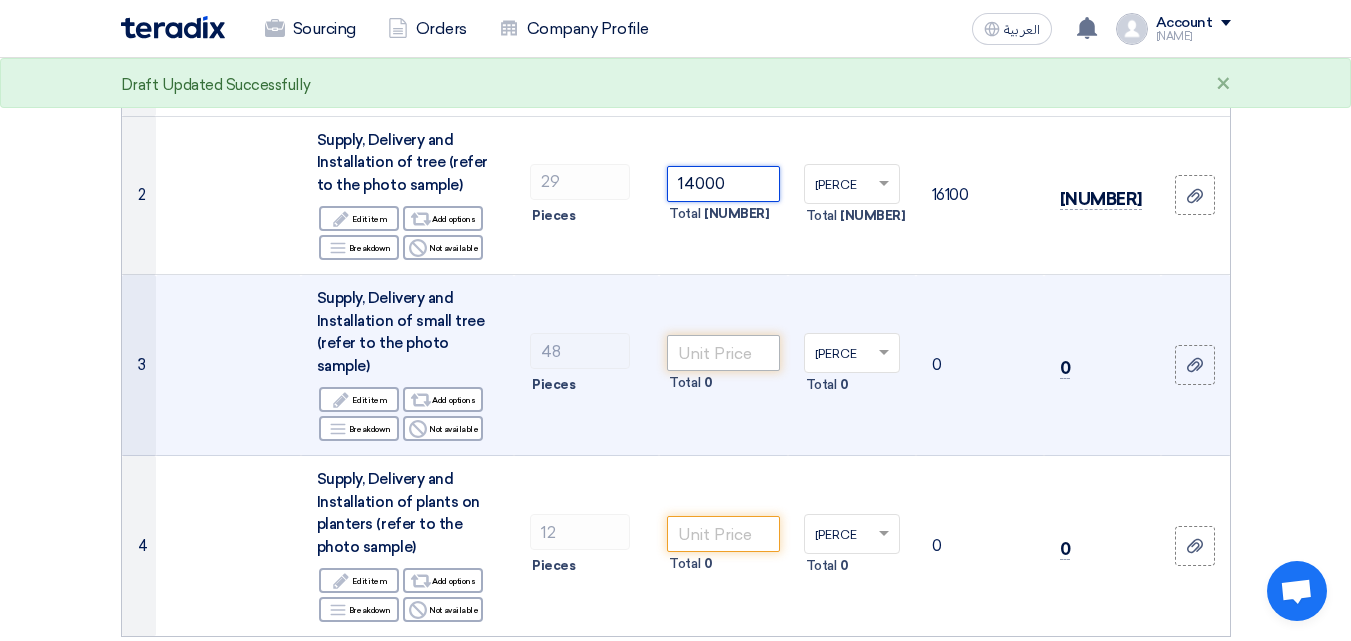 type on "14000" 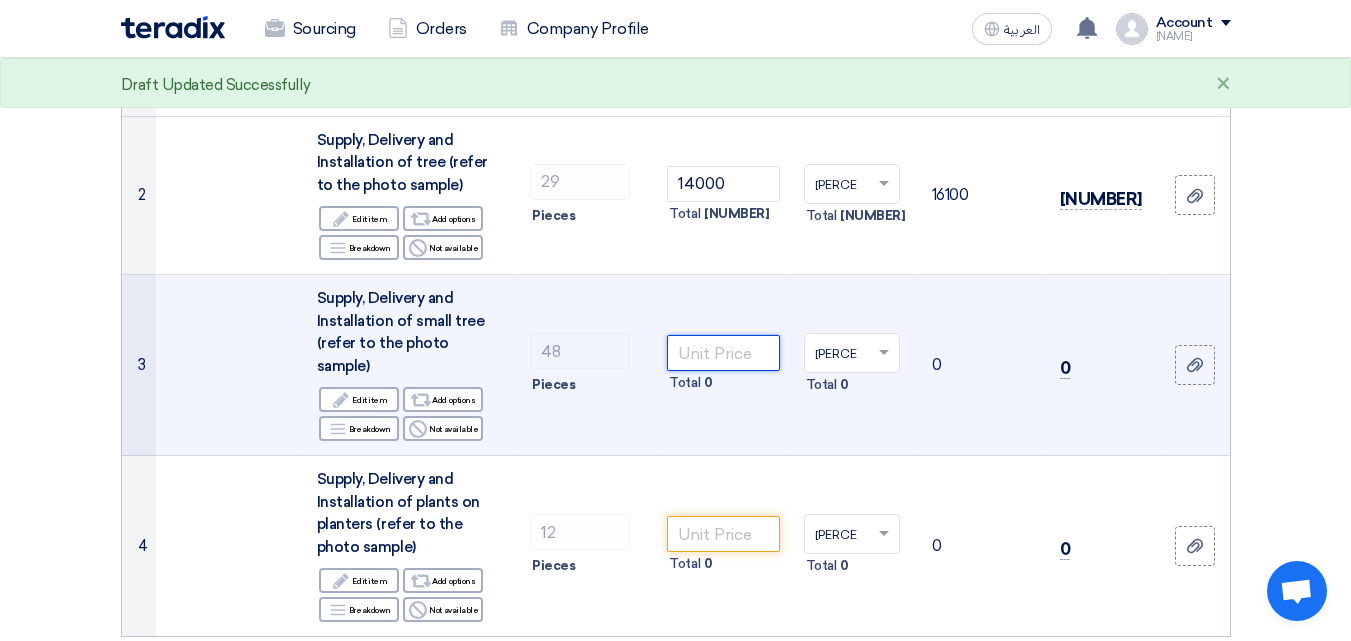 click 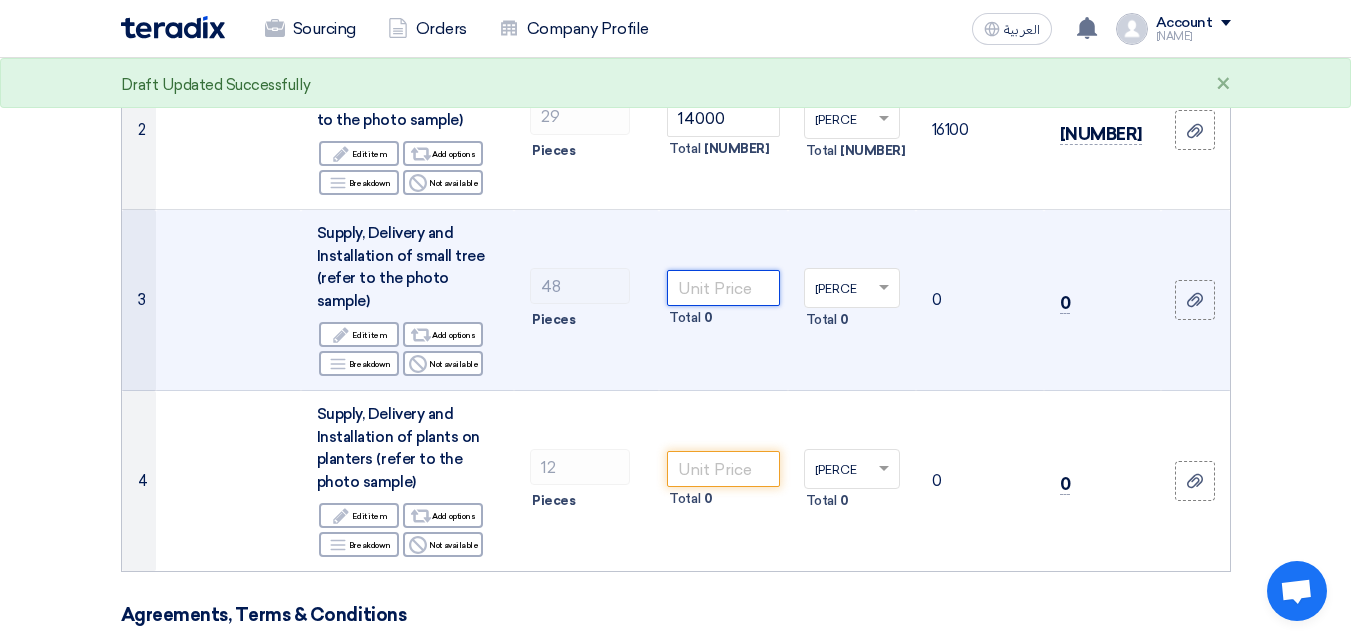 scroll, scrollTop: 500, scrollLeft: 0, axis: vertical 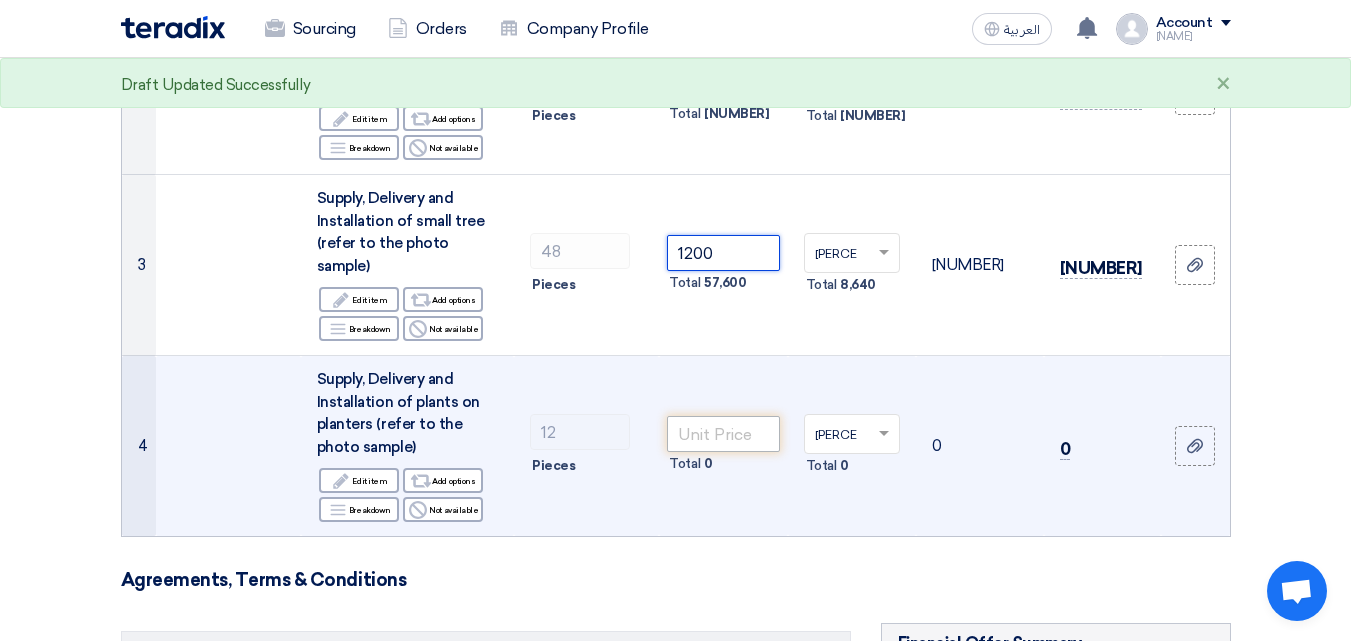type on "1200" 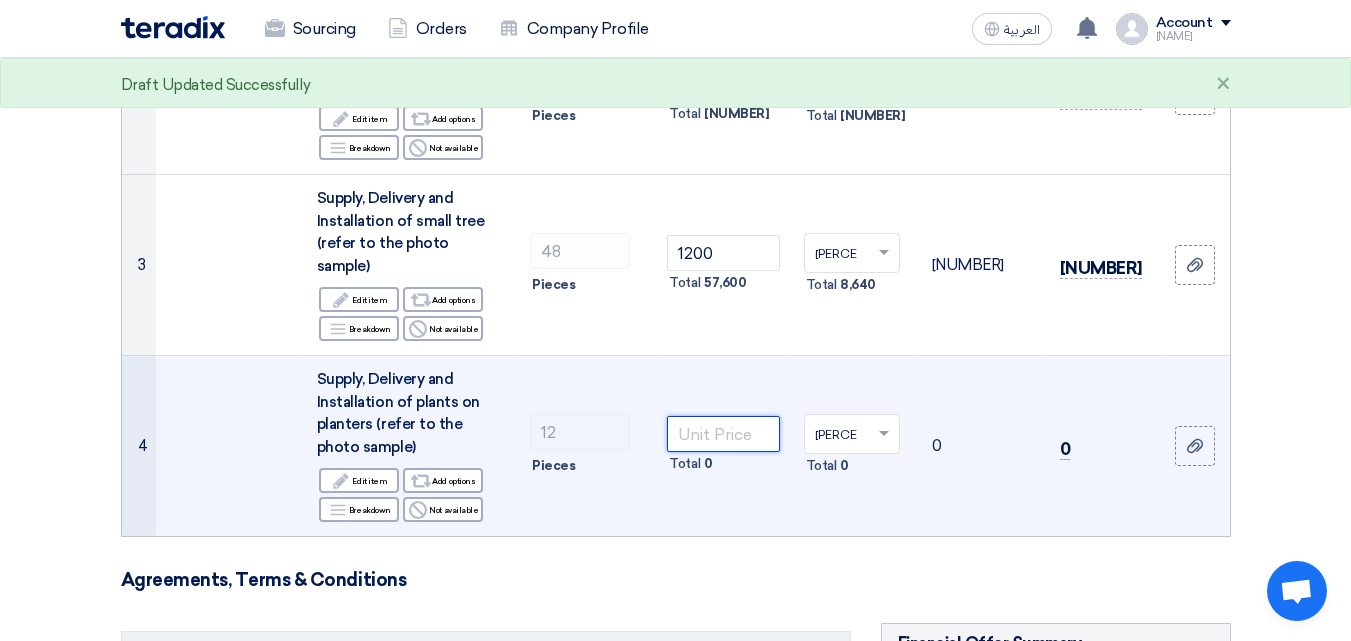 click 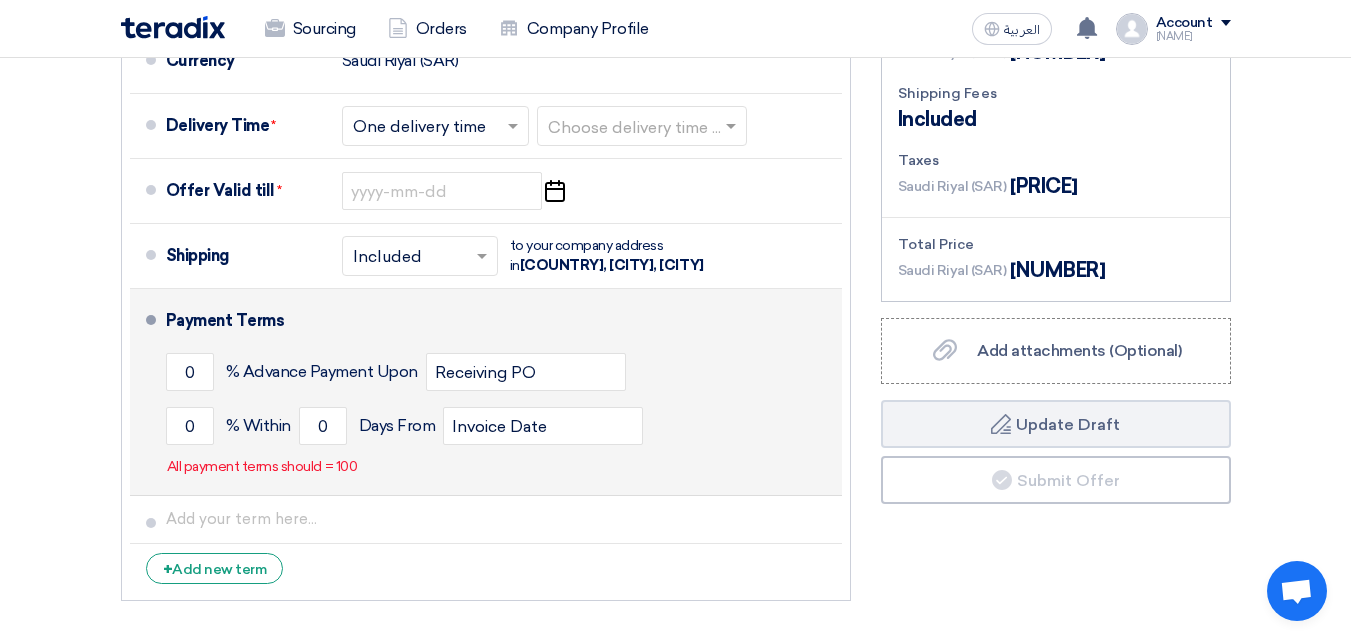 scroll, scrollTop: 1200, scrollLeft: 0, axis: vertical 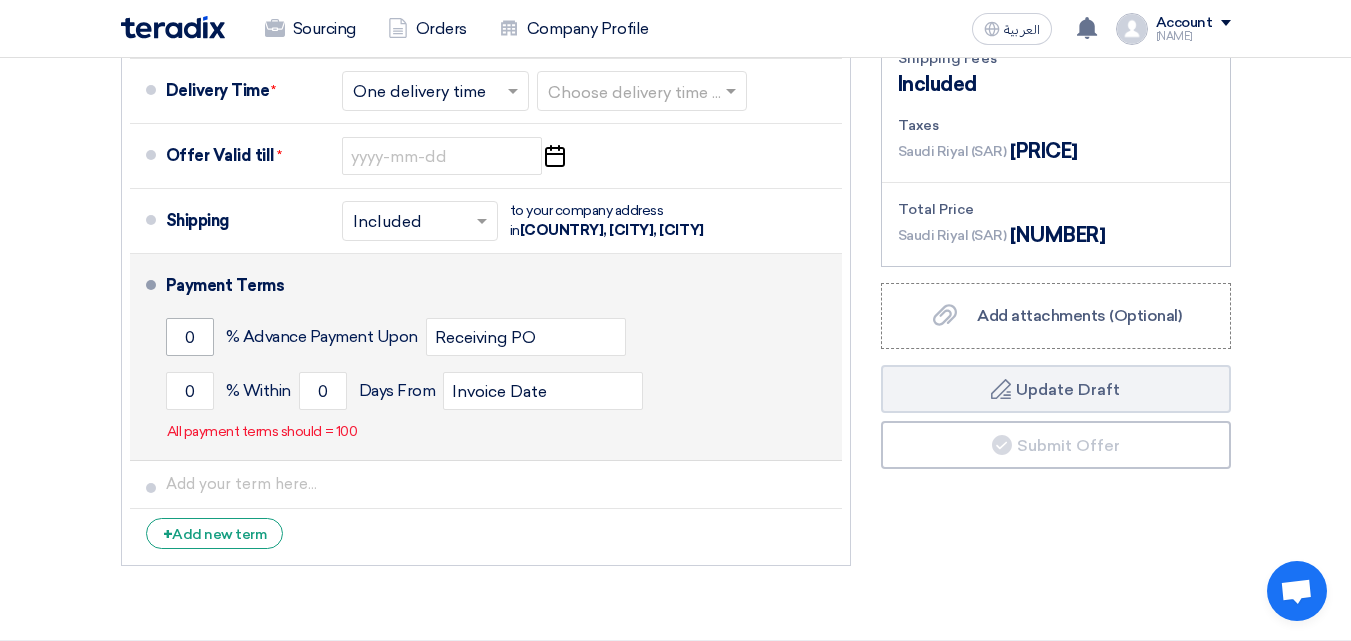 type on "2000" 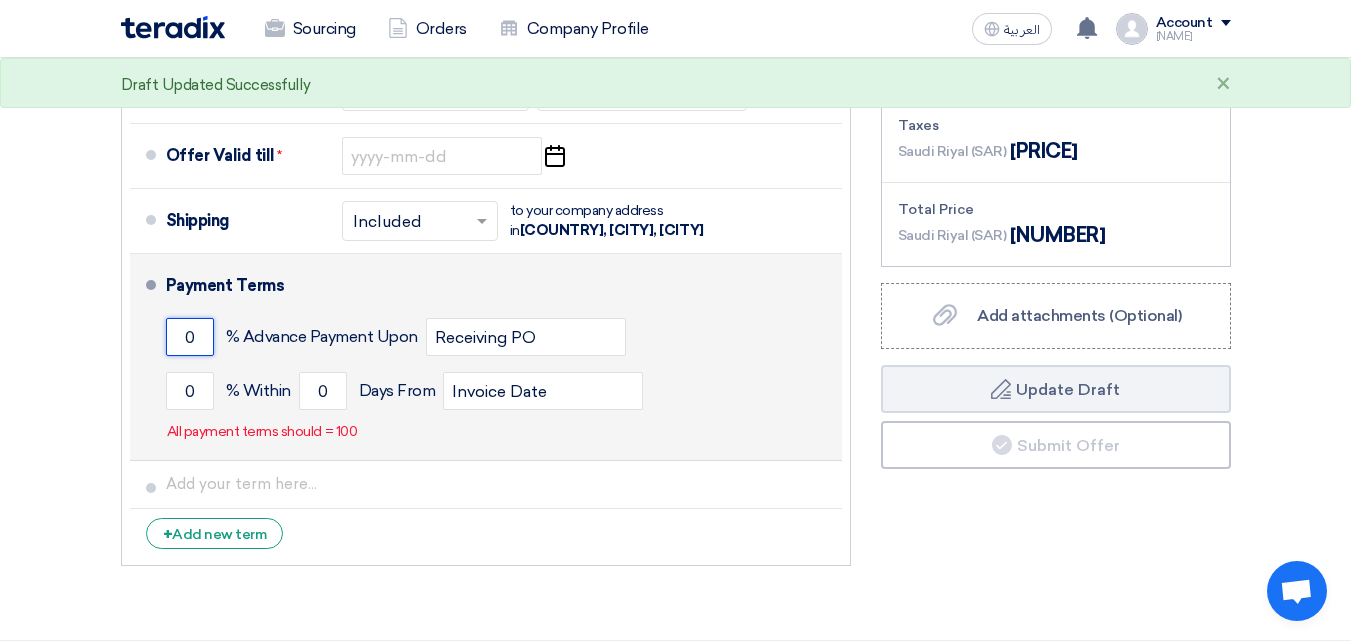 drag, startPoint x: 195, startPoint y: 317, endPoint x: 172, endPoint y: 312, distance: 23.537205 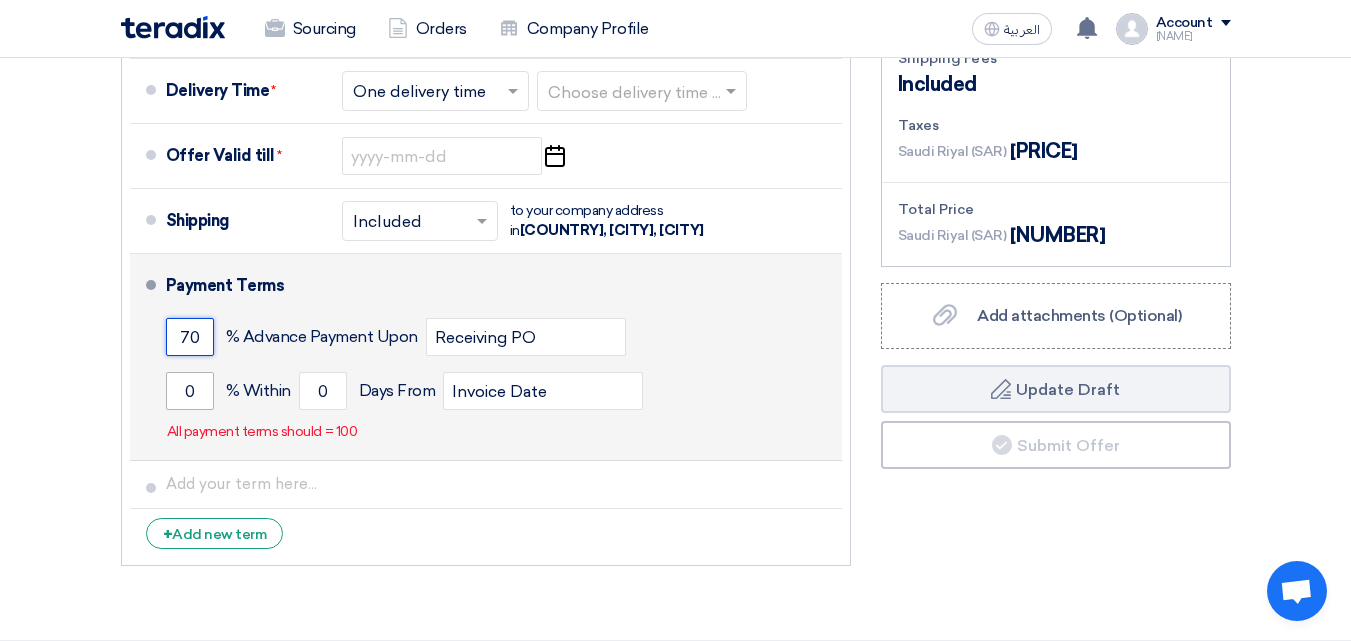 type on "70" 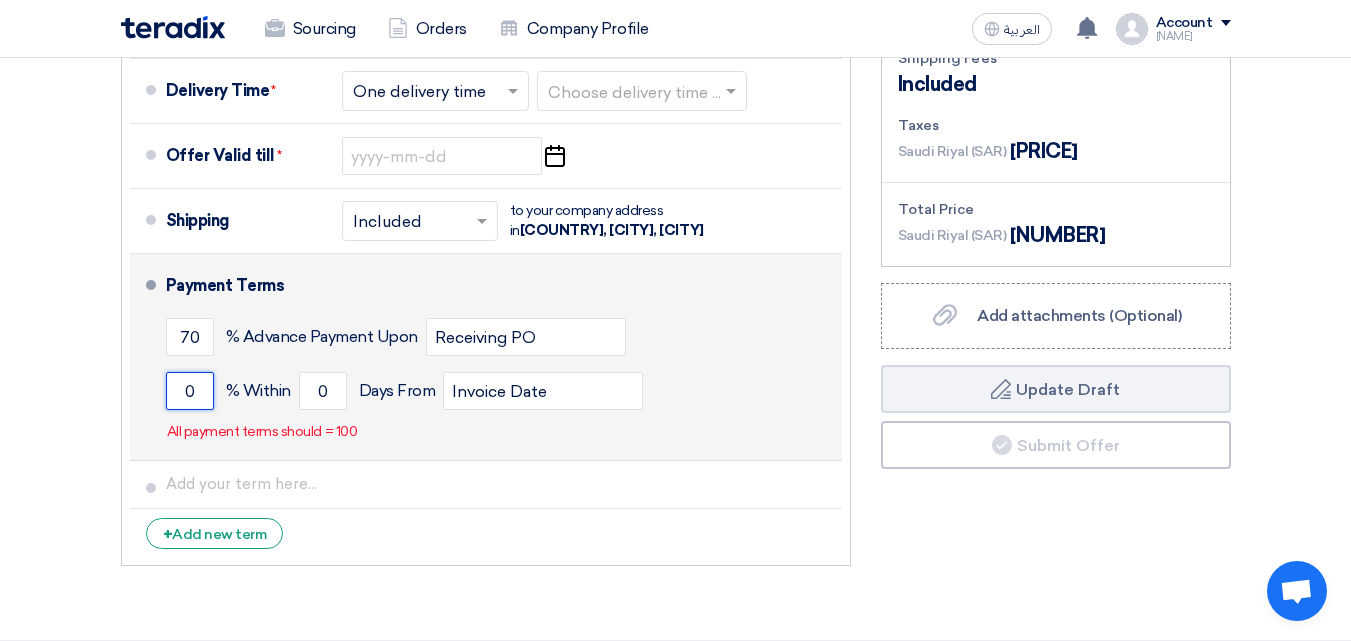 click on "0" 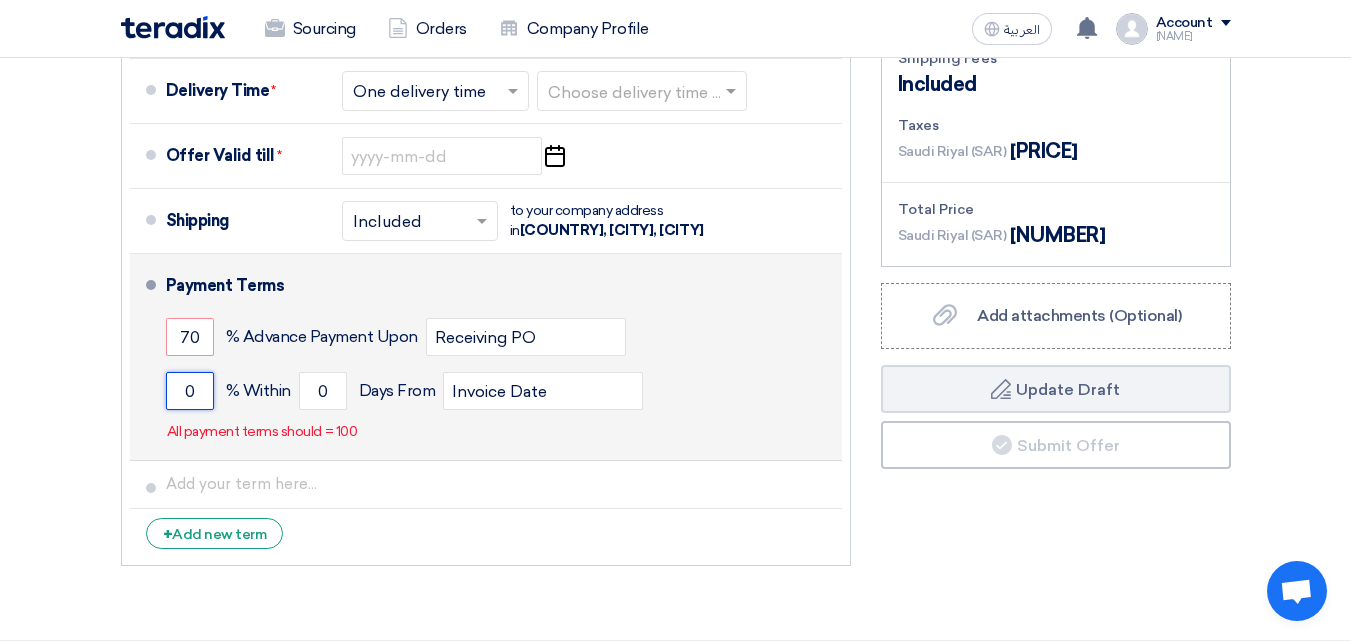 drag, startPoint x: 201, startPoint y: 370, endPoint x: 171, endPoint y: 380, distance: 31.622776 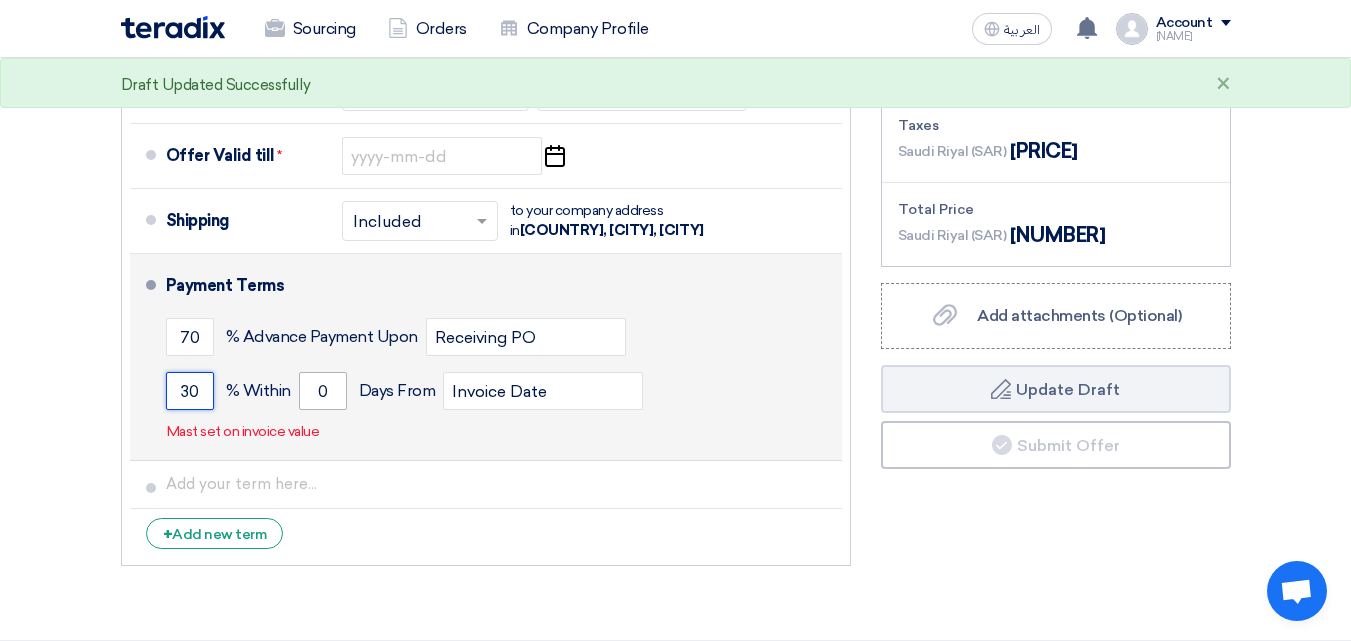 type on "30" 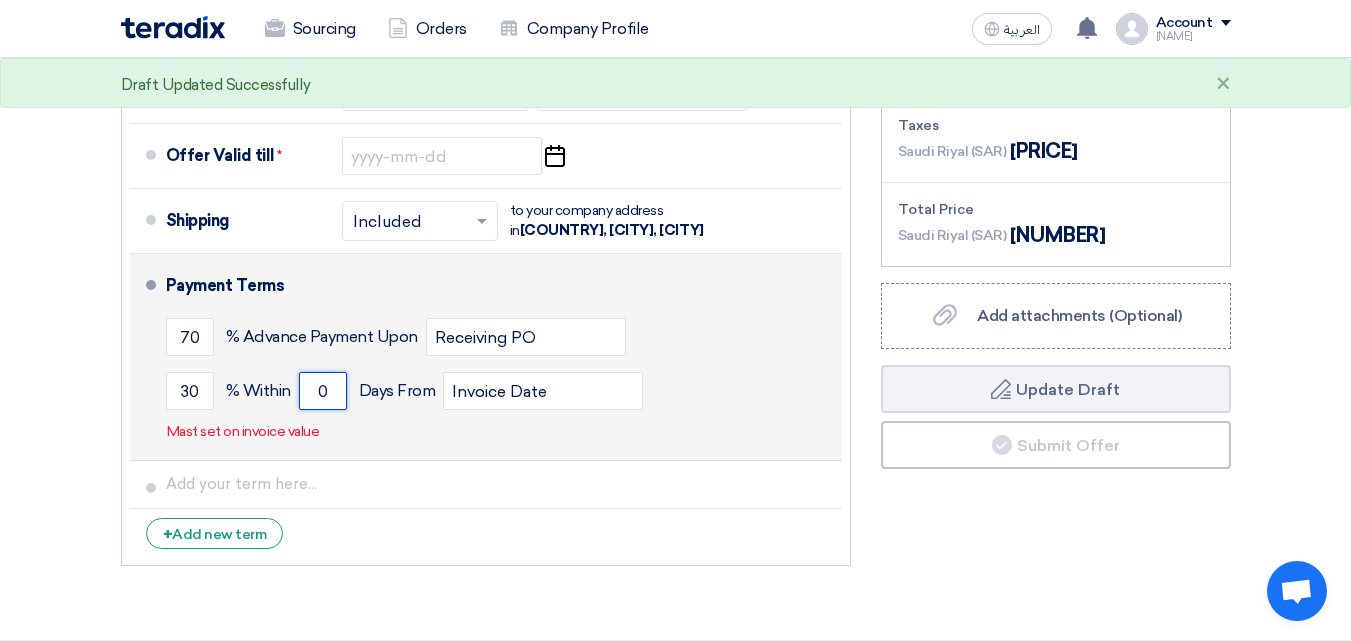 click on "0" 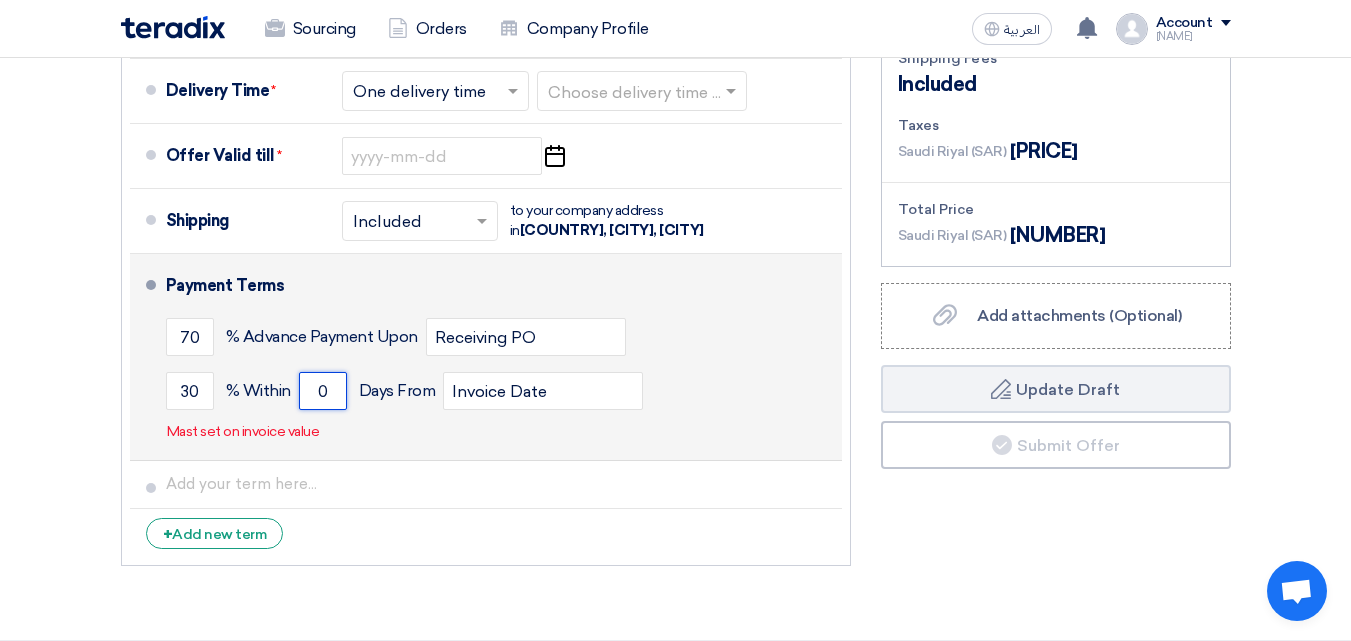 drag, startPoint x: 332, startPoint y: 371, endPoint x: 318, endPoint y: 370, distance: 14.035668 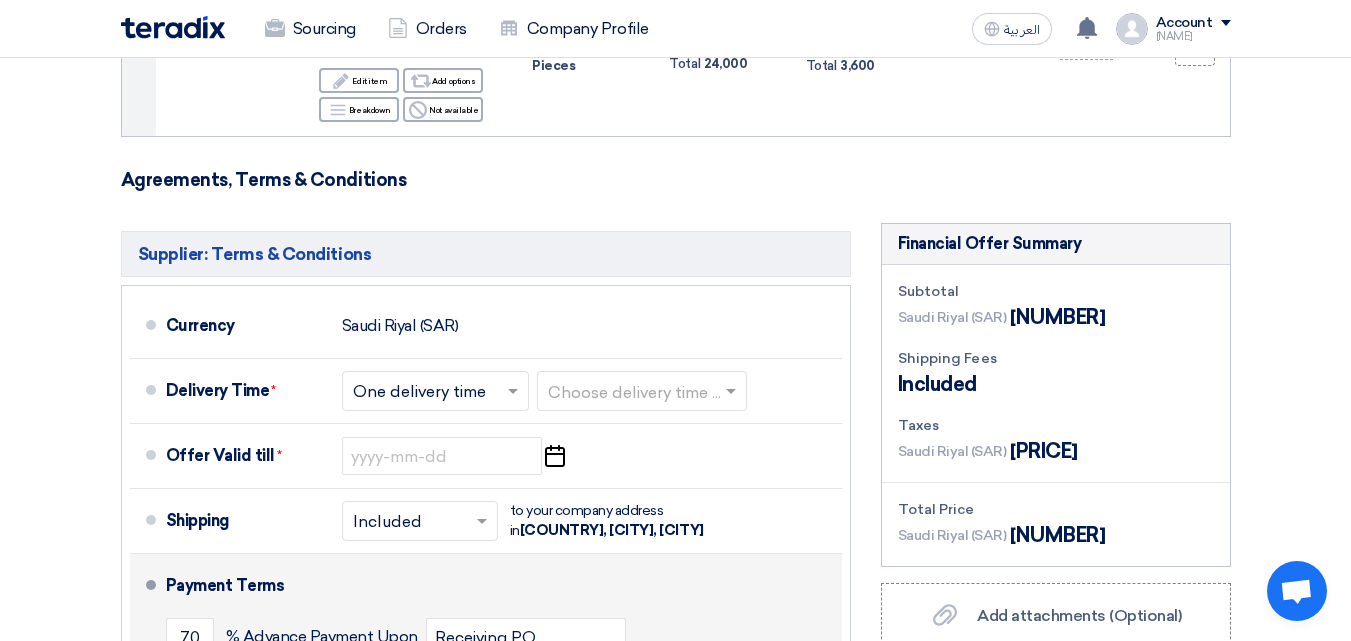 scroll, scrollTop: 1000, scrollLeft: 0, axis: vertical 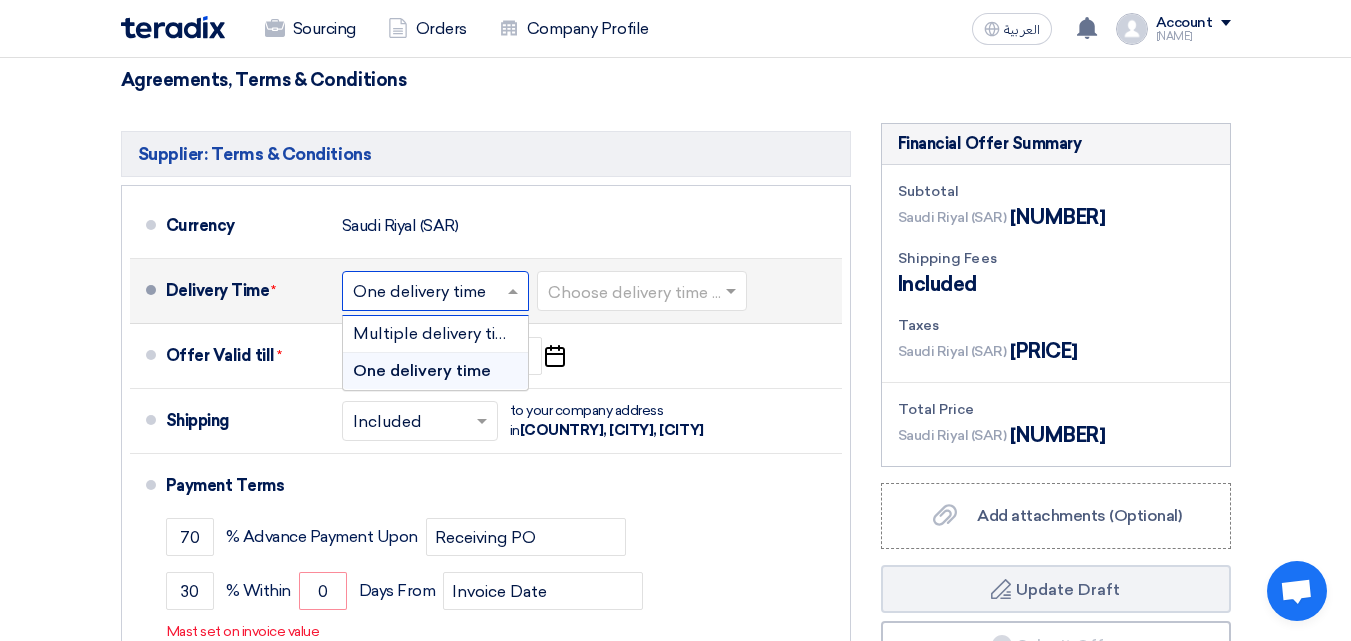 click 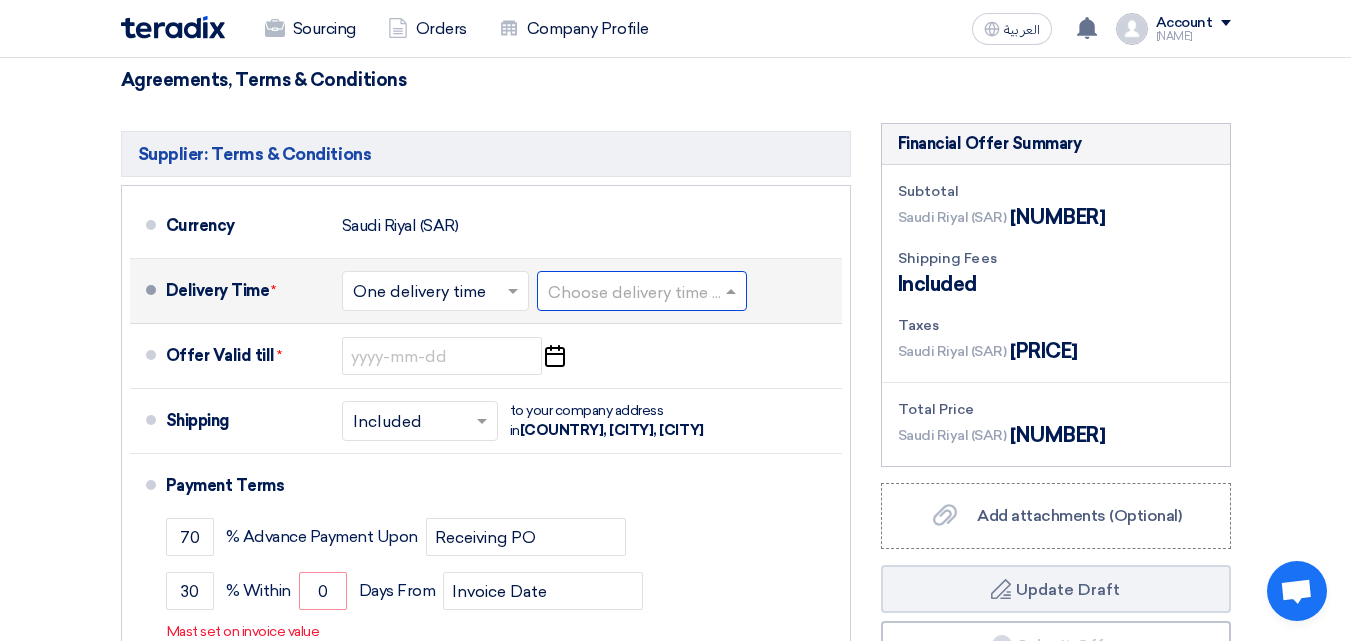 click 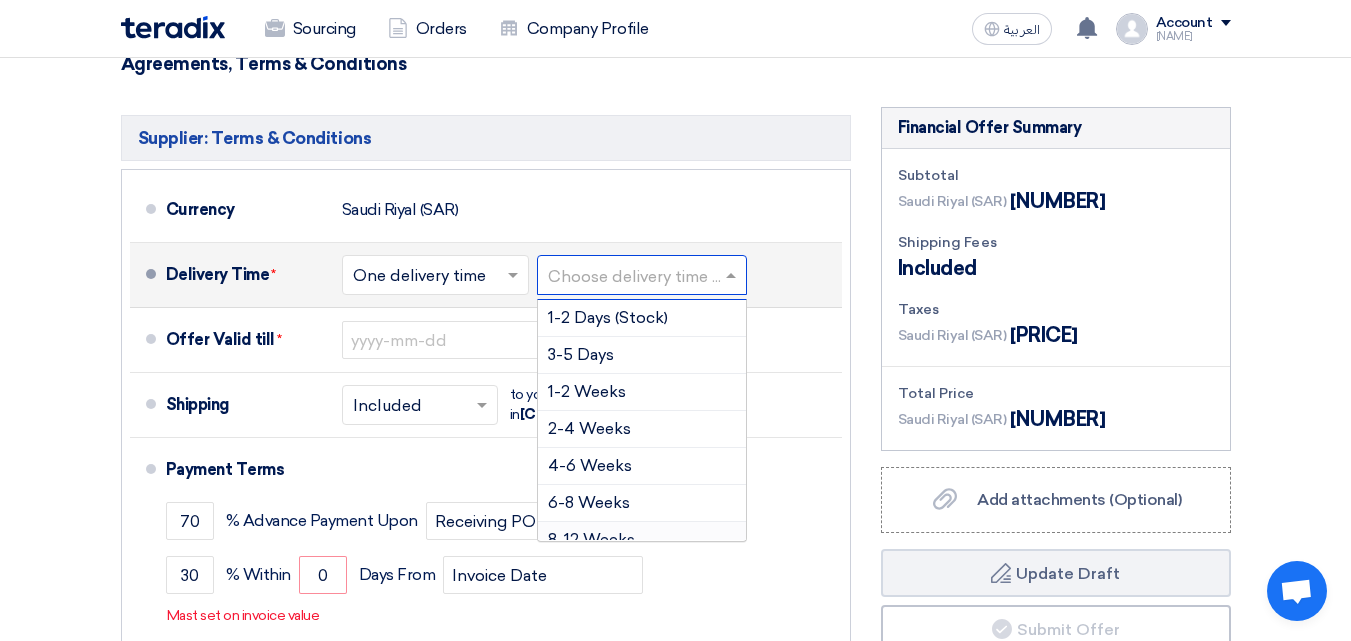 scroll, scrollTop: 1000, scrollLeft: 0, axis: vertical 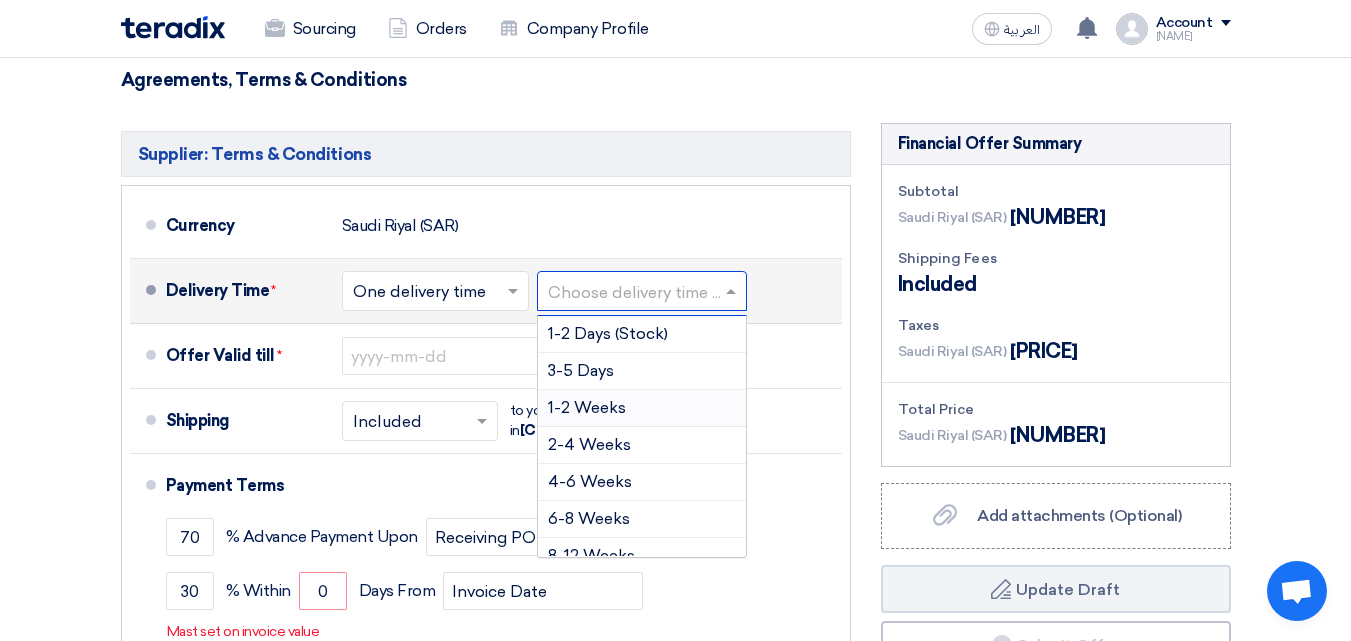 click on "1-2 Weeks" at bounding box center [642, 408] 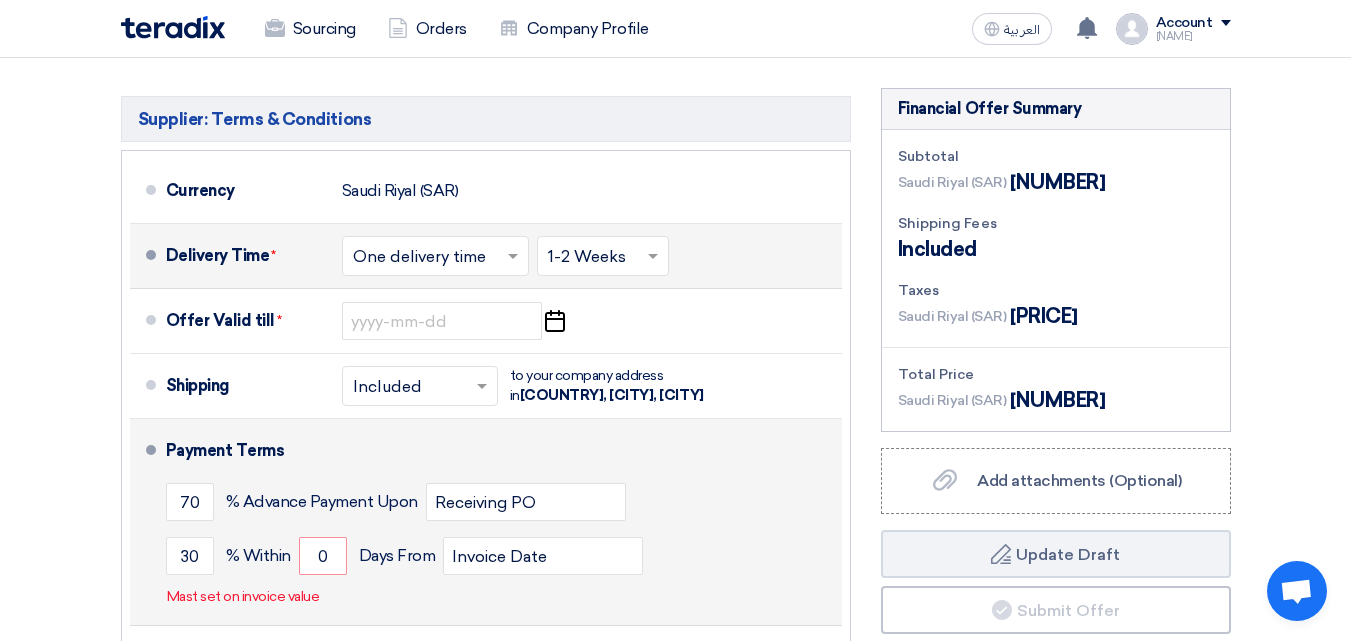 scroll, scrollTop: 1000, scrollLeft: 0, axis: vertical 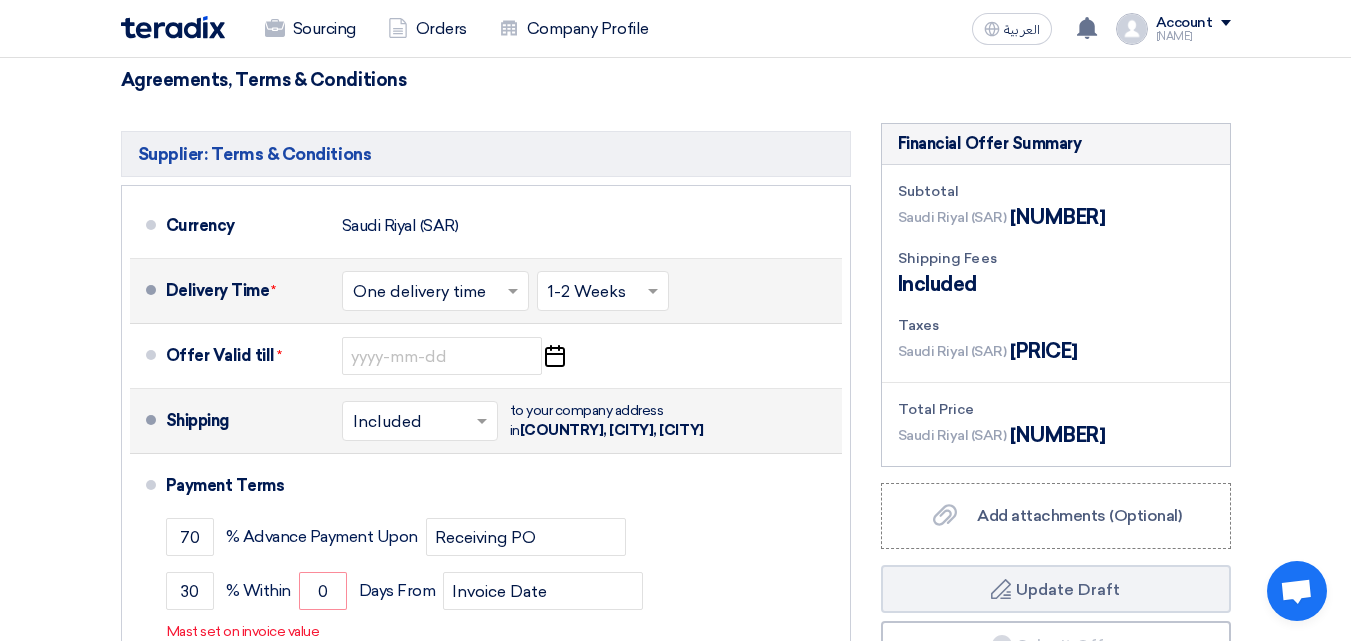 click 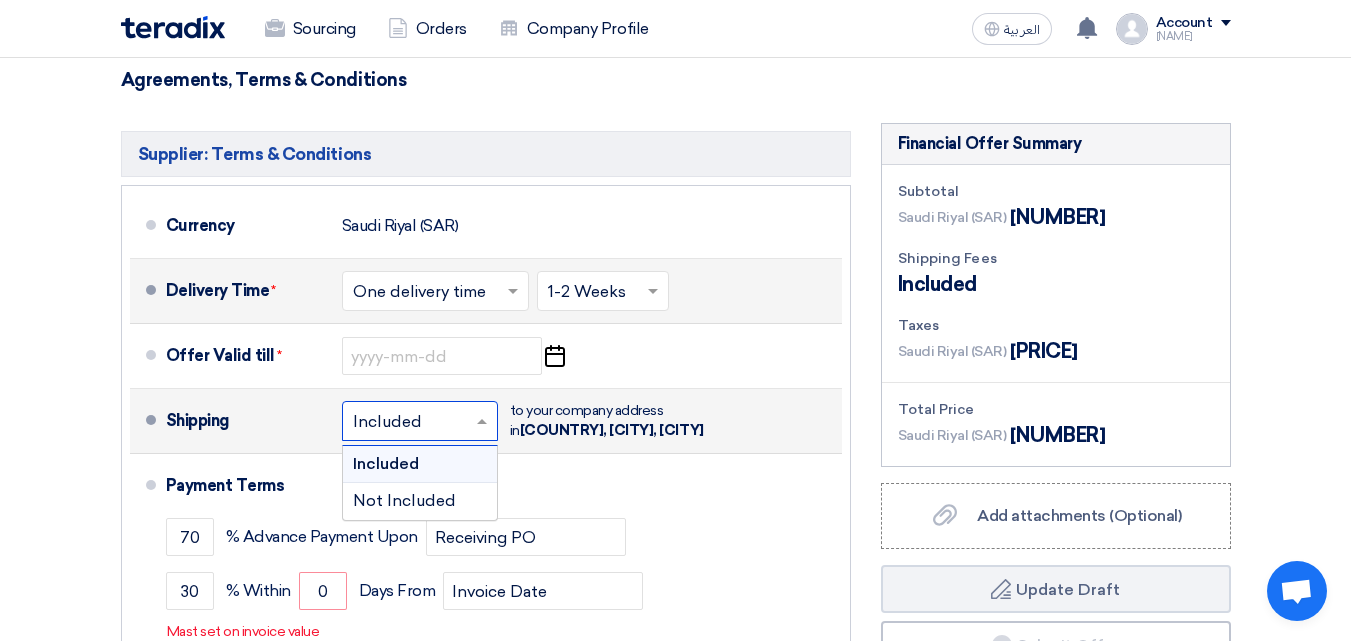 click 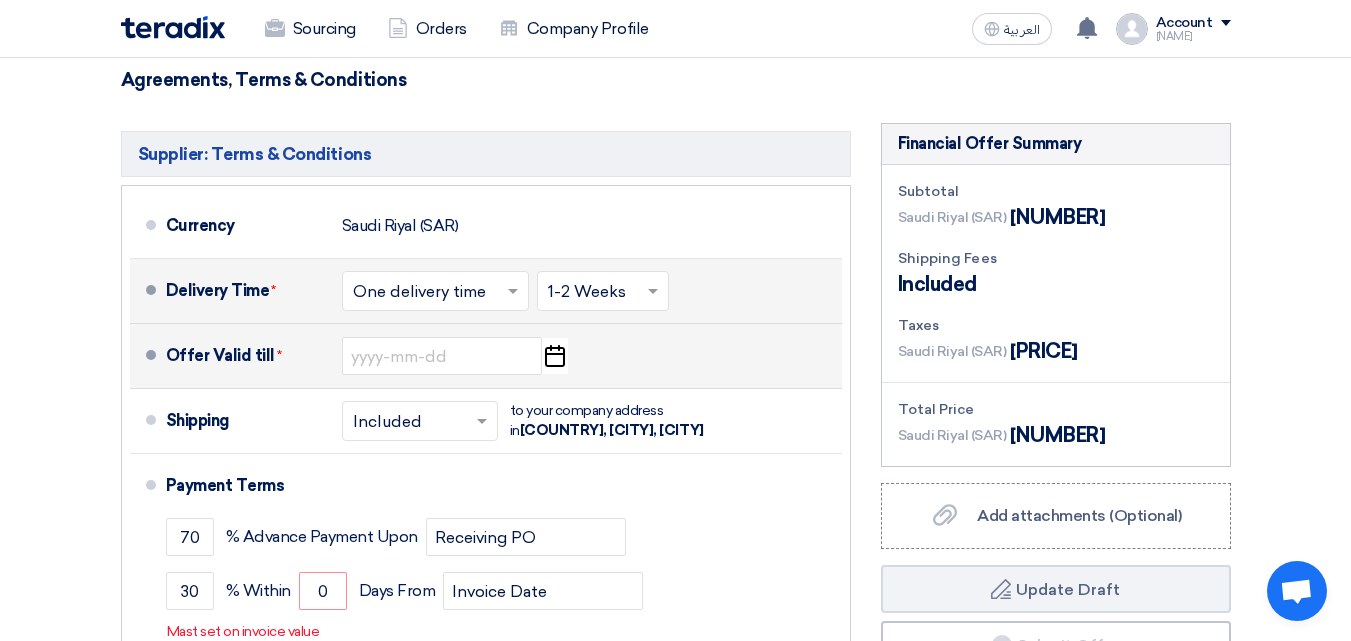 click on "Pick a date" 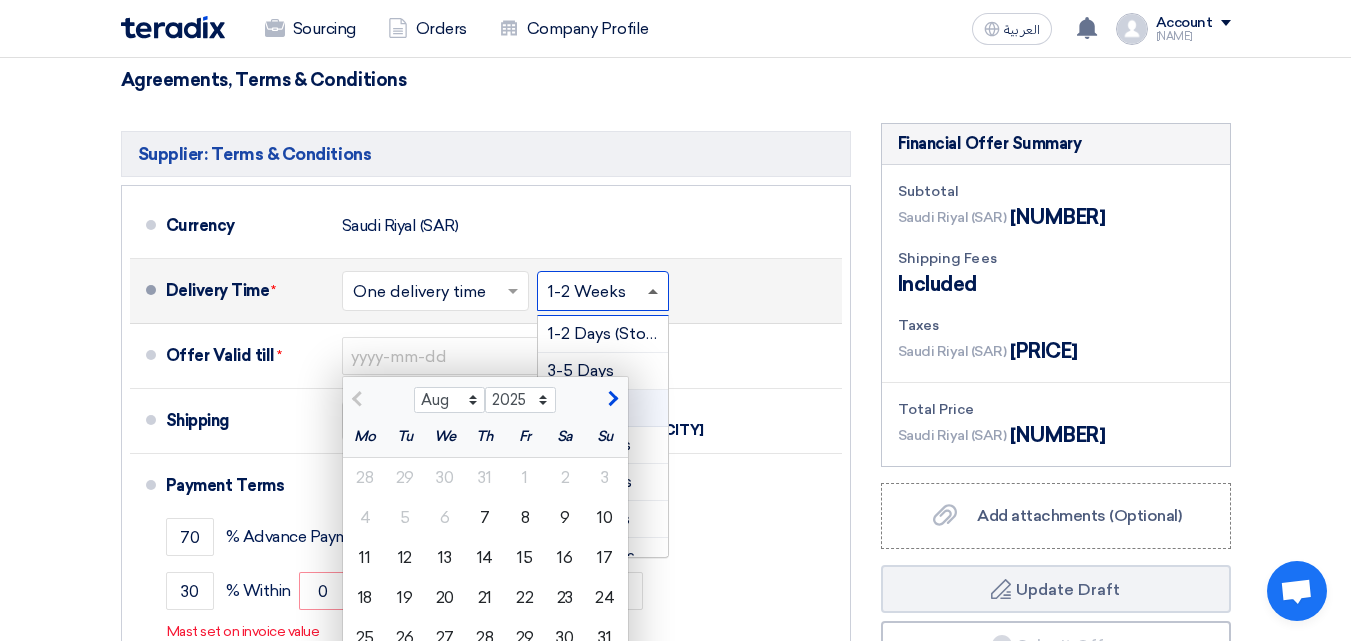click 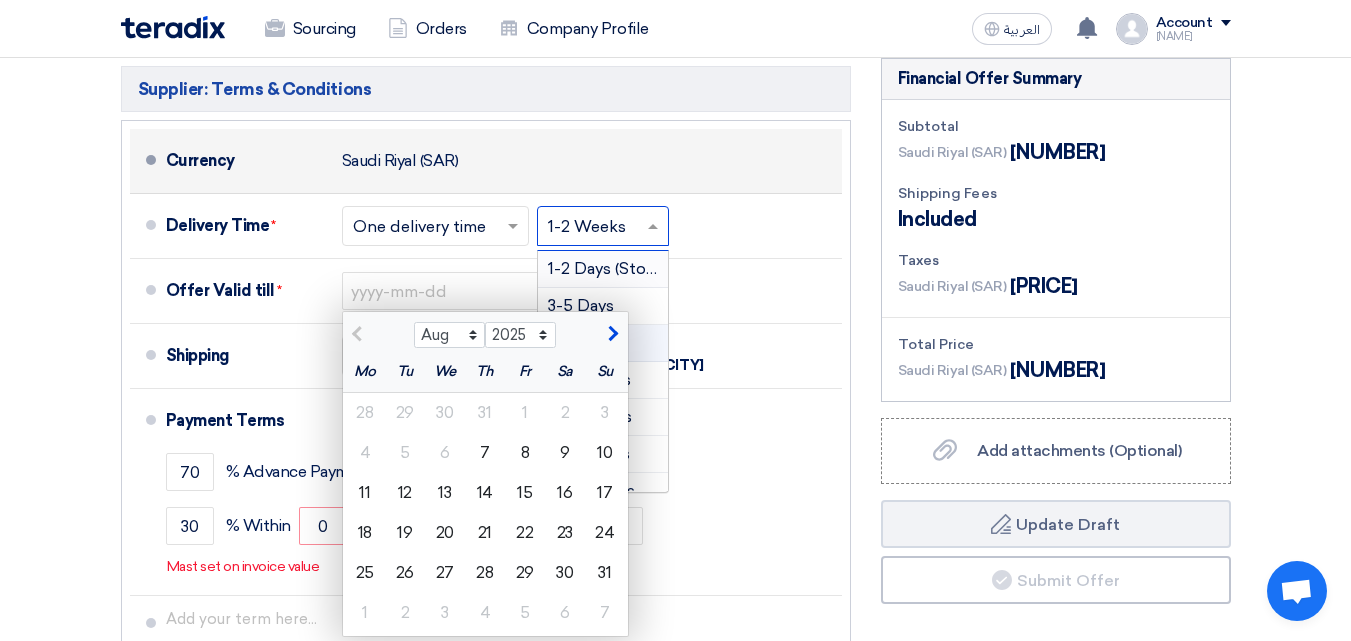 scroll, scrollTop: 1100, scrollLeft: 0, axis: vertical 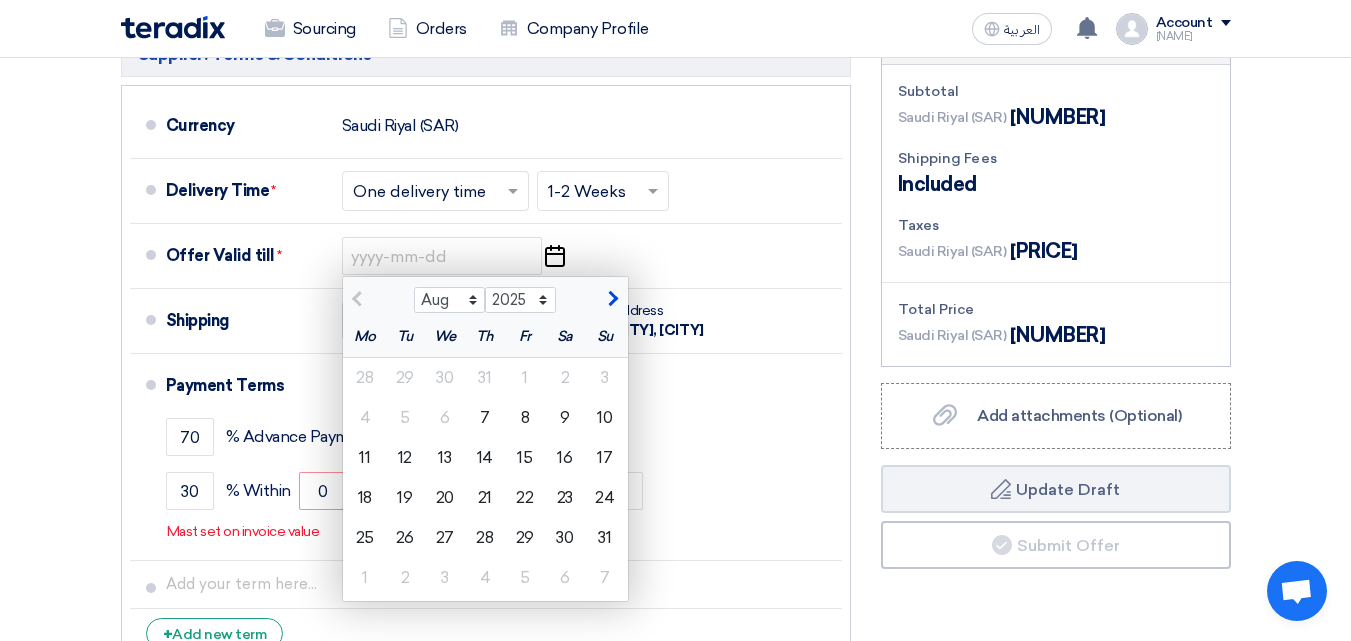 click on "Offer Details
#
Part Number
Item Description
Quantity
Unit Price (SAR)
Taxes
+
'Select taxes...
15% -VAT" 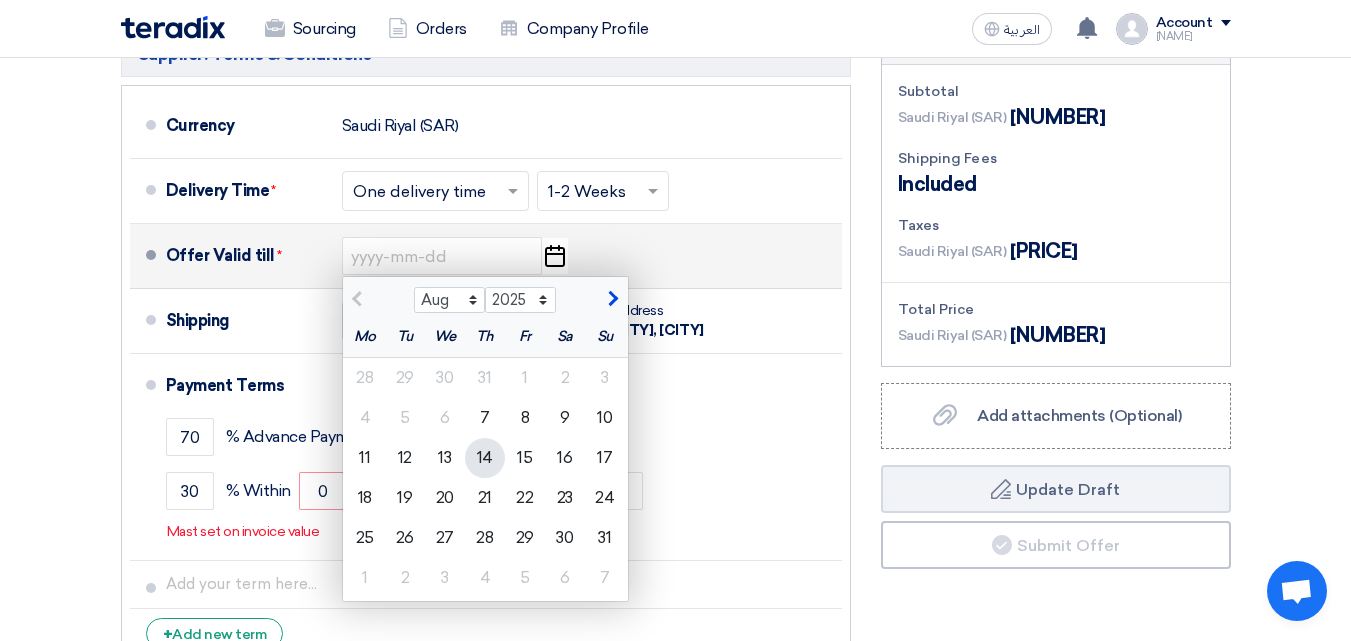 click on "14" 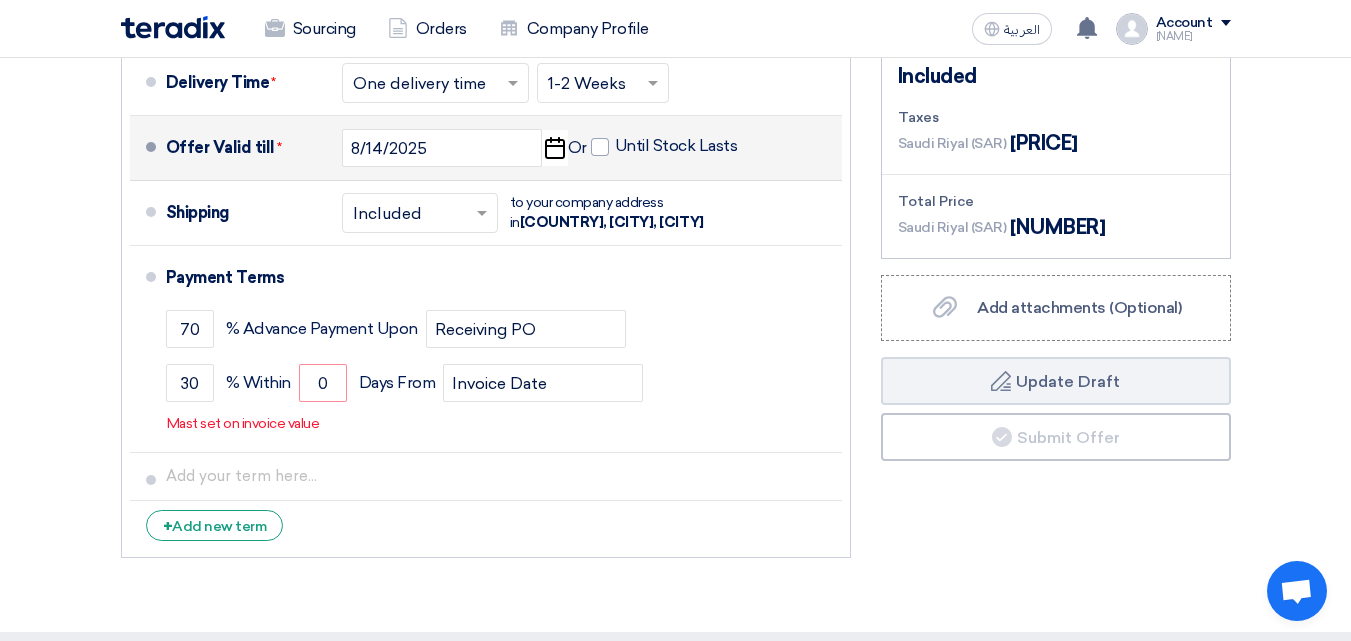 scroll, scrollTop: 1200, scrollLeft: 0, axis: vertical 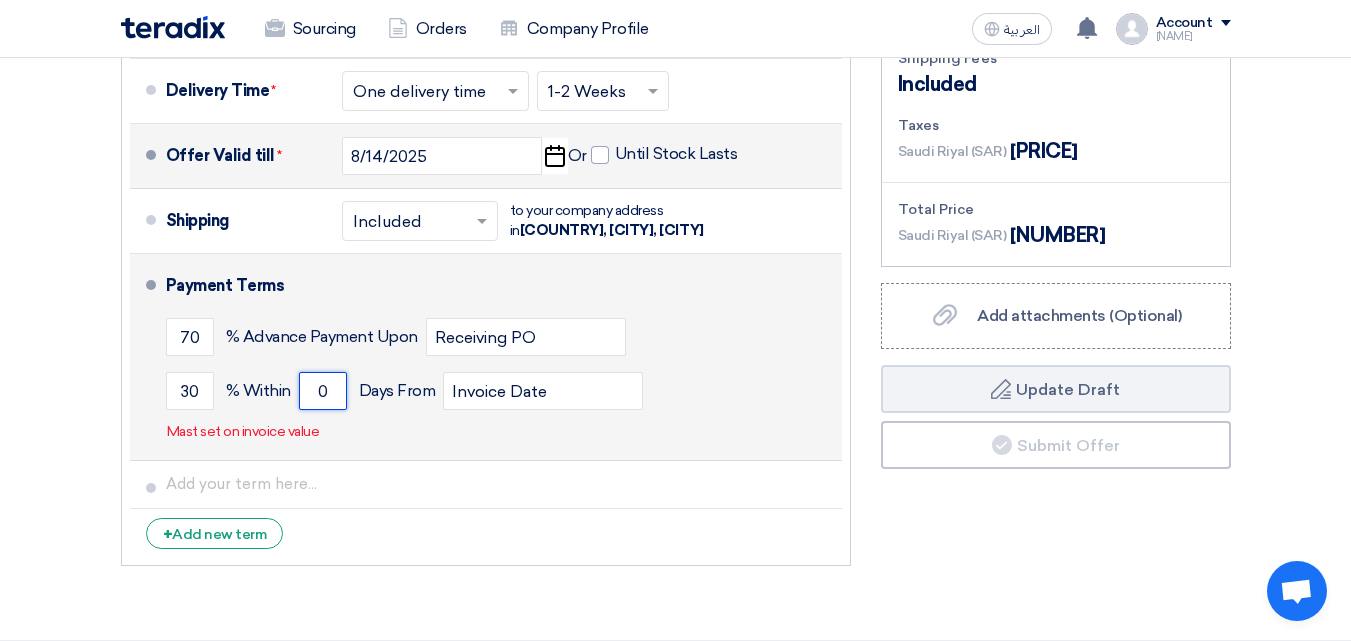drag, startPoint x: 330, startPoint y: 369, endPoint x: 302, endPoint y: 370, distance: 28.01785 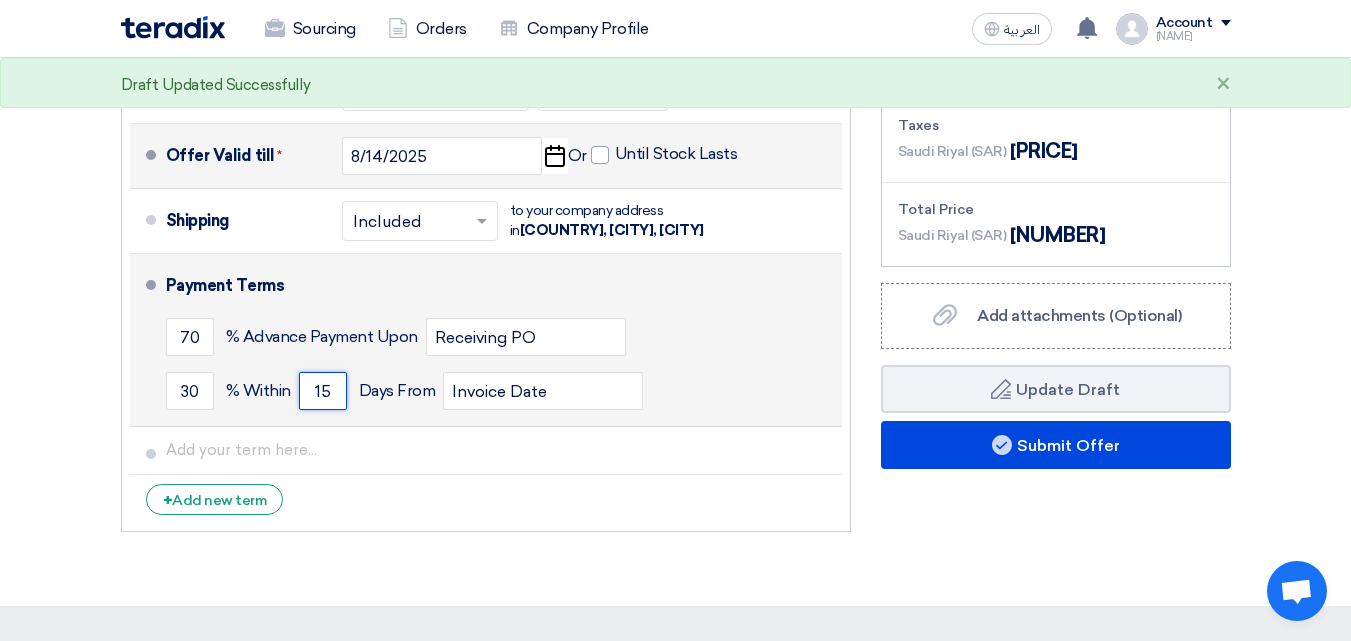 drag, startPoint x: 332, startPoint y: 373, endPoint x: 295, endPoint y: 372, distance: 37.01351 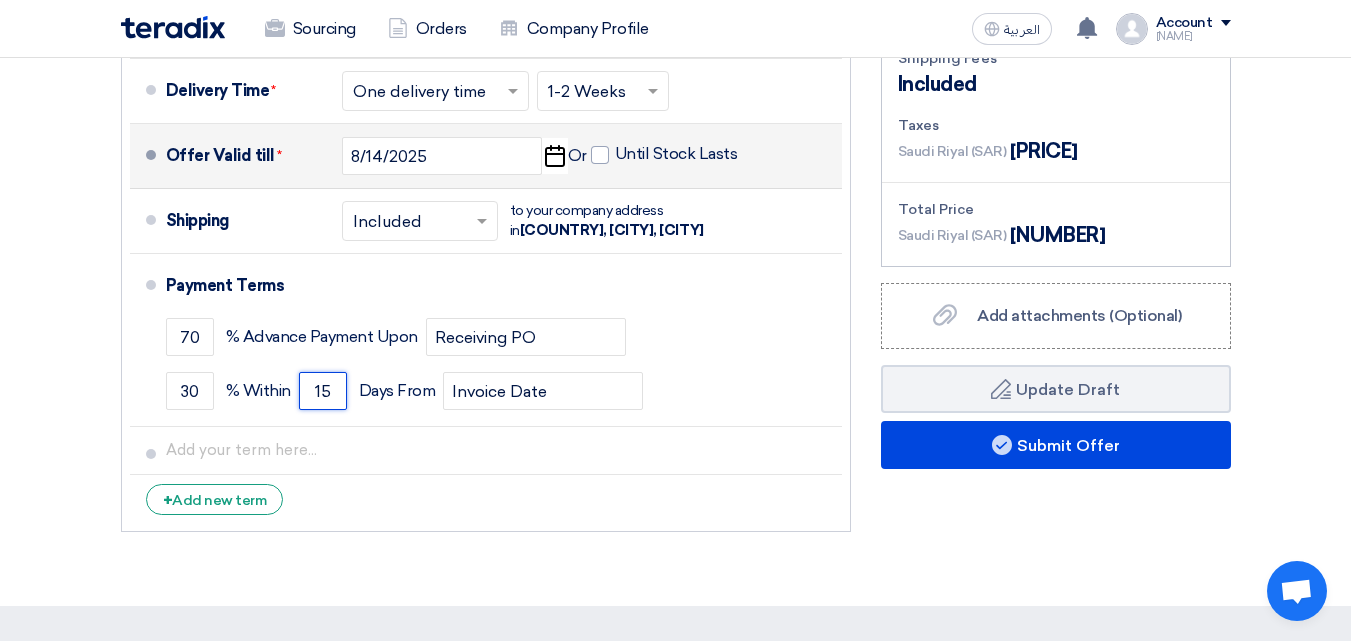 type on "15" 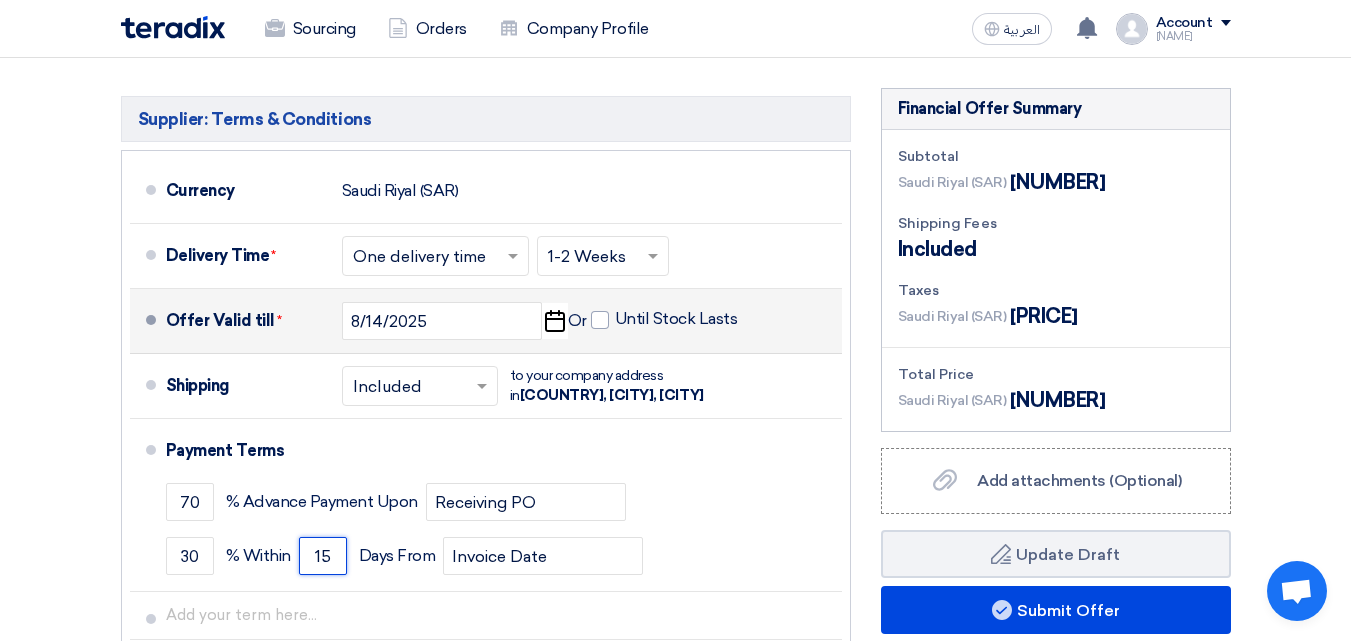 scroll, scrollTop: 1000, scrollLeft: 0, axis: vertical 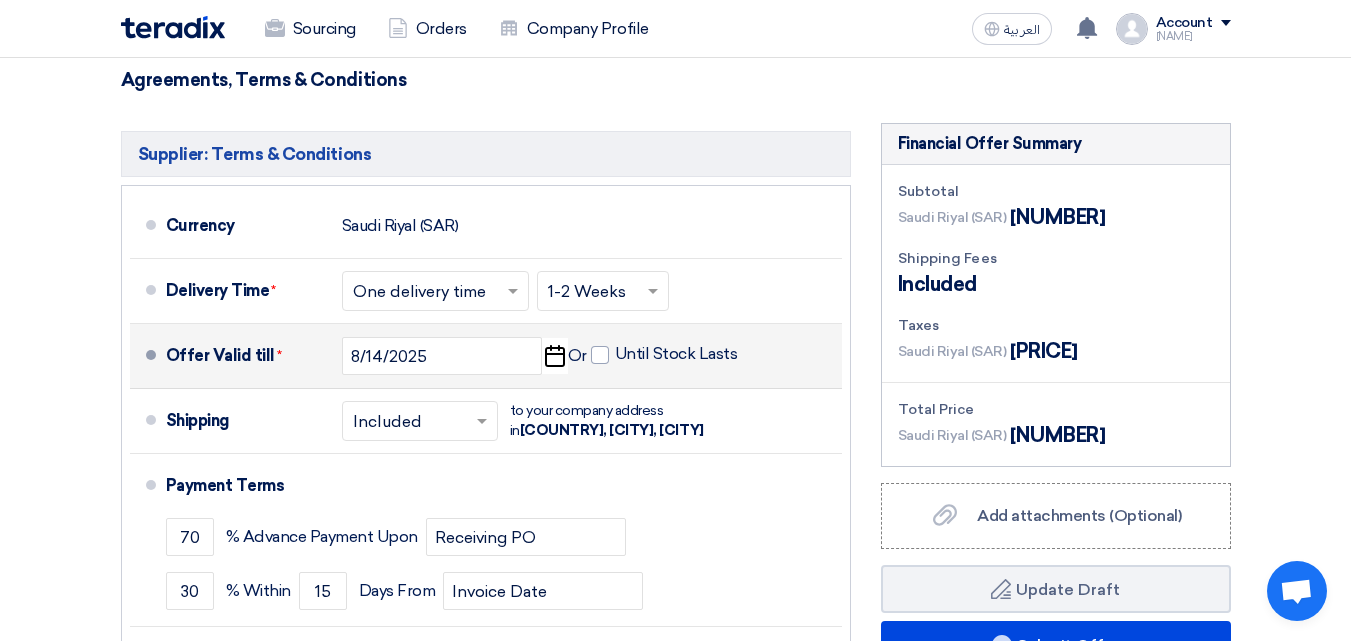 click 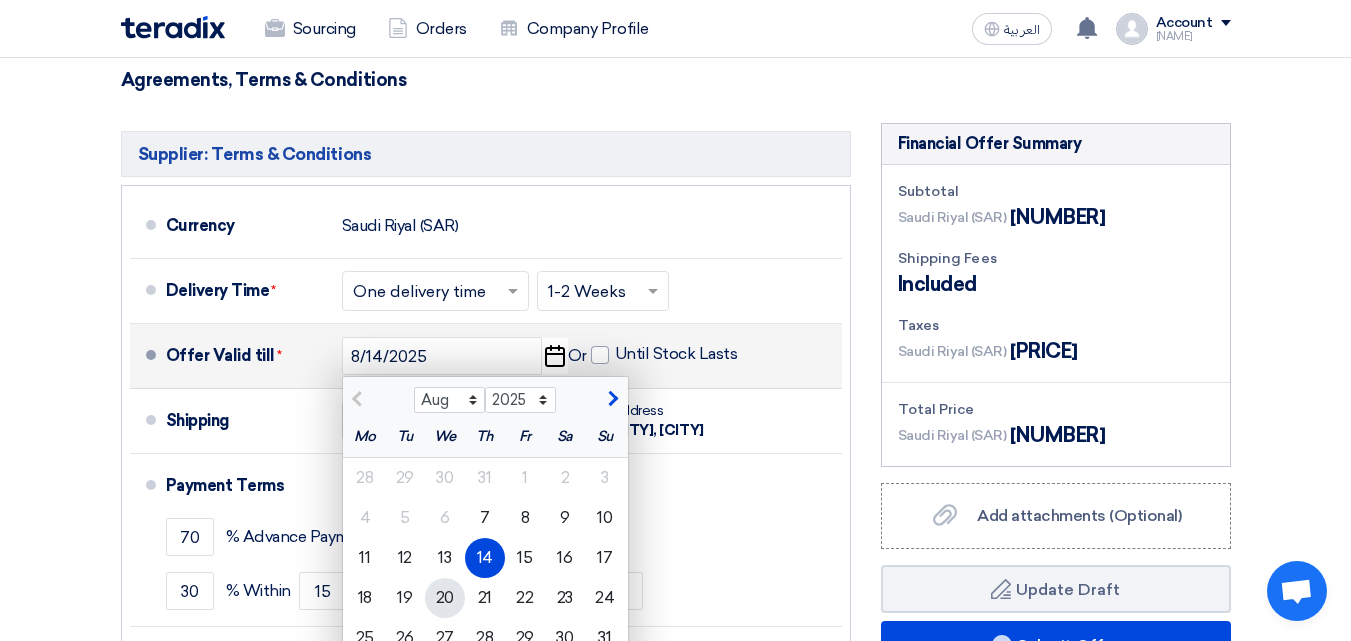 click on "20" 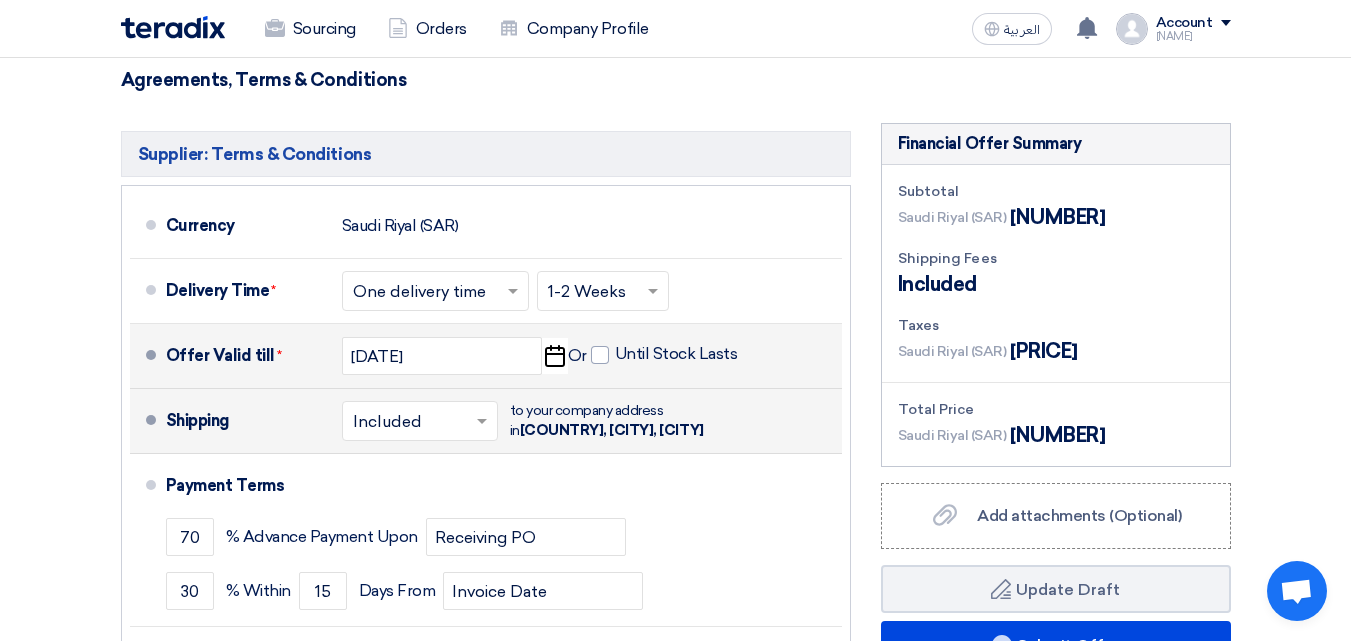 scroll, scrollTop: 900, scrollLeft: 0, axis: vertical 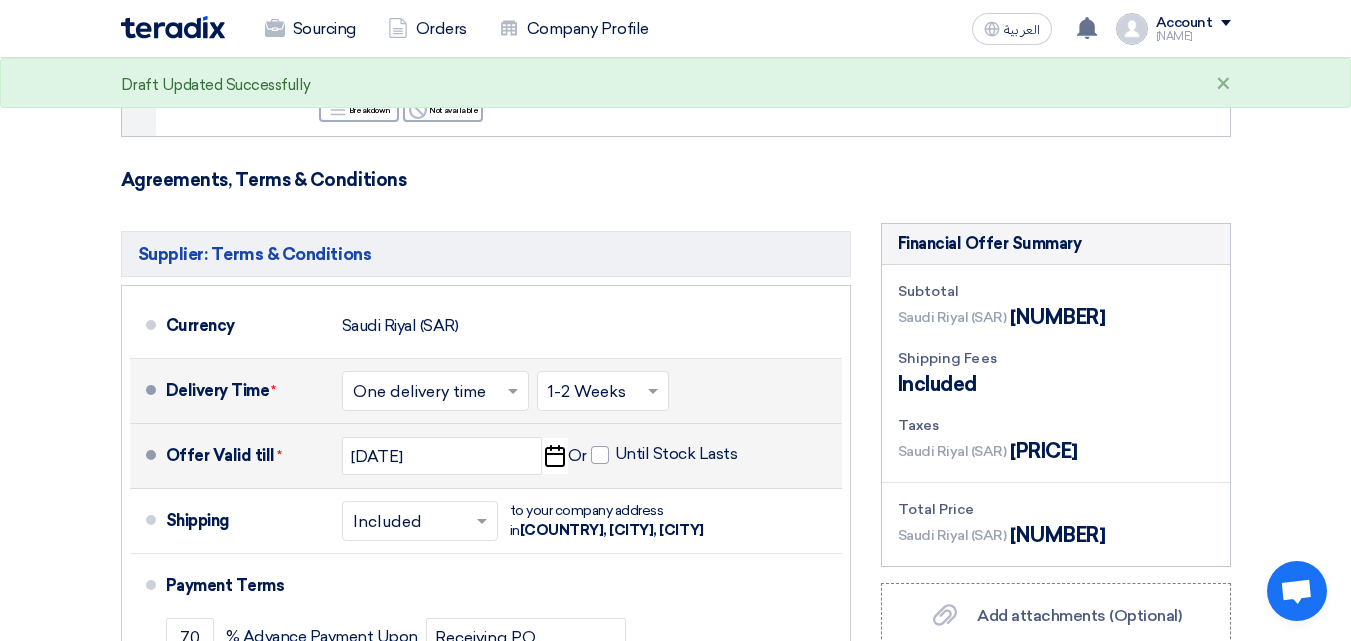 click 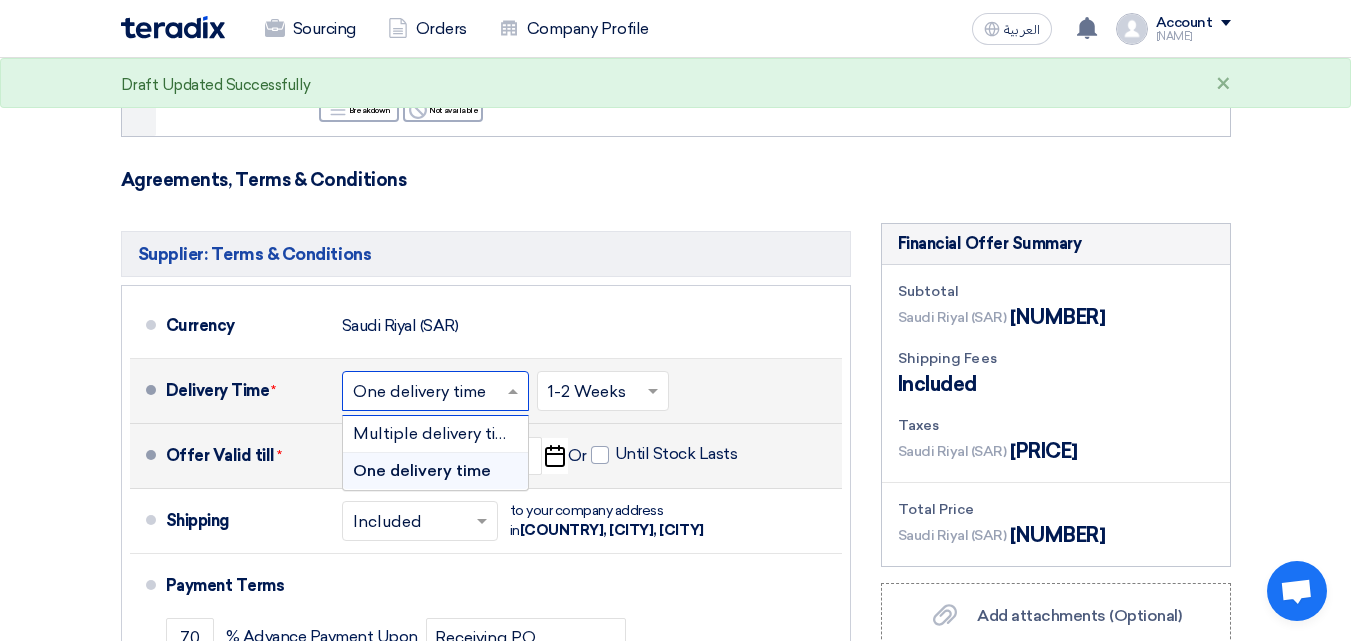 click 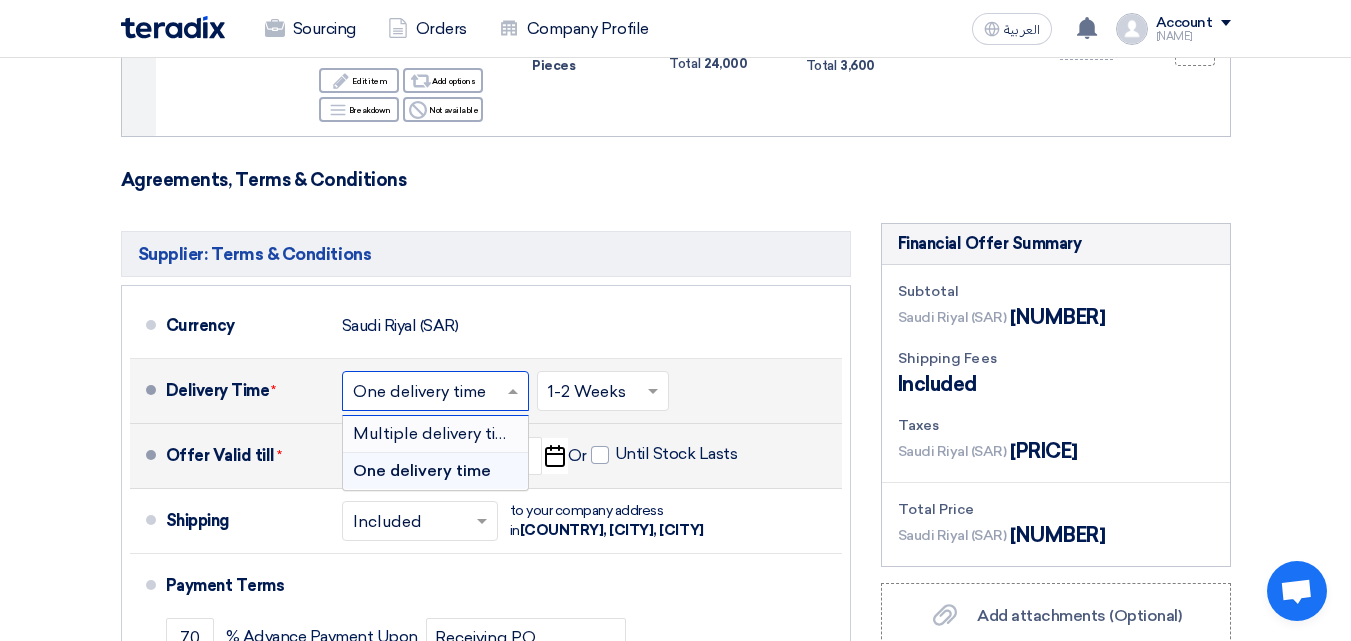 click on "Multiple delivery times" at bounding box center (439, 433) 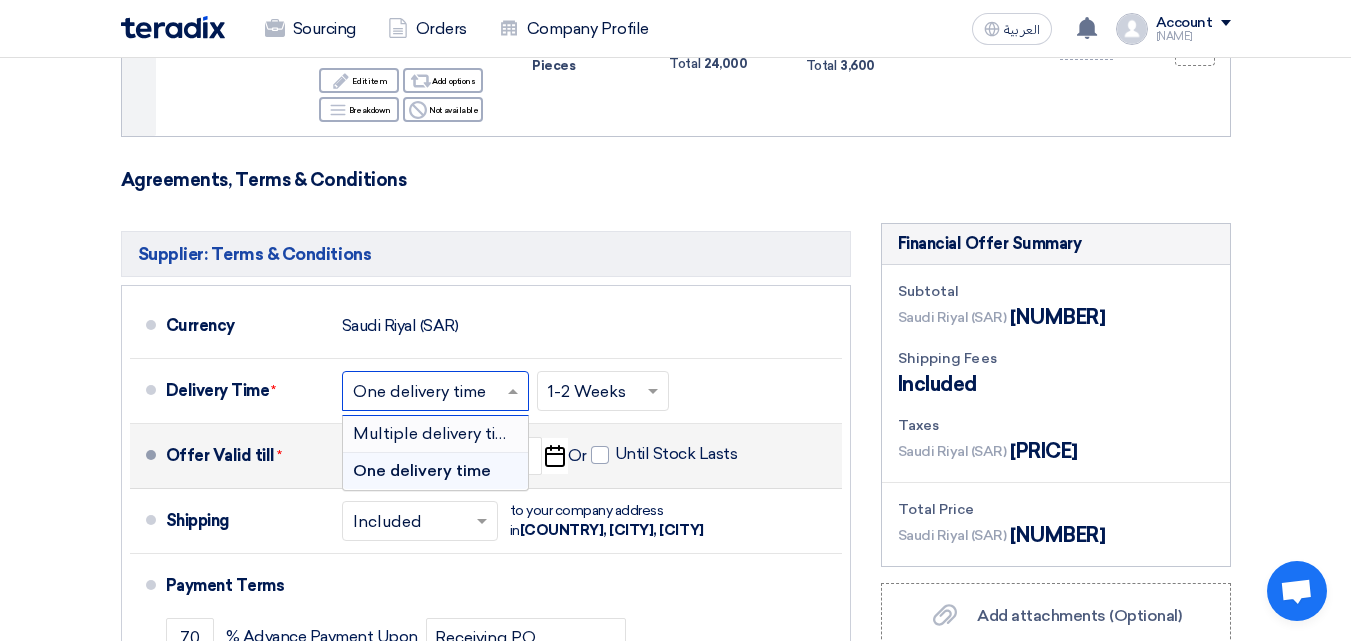 scroll, scrollTop: 923, scrollLeft: 0, axis: vertical 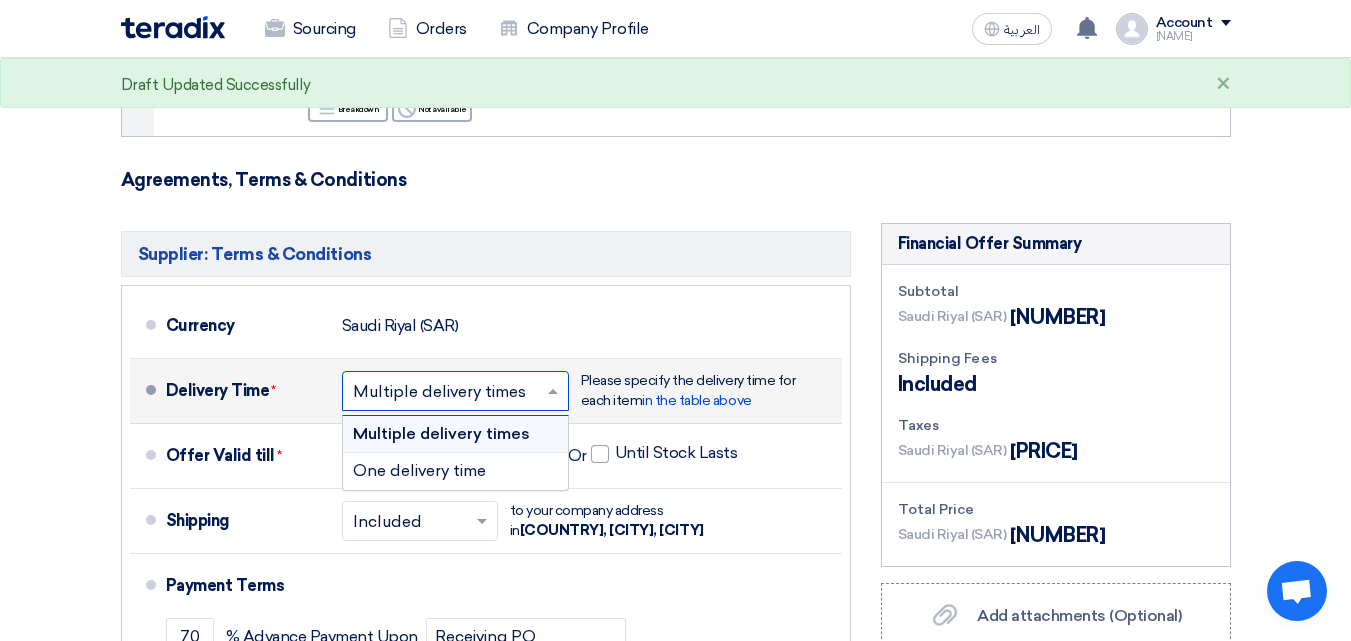 click 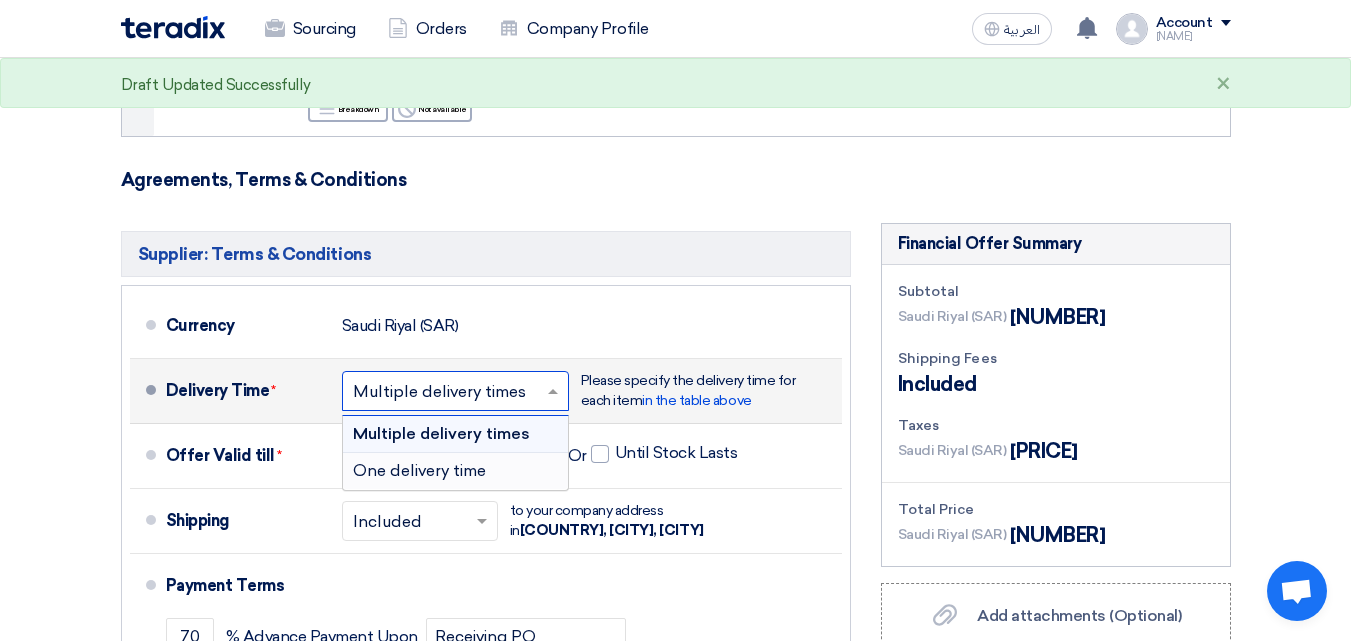click on "One delivery time" at bounding box center (455, 471) 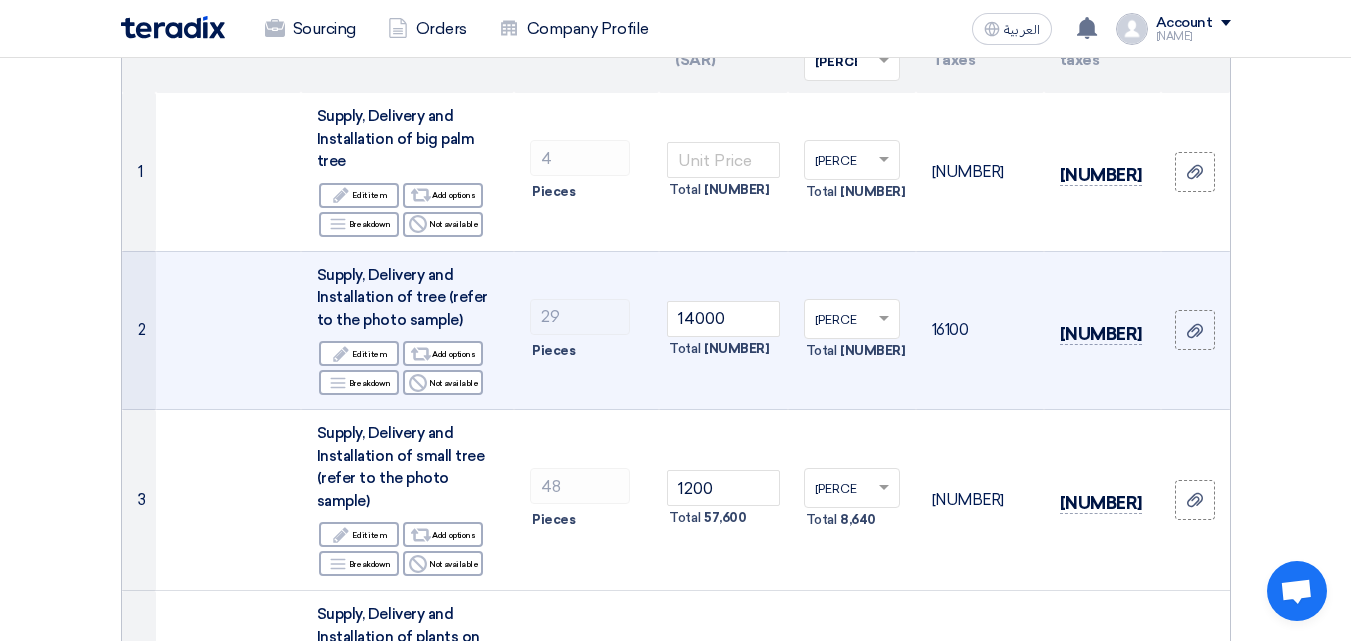 scroll, scrollTop: 300, scrollLeft: 0, axis: vertical 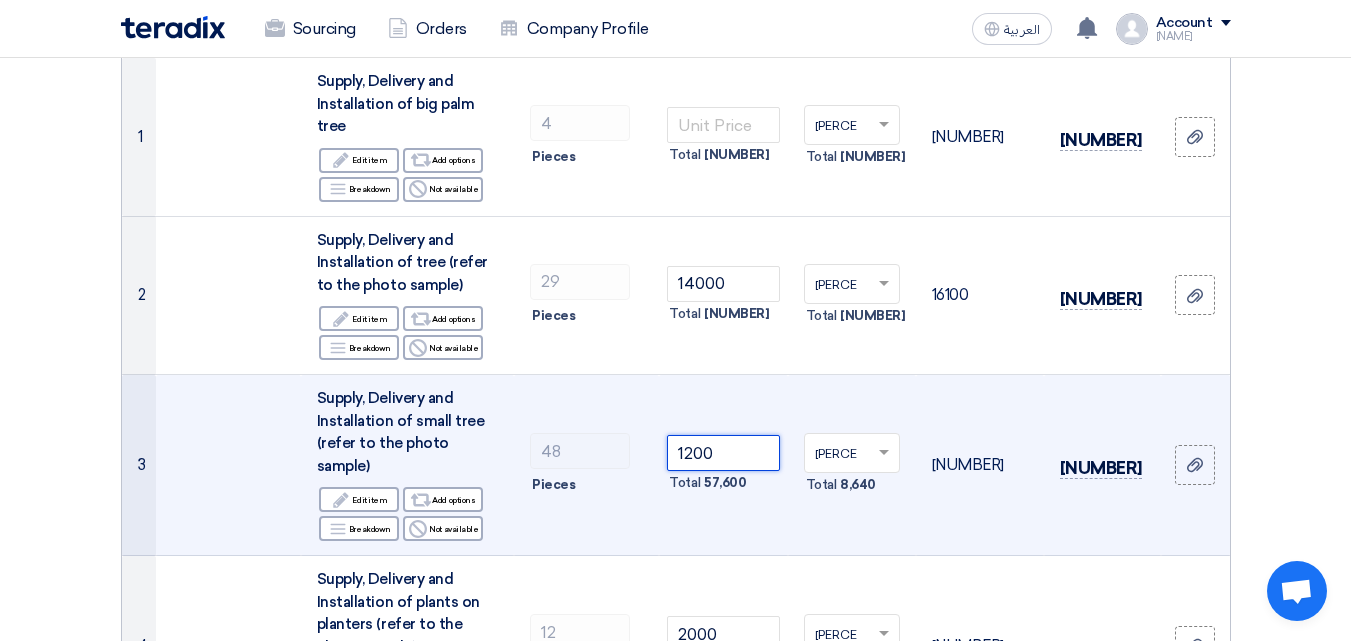 drag, startPoint x: 720, startPoint y: 448, endPoint x: 672, endPoint y: 445, distance: 48.09366 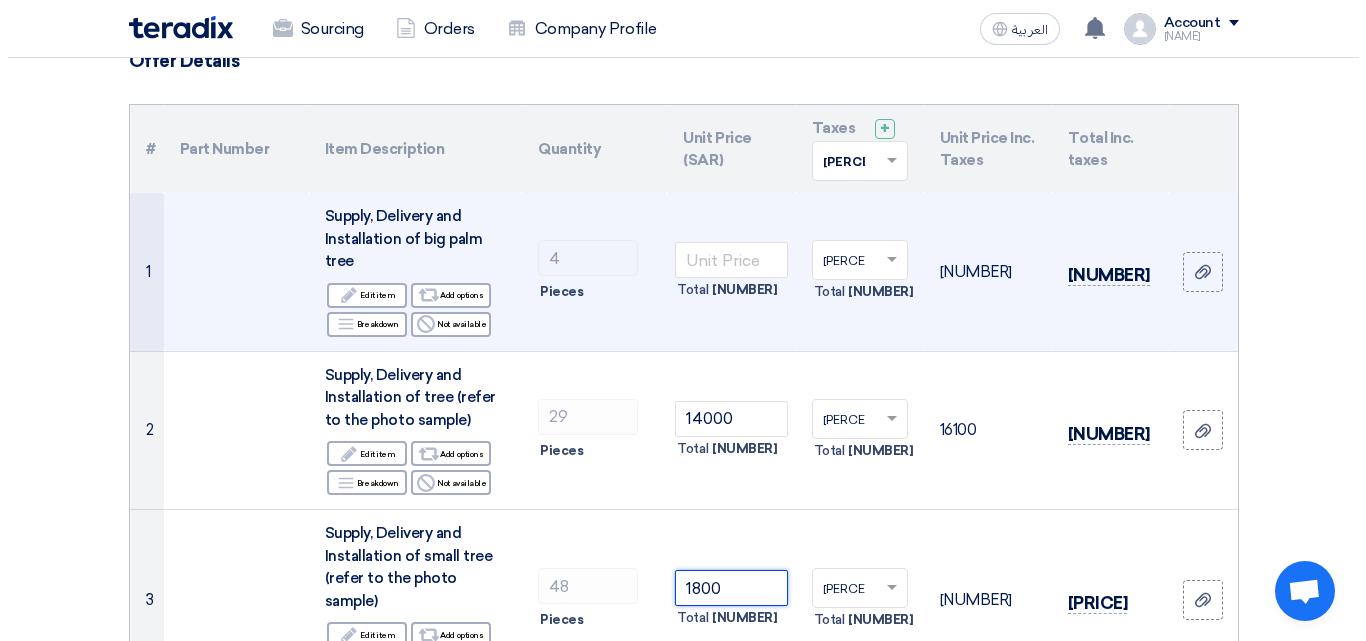 scroll, scrollTop: 200, scrollLeft: 0, axis: vertical 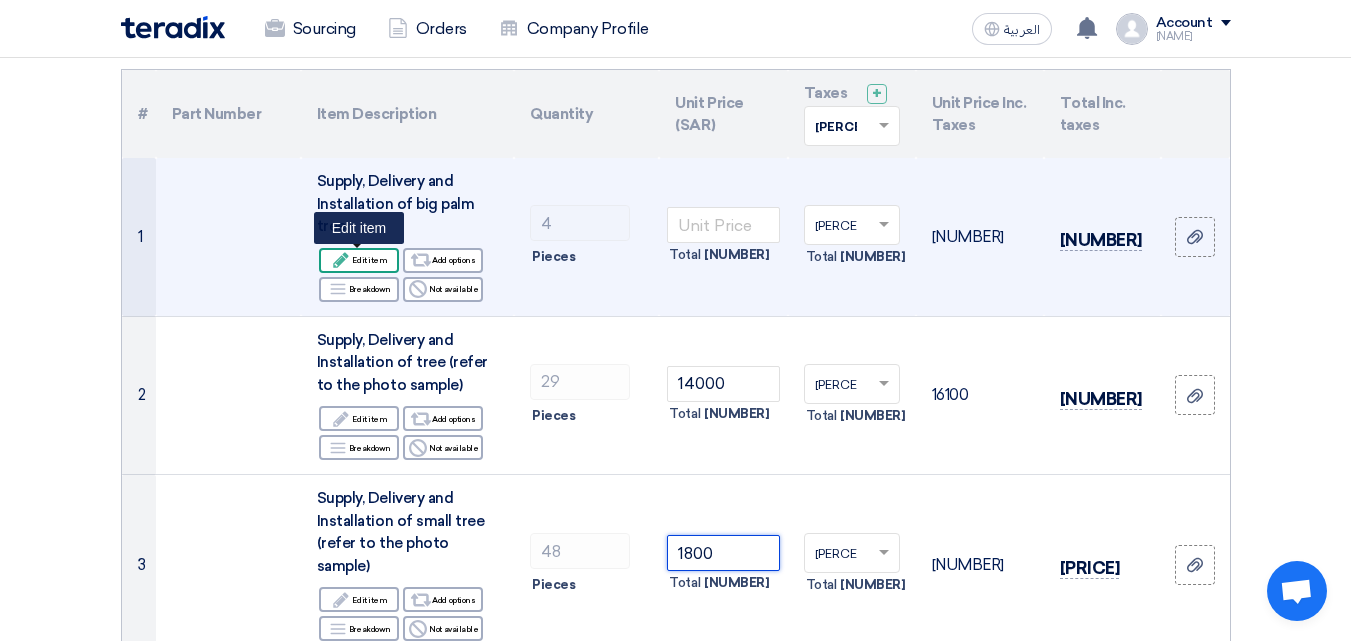 type on "1800" 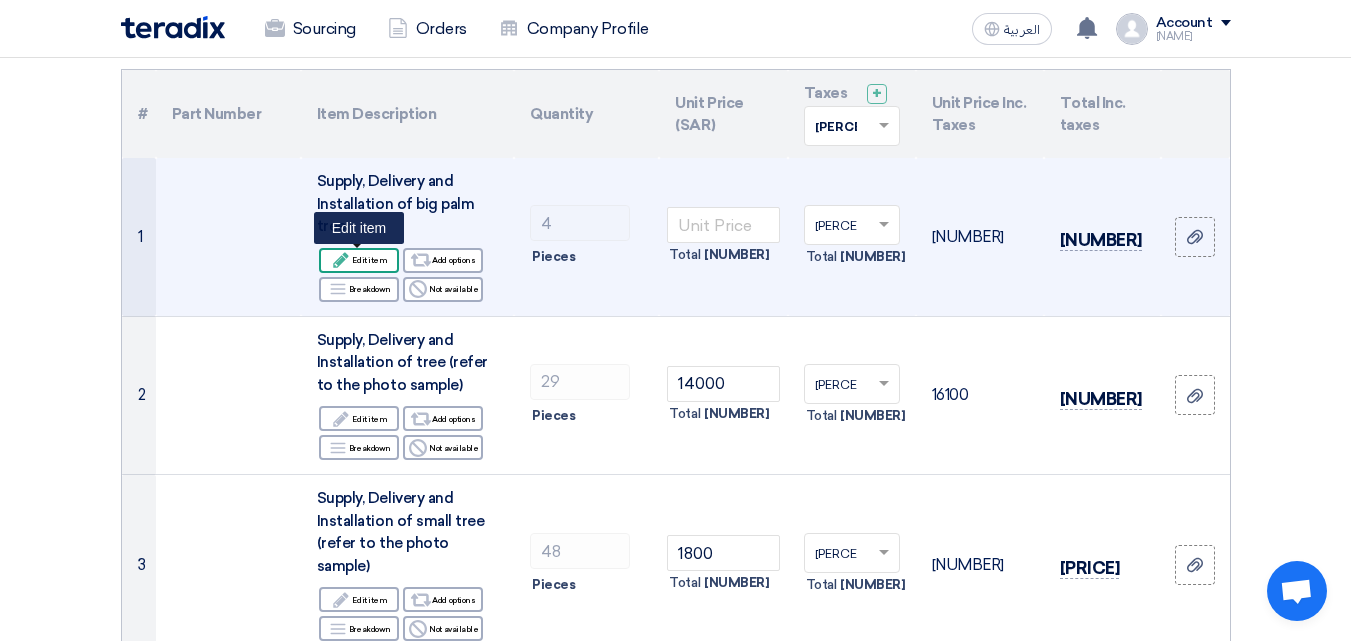 click on "Edit
Edit item" 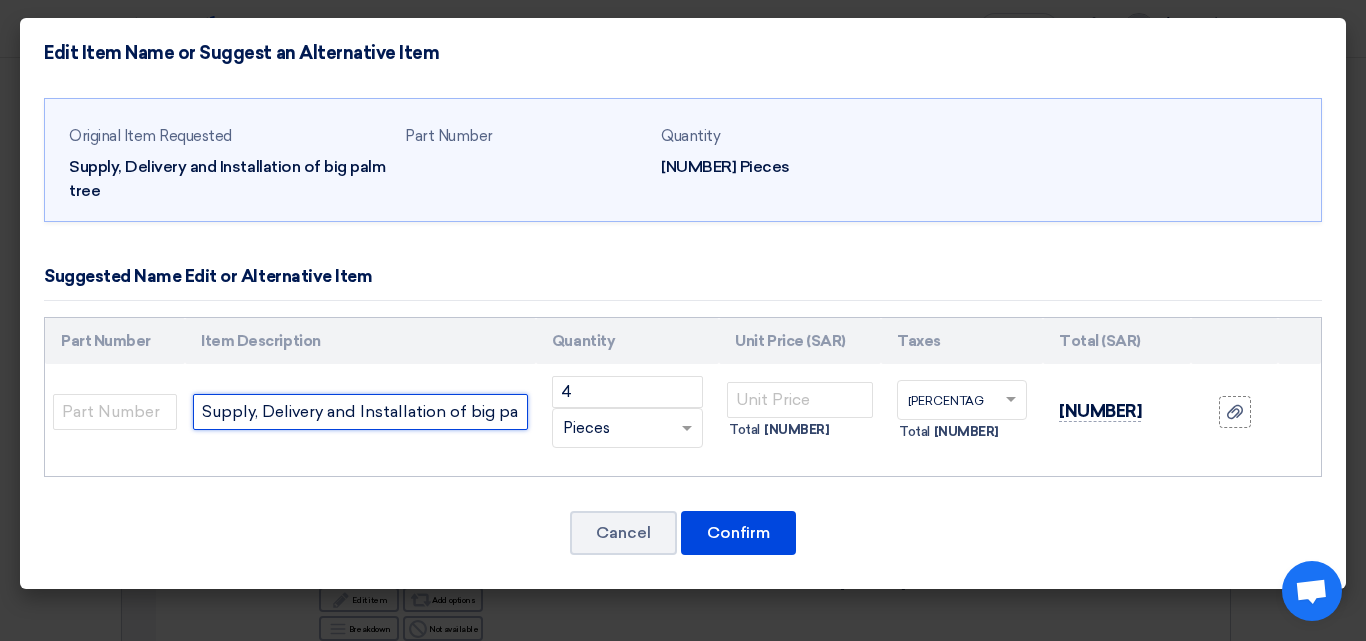 scroll, scrollTop: 0, scrollLeft: 52, axis: horizontal 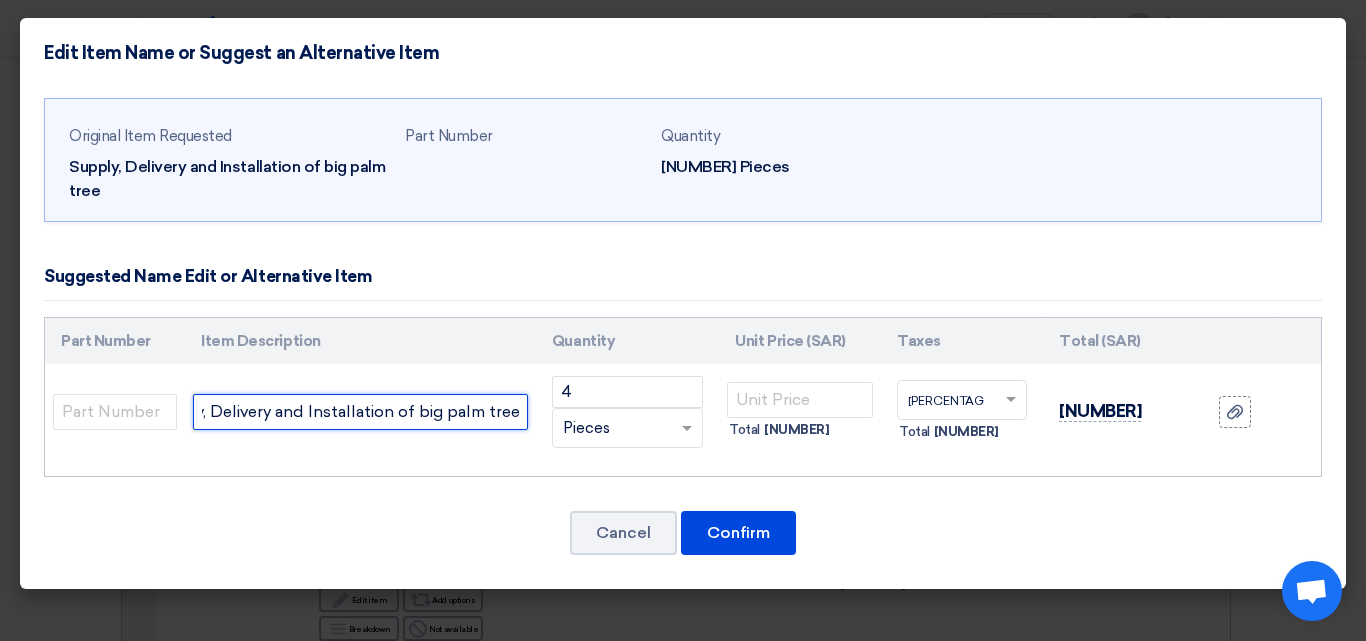 drag, startPoint x: 206, startPoint y: 414, endPoint x: 608, endPoint y: 433, distance: 402.44876 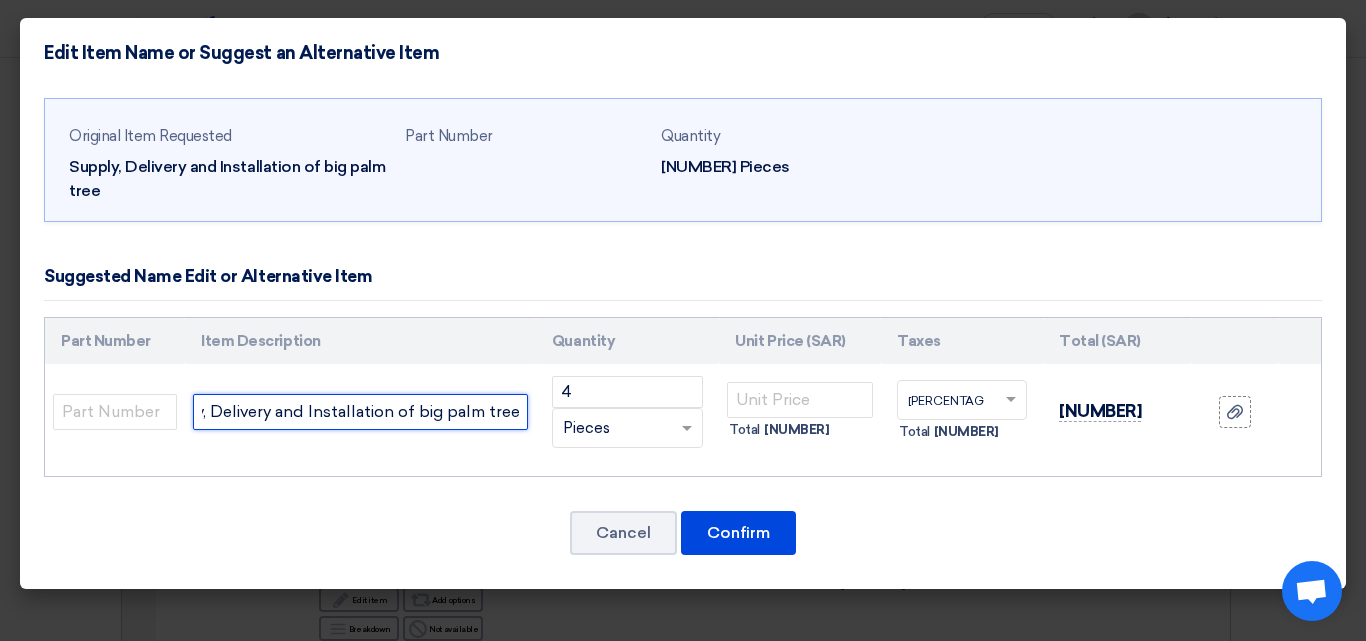 click on "Supply, Delivery and Installation of big palm tree
[NUMBER]
RFQ_STEP1.ITEMS.2.TYPE_PLACEHOLDER
×" 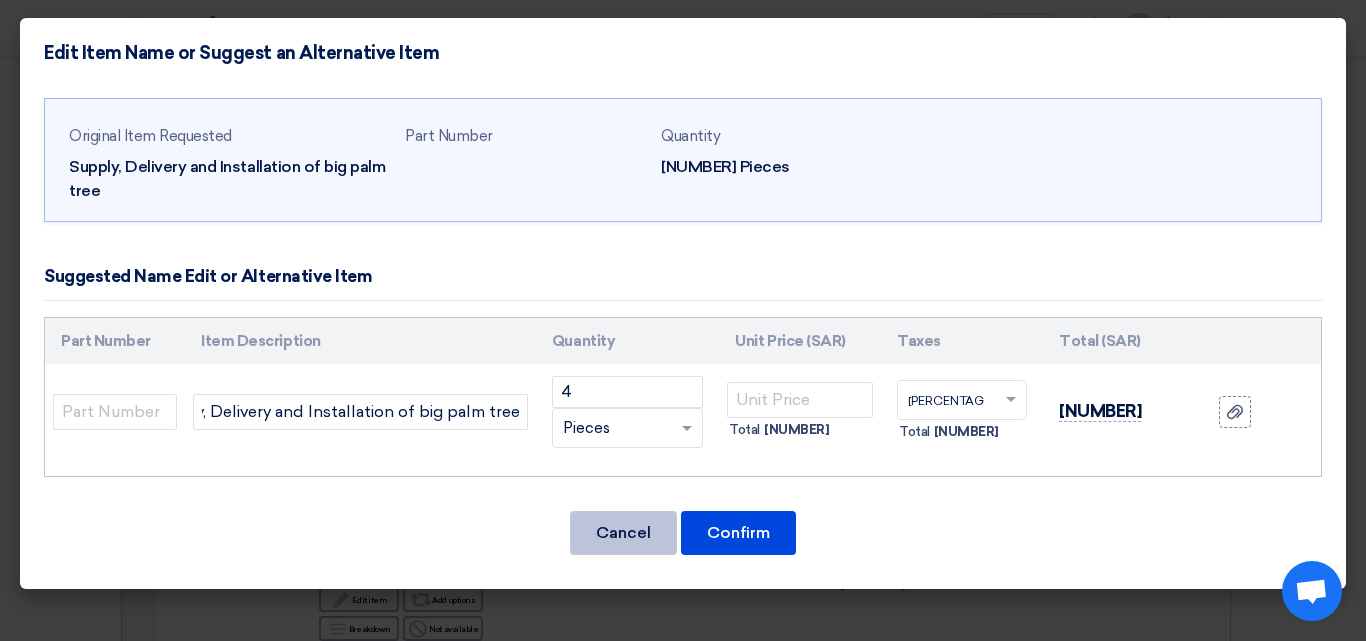 click on "Cancel" 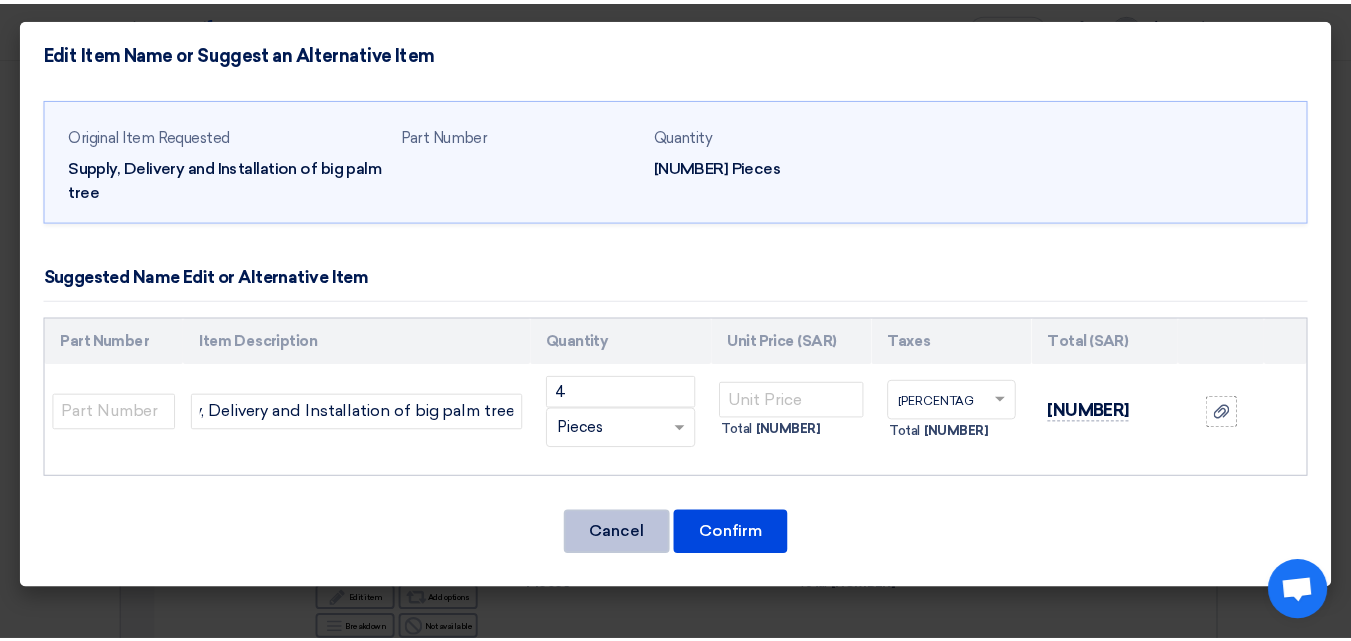 scroll, scrollTop: 0, scrollLeft: 0, axis: both 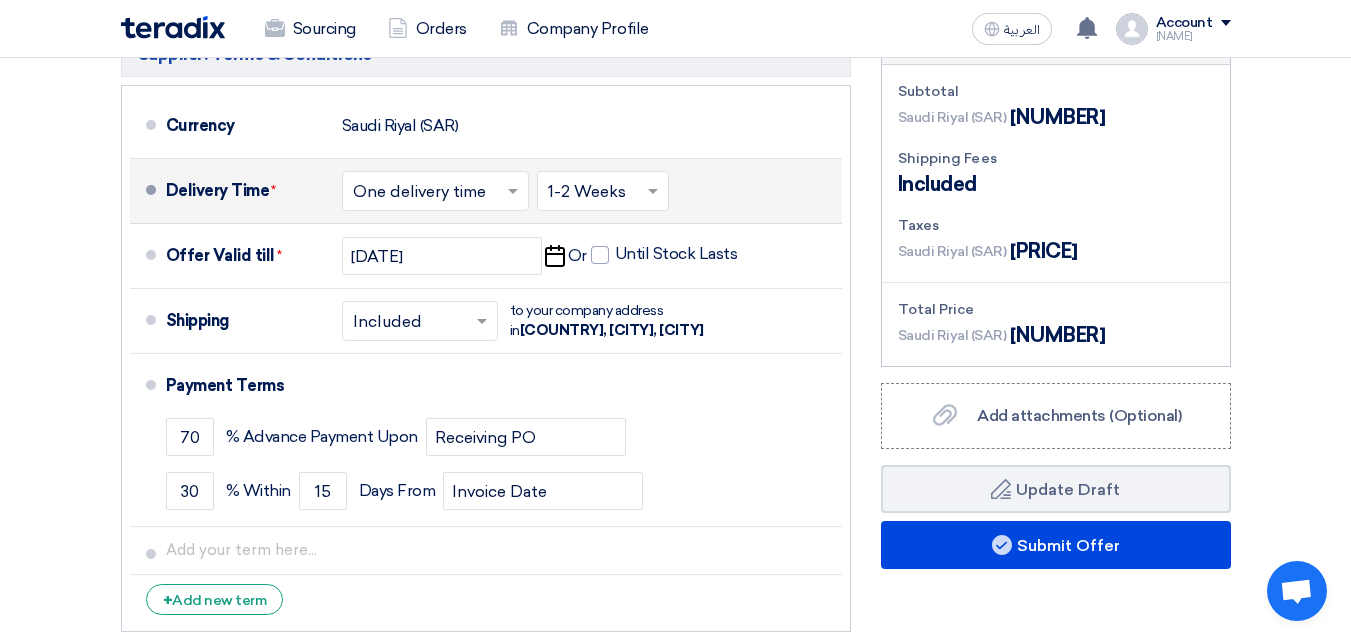 click 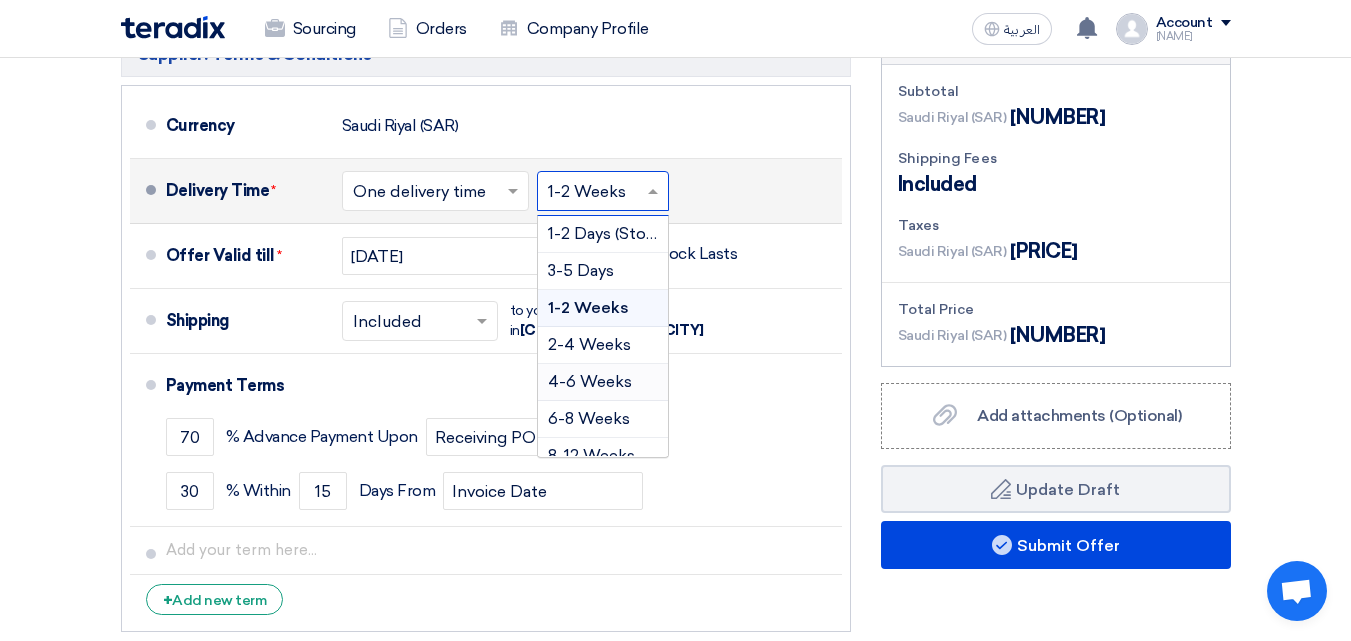 click on "4-6 Weeks" at bounding box center [590, 381] 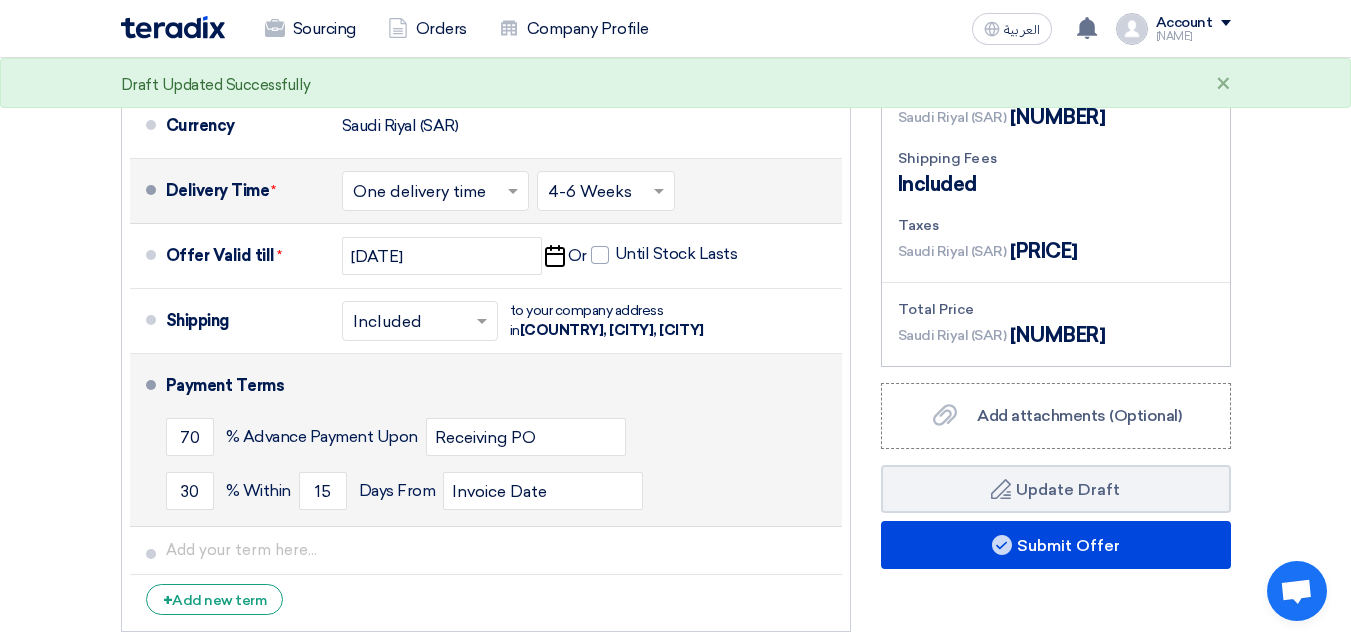 scroll, scrollTop: 1000, scrollLeft: 0, axis: vertical 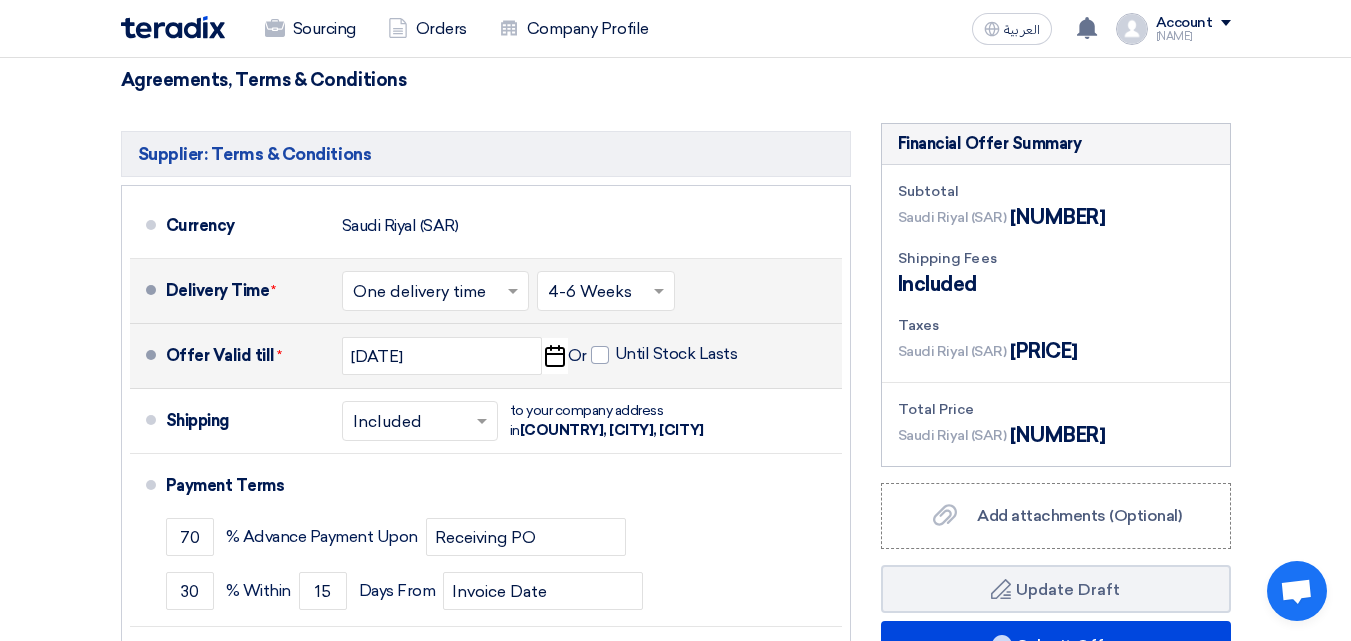 click on "Pick a date" 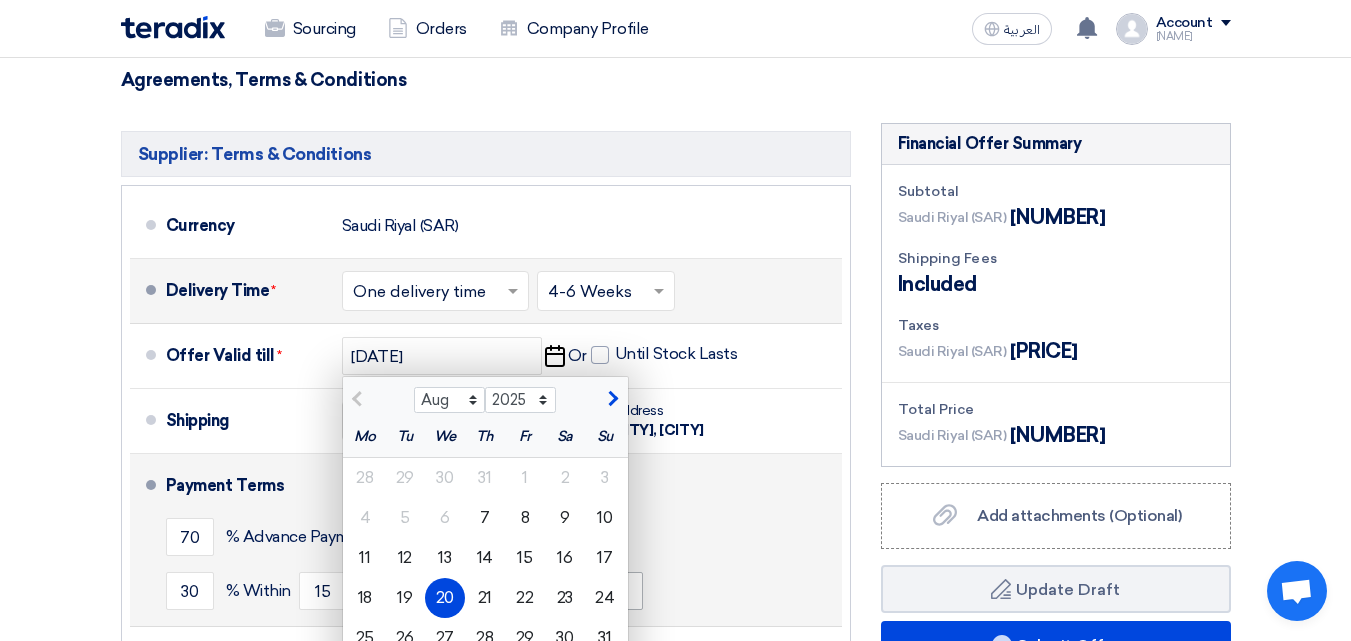 drag, startPoint x: 571, startPoint y: 611, endPoint x: 578, endPoint y: 575, distance: 36.67424 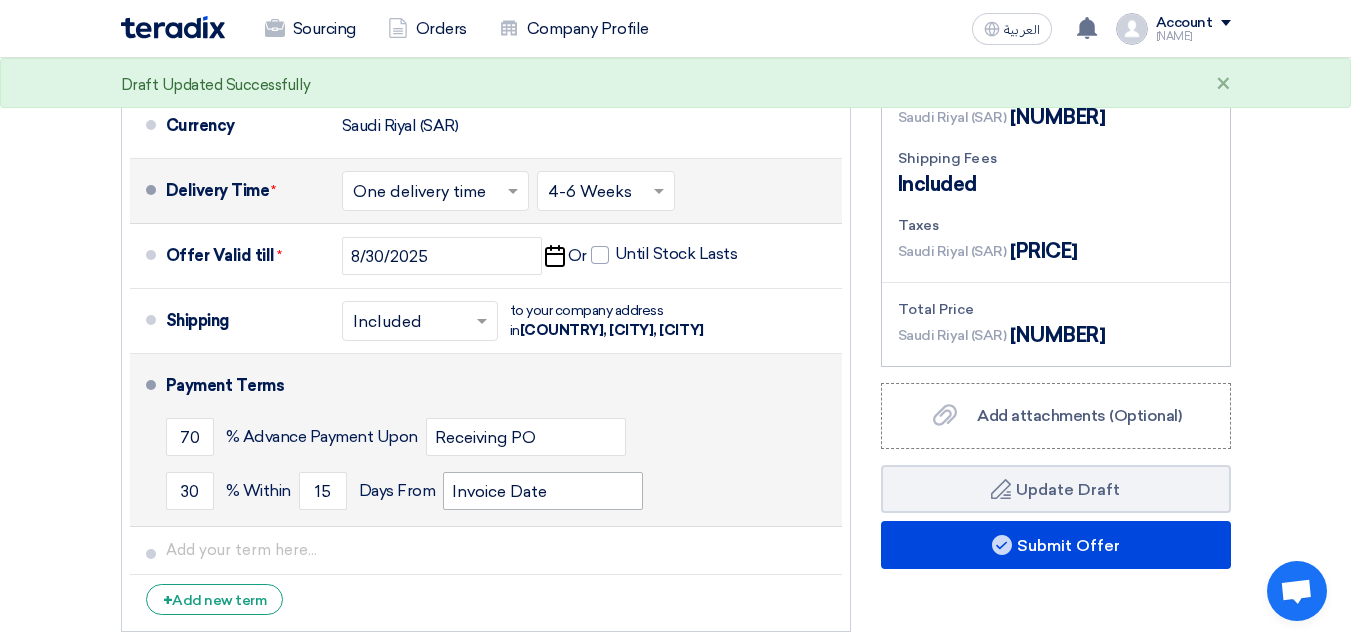 scroll, scrollTop: 1000, scrollLeft: 0, axis: vertical 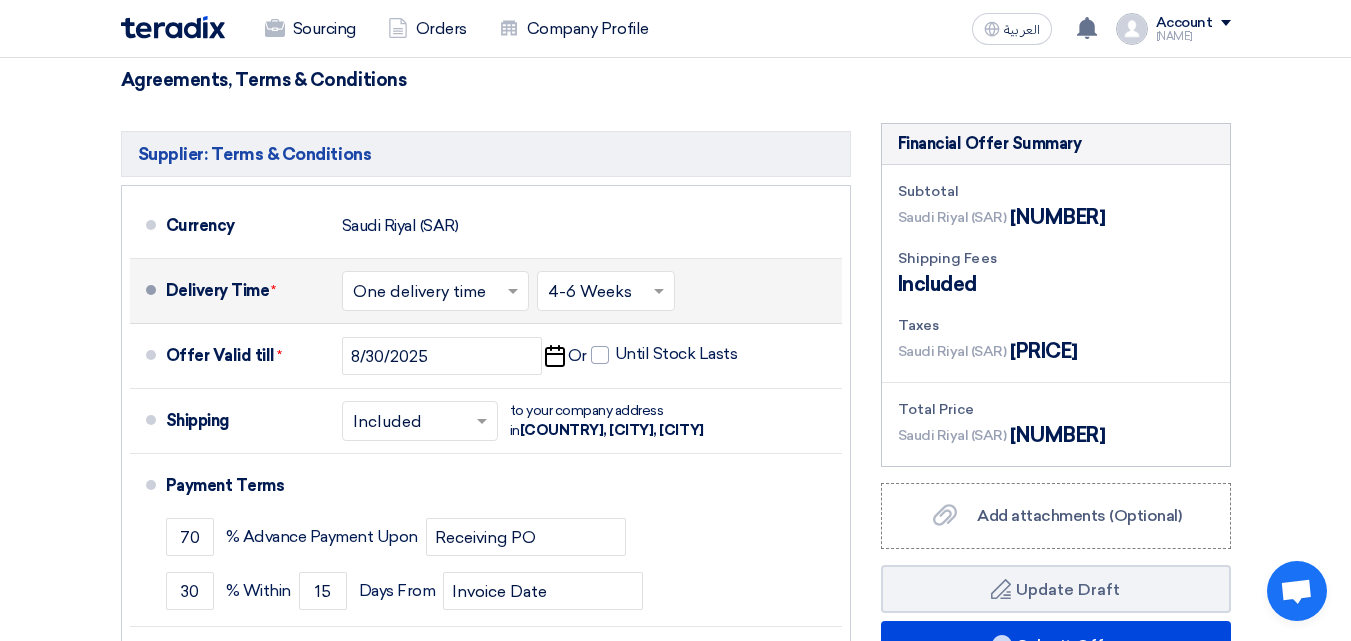 click 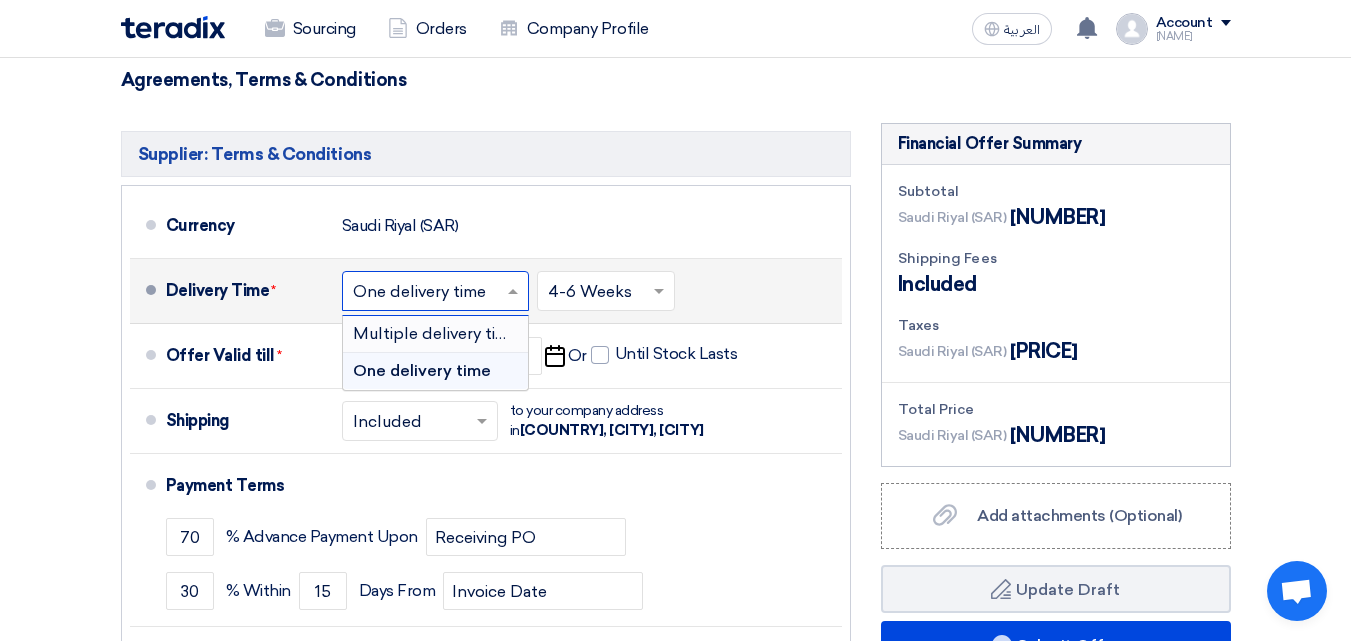click on "Multiple delivery times" at bounding box center (439, 333) 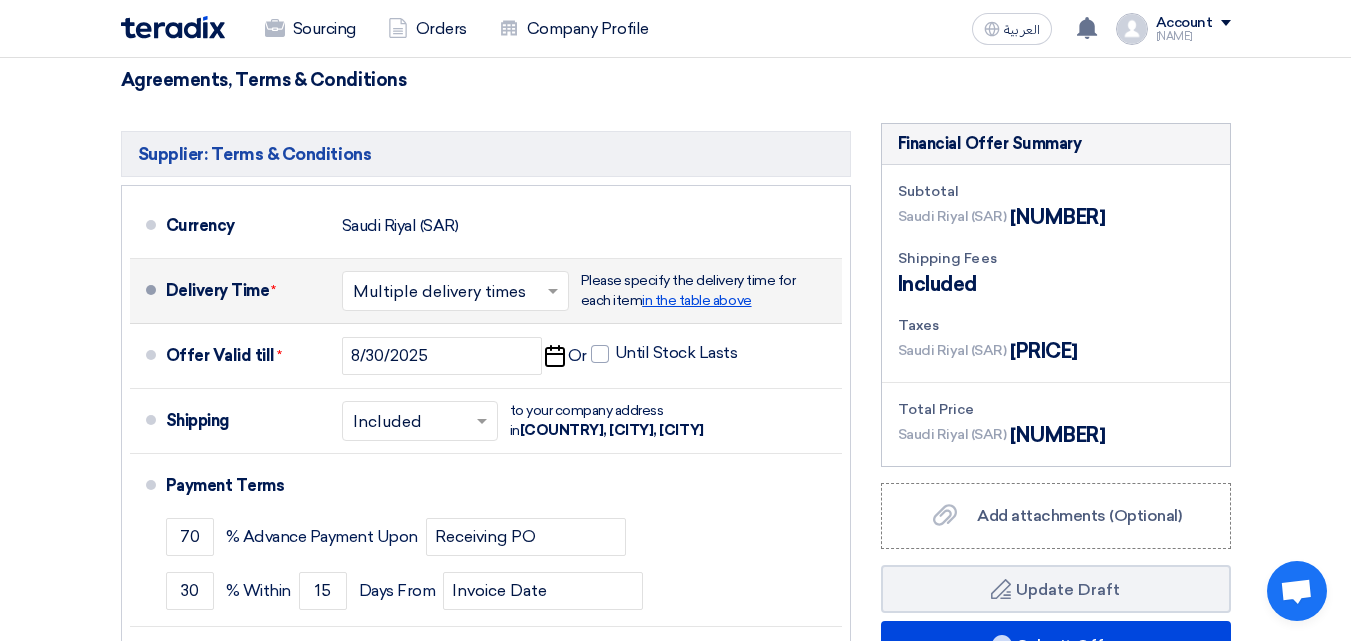 click on "in the table above" 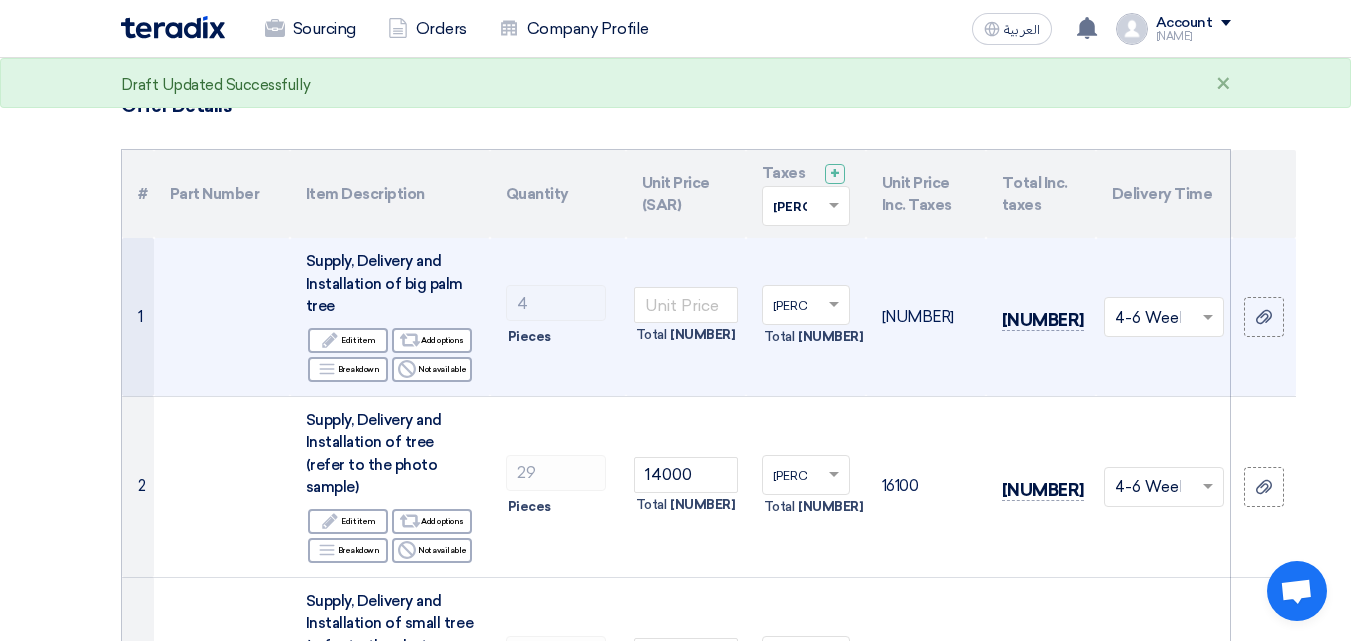 scroll, scrollTop: 100, scrollLeft: 0, axis: vertical 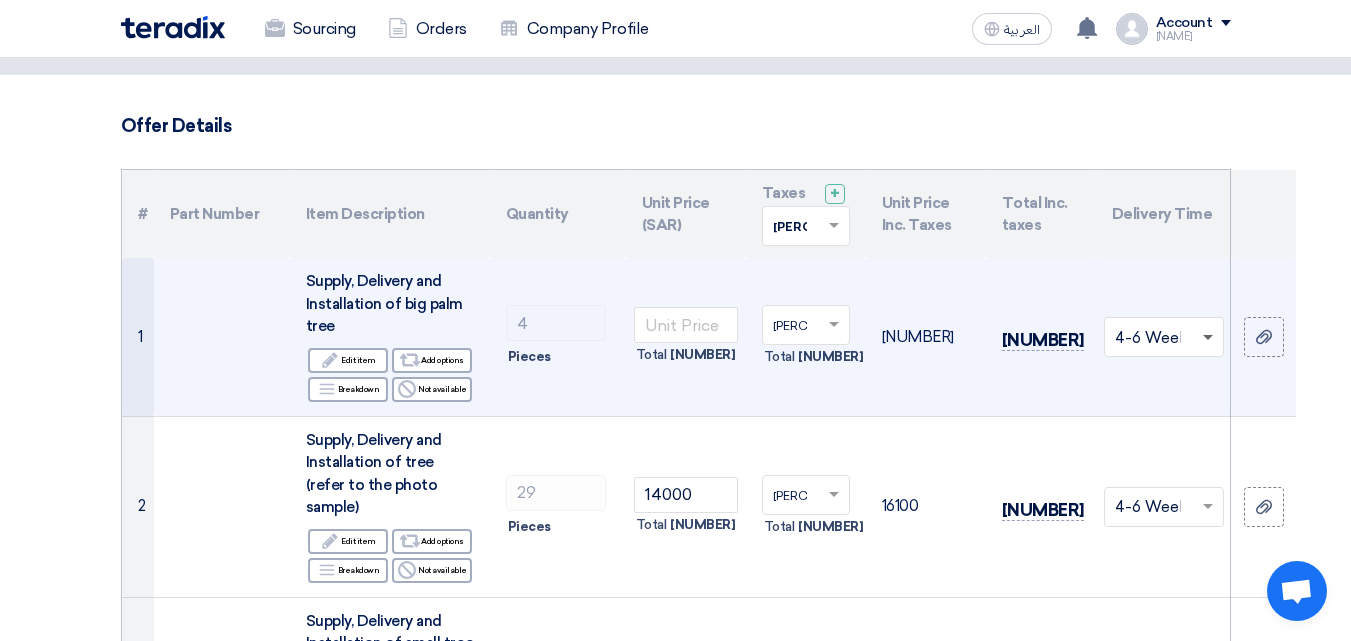 click 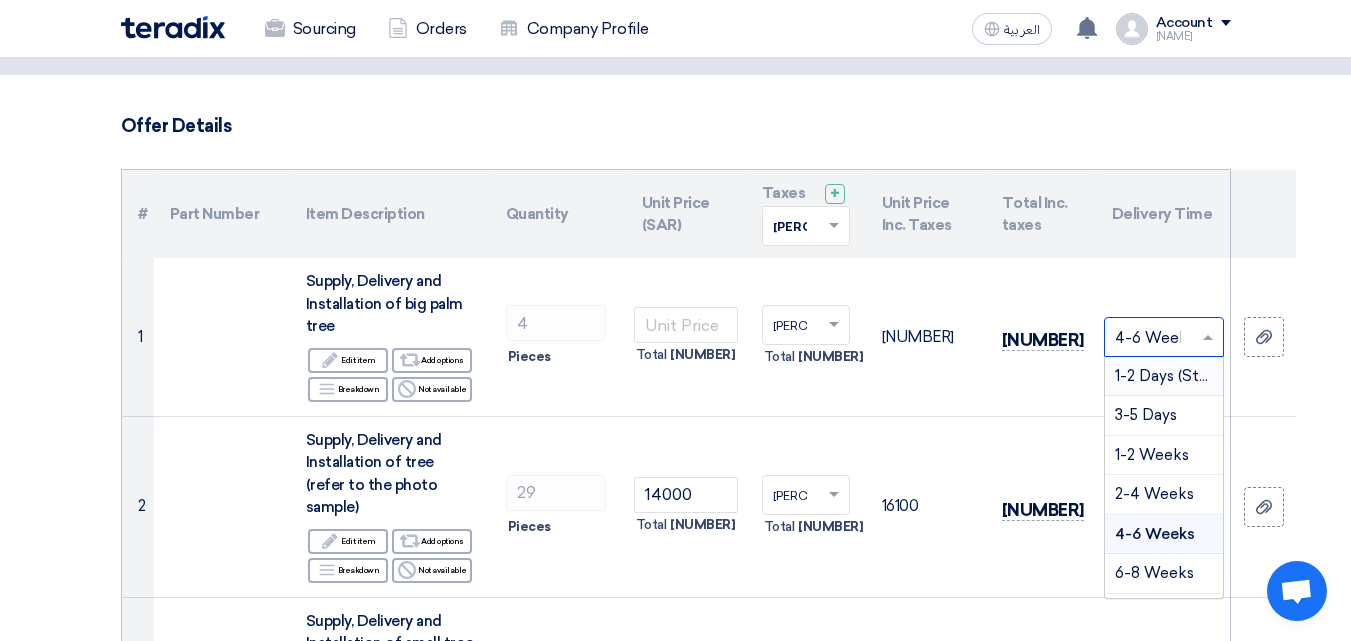 click on "Offer Details
#
Part Number
Item Description
Quantity
Unit Price (SAR)
Taxes
+
'Select taxes...
15% -VAT" 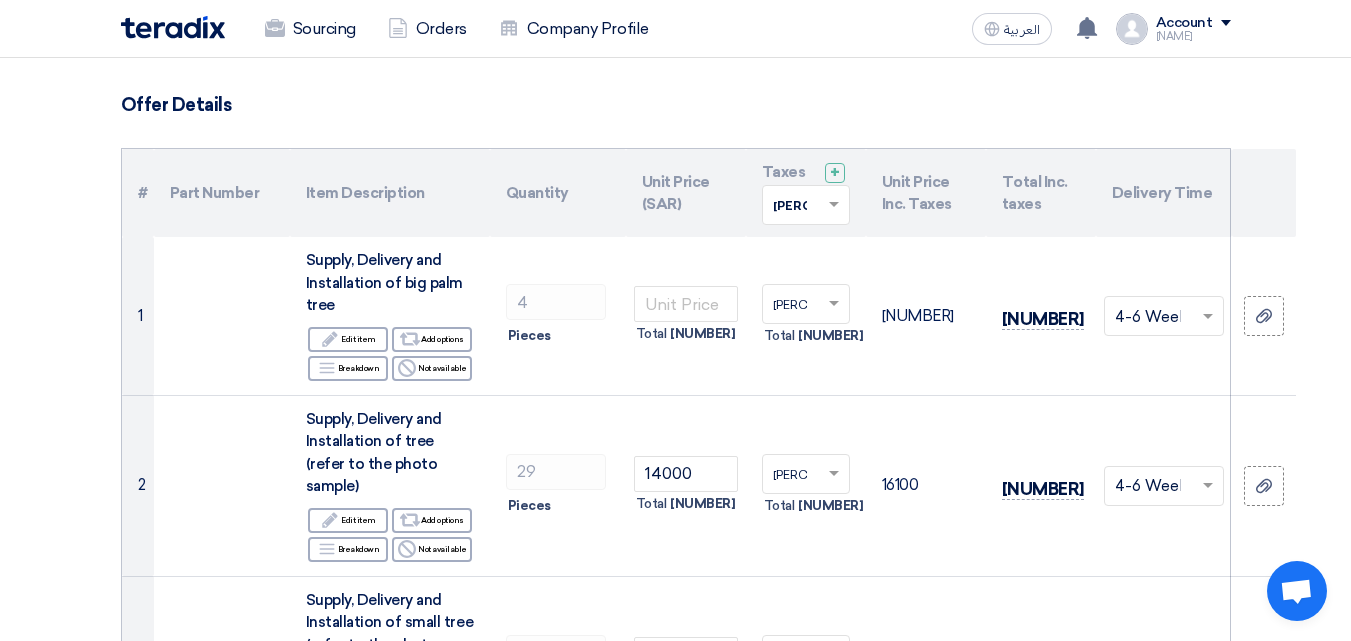 scroll, scrollTop: 0, scrollLeft: 0, axis: both 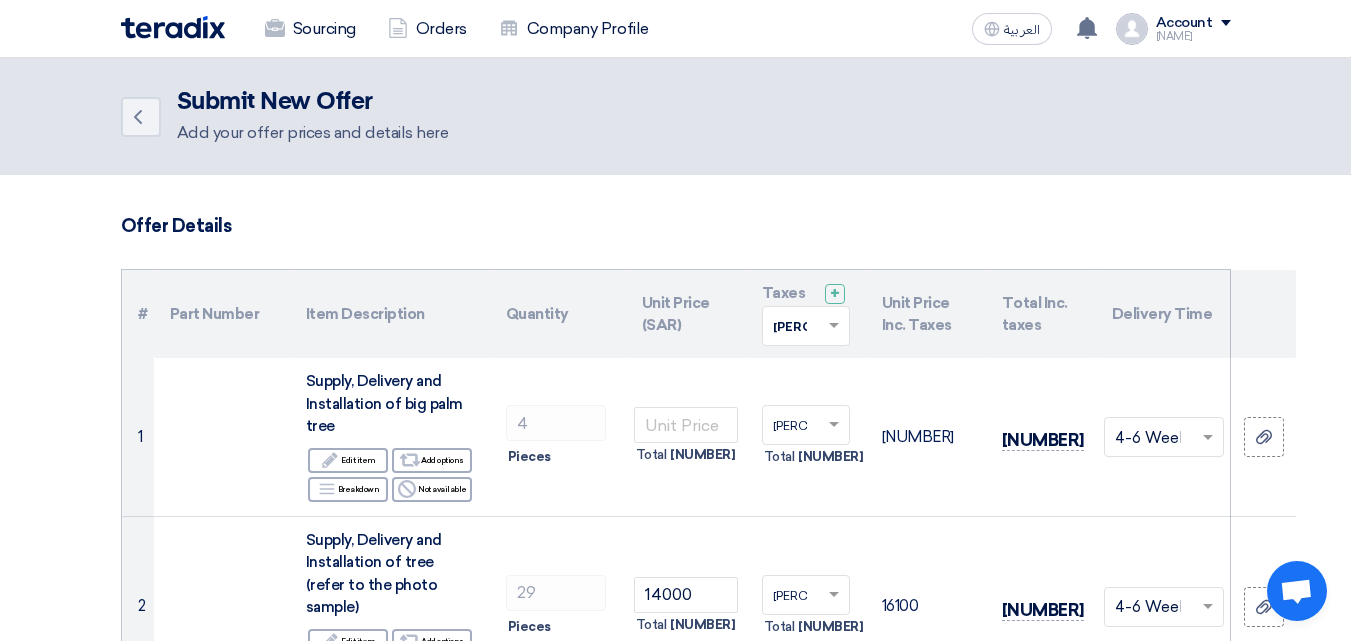 drag, startPoint x: 1326, startPoint y: 1, endPoint x: 908, endPoint y: 142, distance: 441.14056 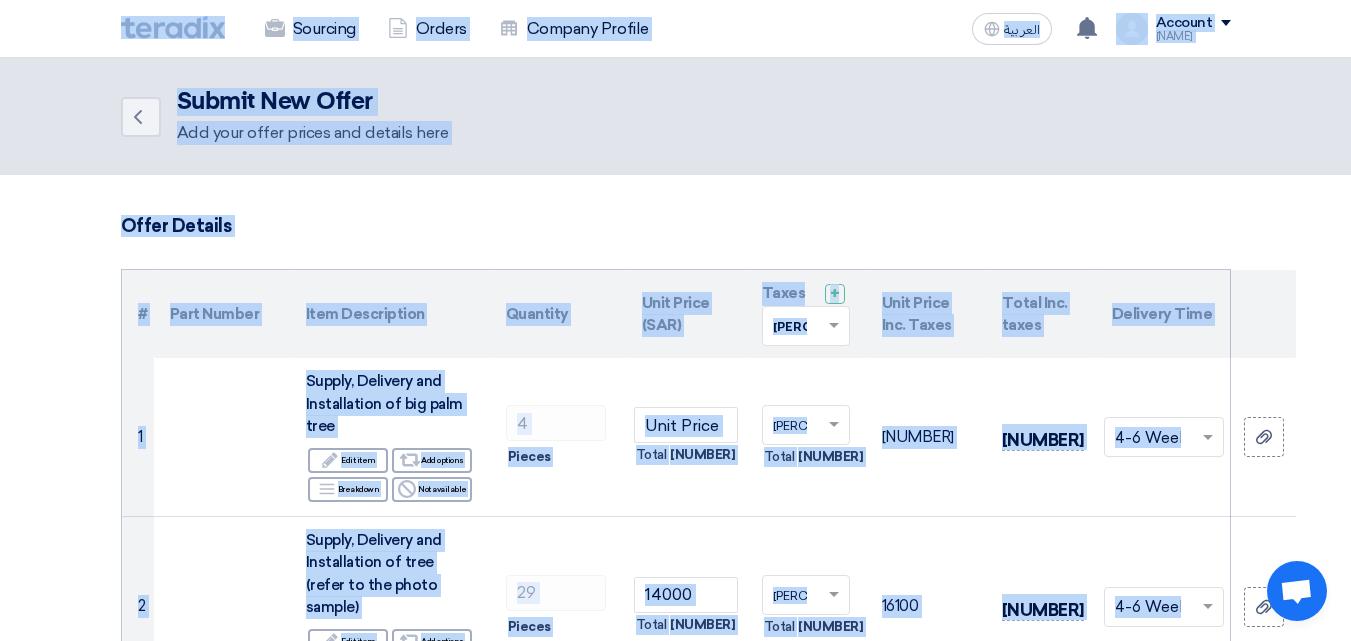 click on "Back
Submit New Offer
Add your offer prices and details here" 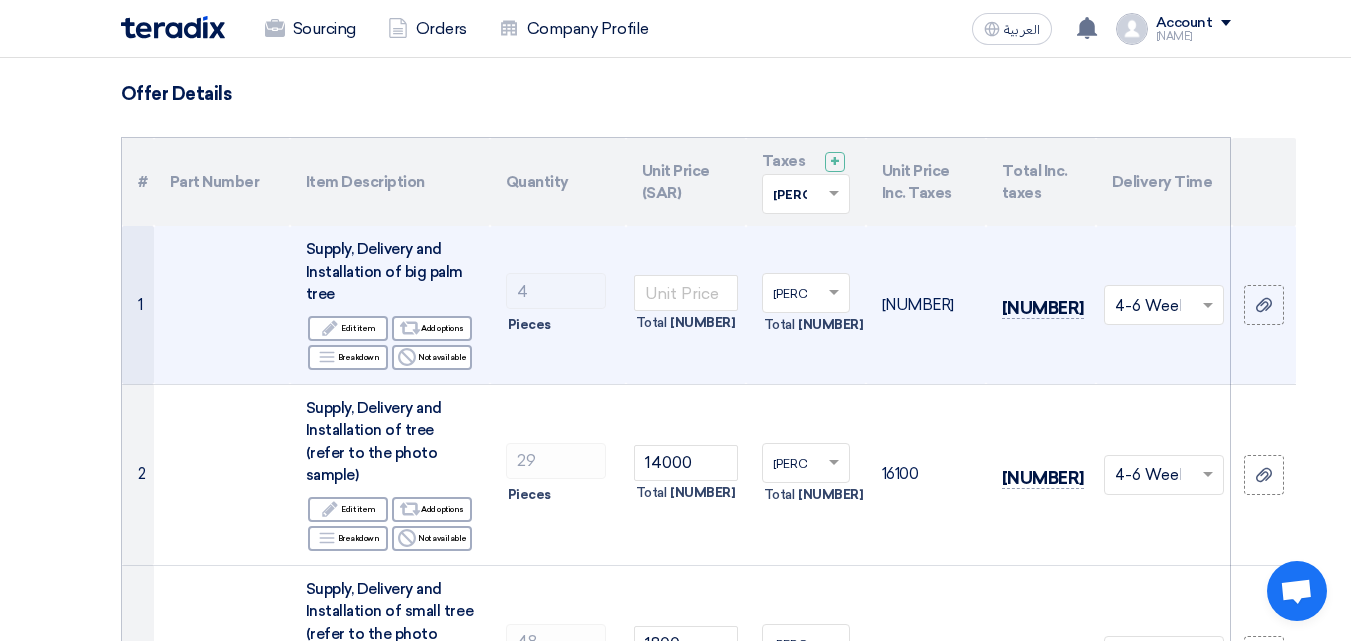 scroll, scrollTop: 0, scrollLeft: 0, axis: both 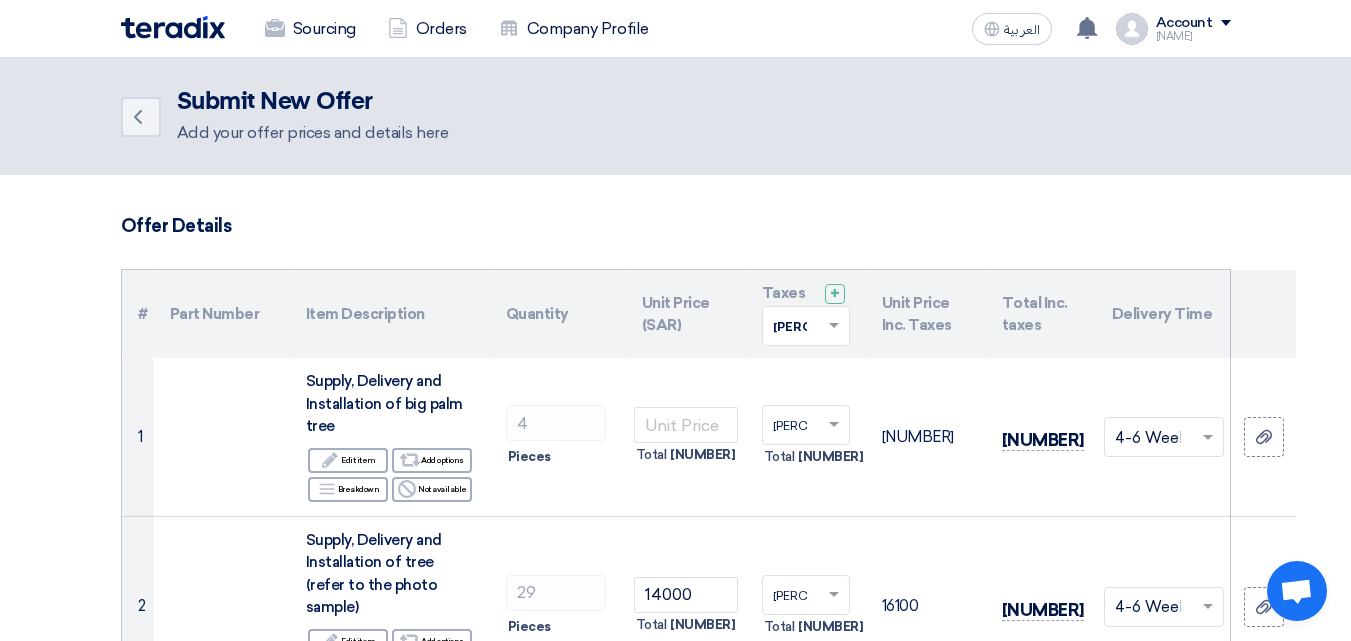 click 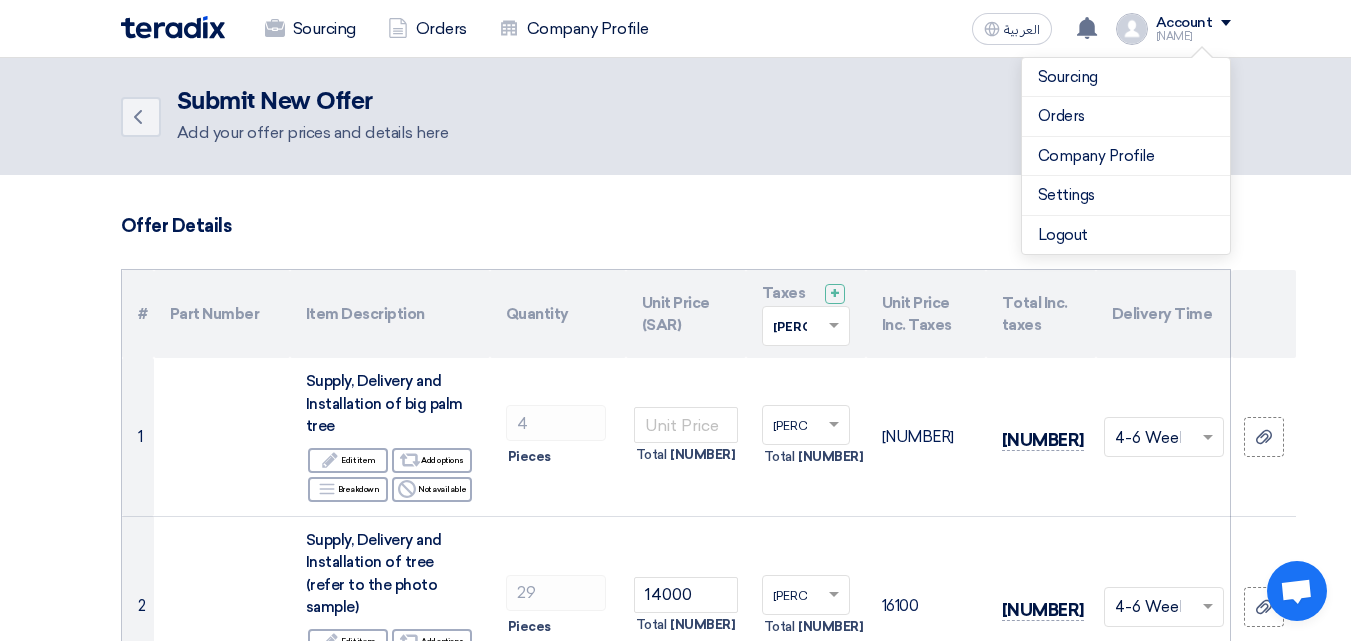 click on "Back
Submit New Offer
Add your offer prices and details here" 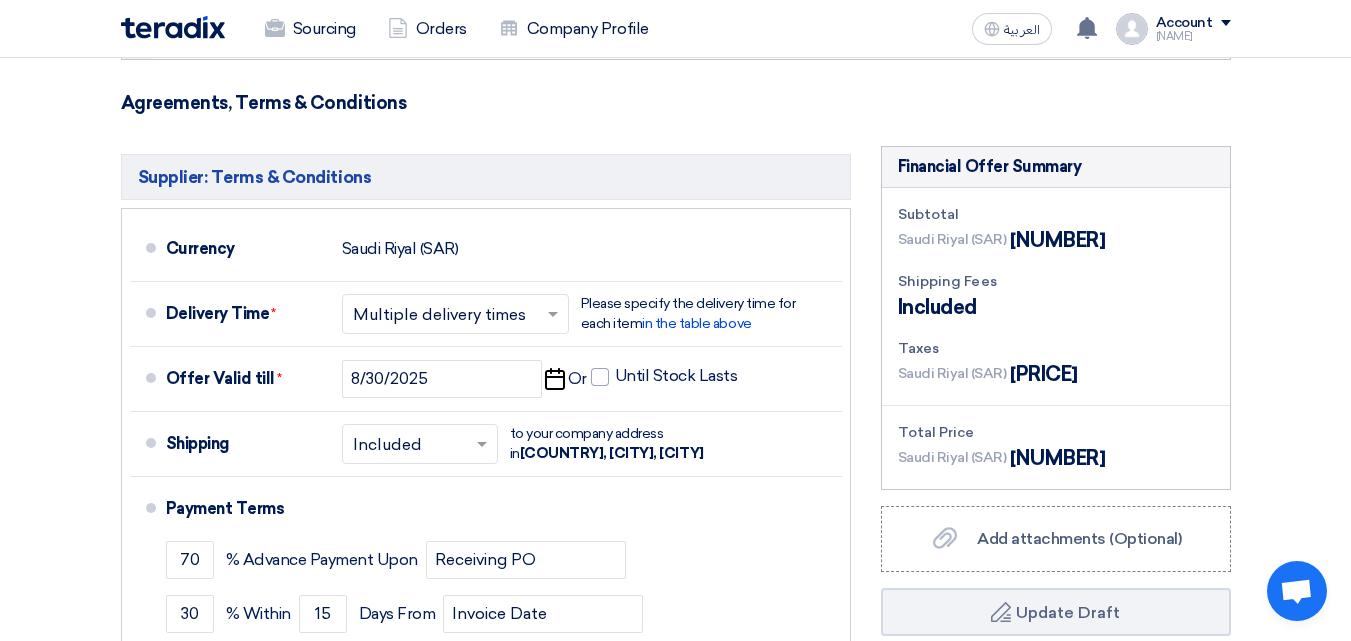 scroll, scrollTop: 1100, scrollLeft: 0, axis: vertical 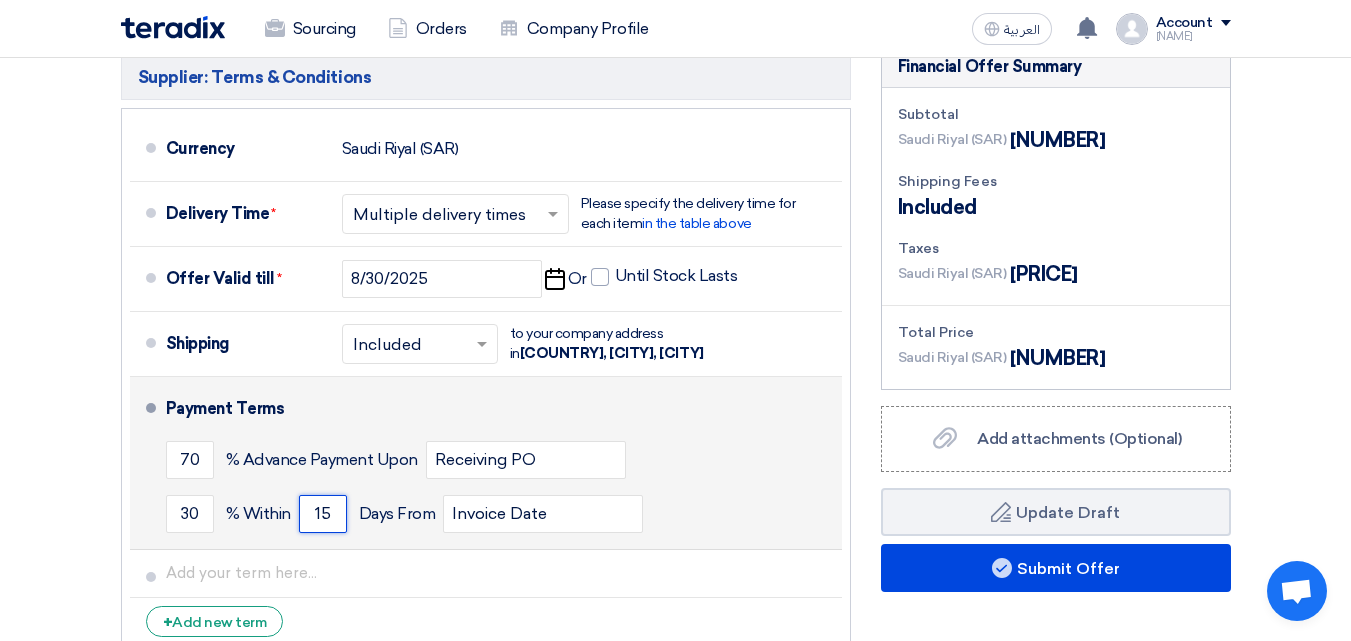 drag, startPoint x: 333, startPoint y: 489, endPoint x: 301, endPoint y: 485, distance: 32.24903 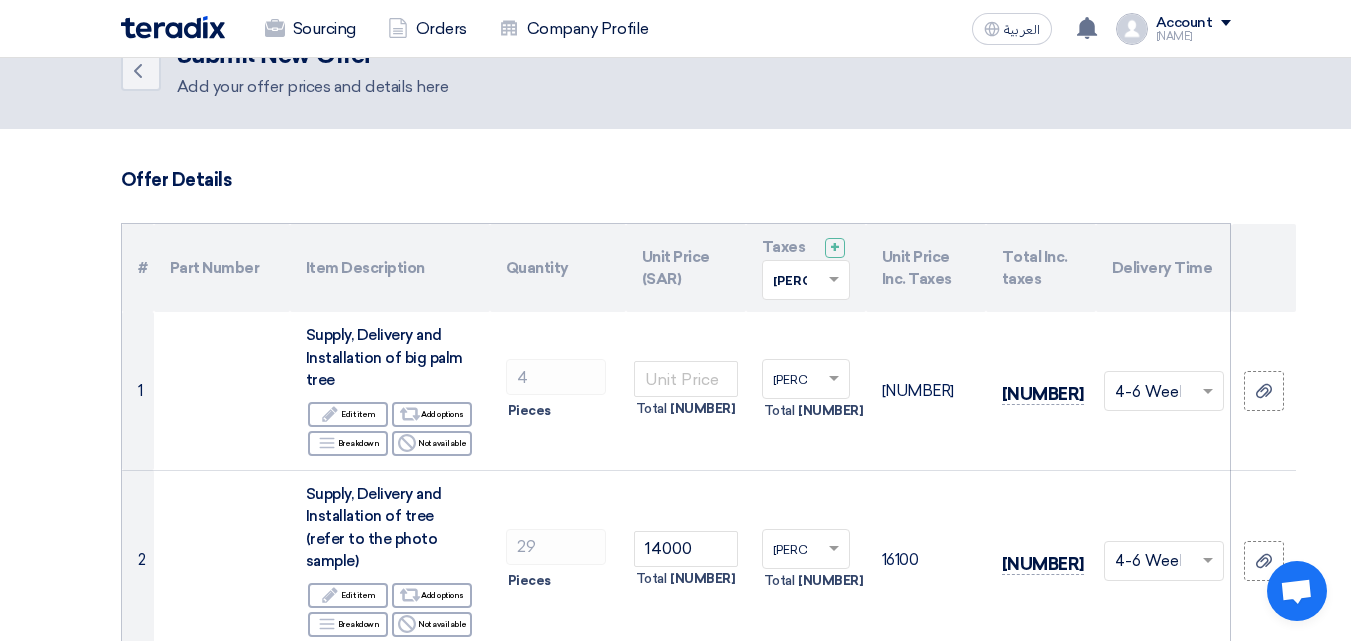 scroll, scrollTop: 0, scrollLeft: 0, axis: both 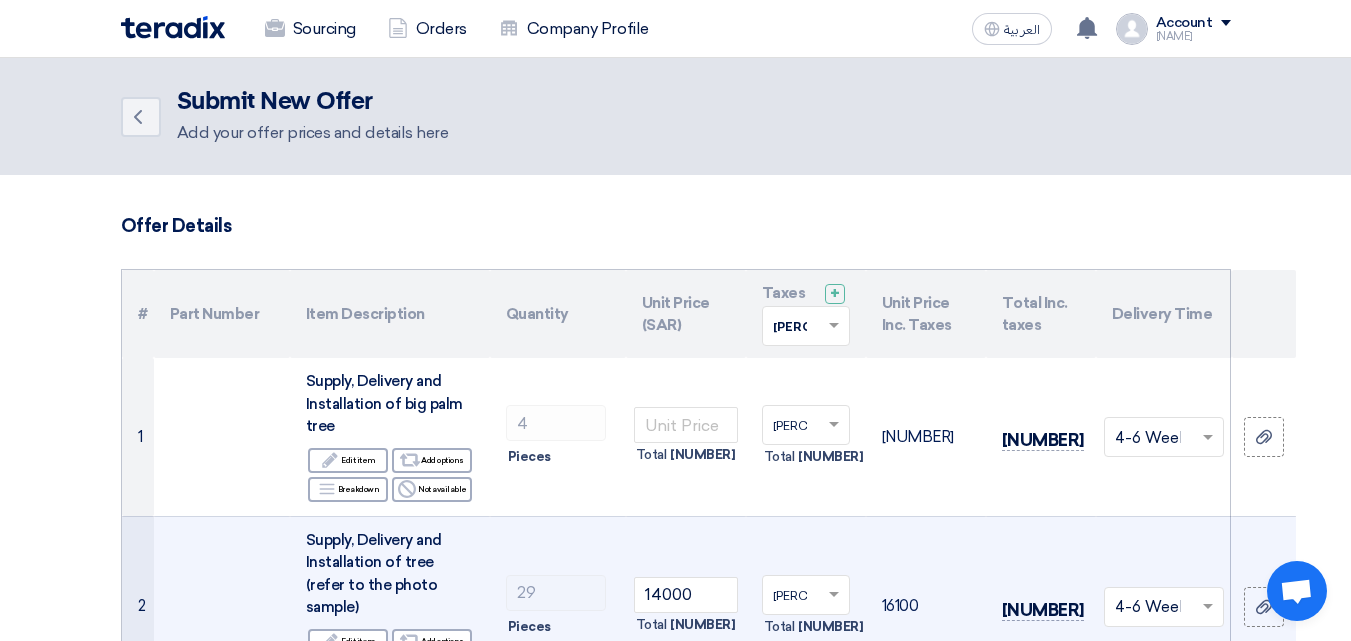 type on "30" 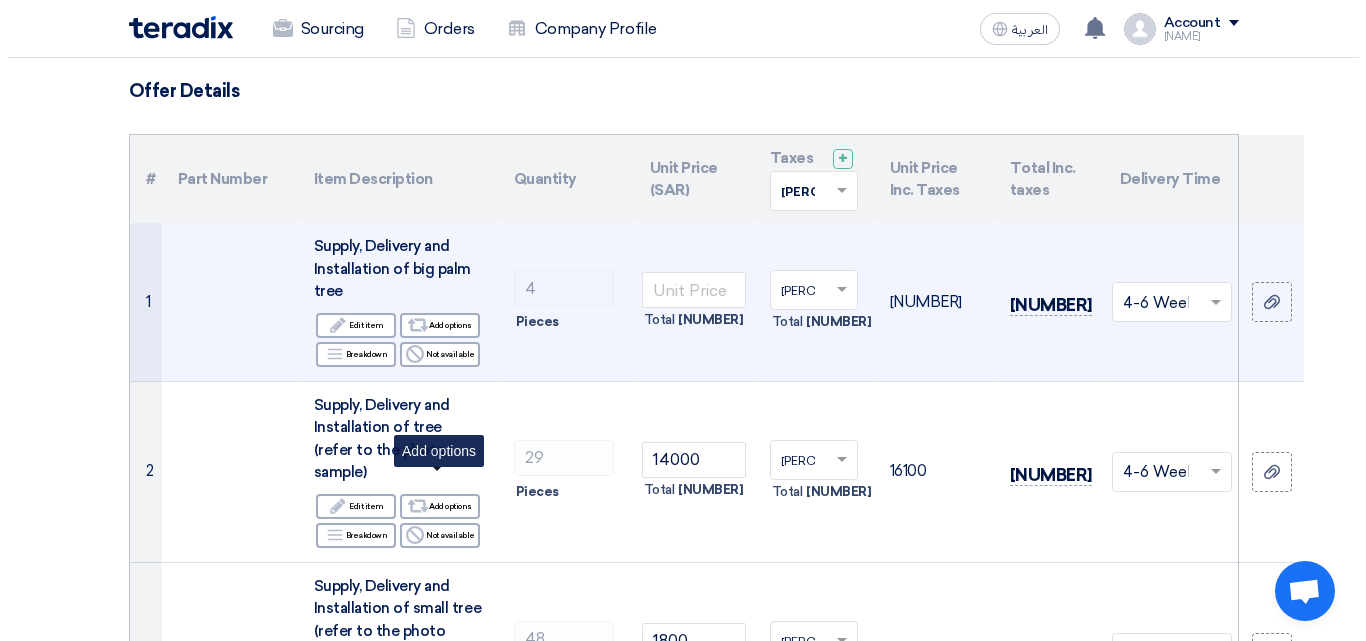scroll, scrollTop: 100, scrollLeft: 0, axis: vertical 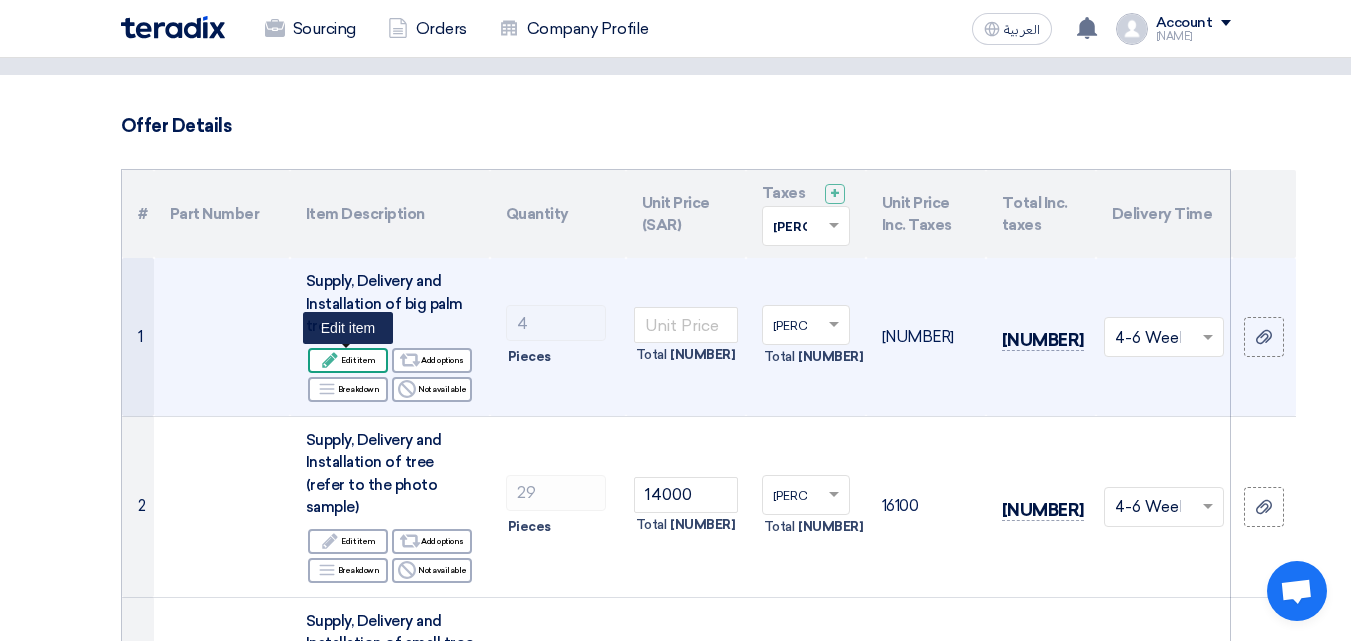 click on "Edit
Edit item" 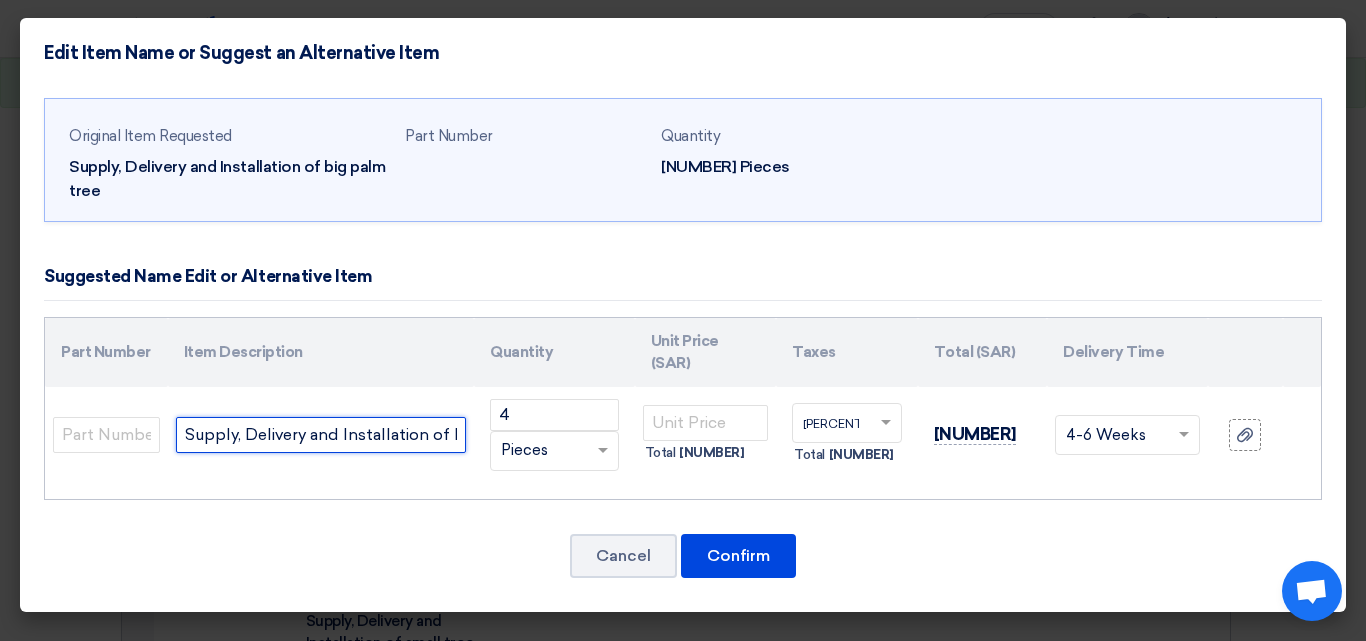 scroll, scrollTop: 0, scrollLeft: 96, axis: horizontal 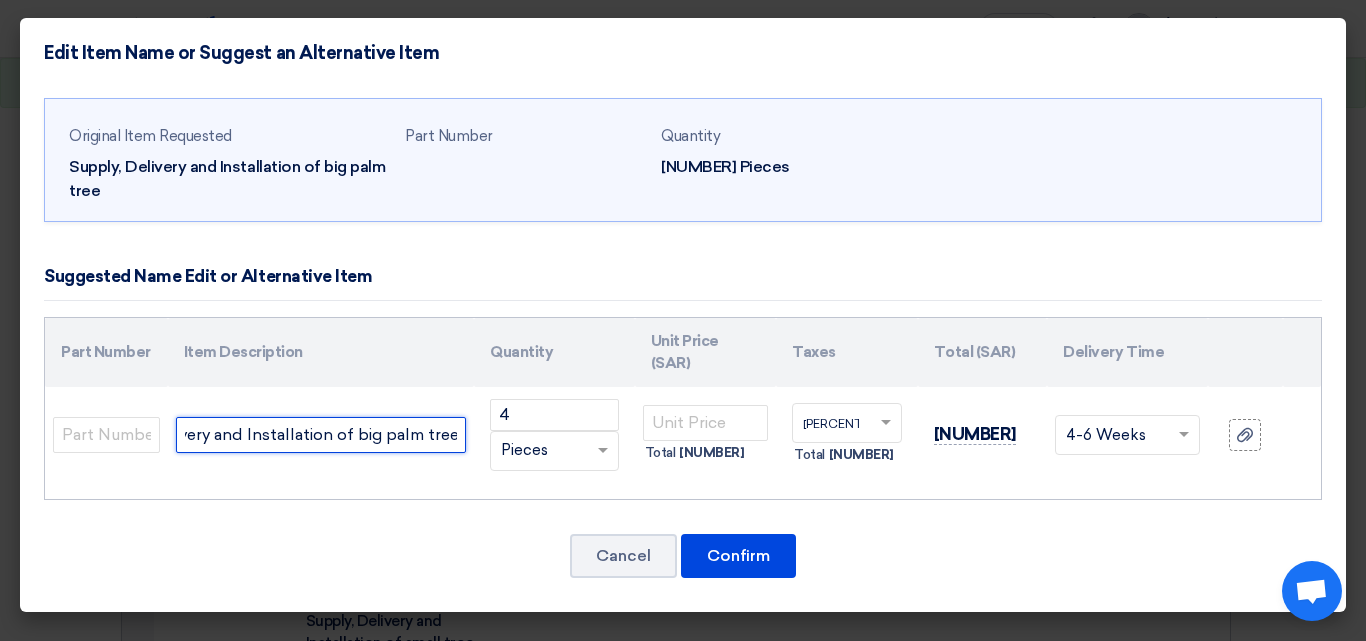 drag, startPoint x: 182, startPoint y: 411, endPoint x: 586, endPoint y: 431, distance: 404.49475 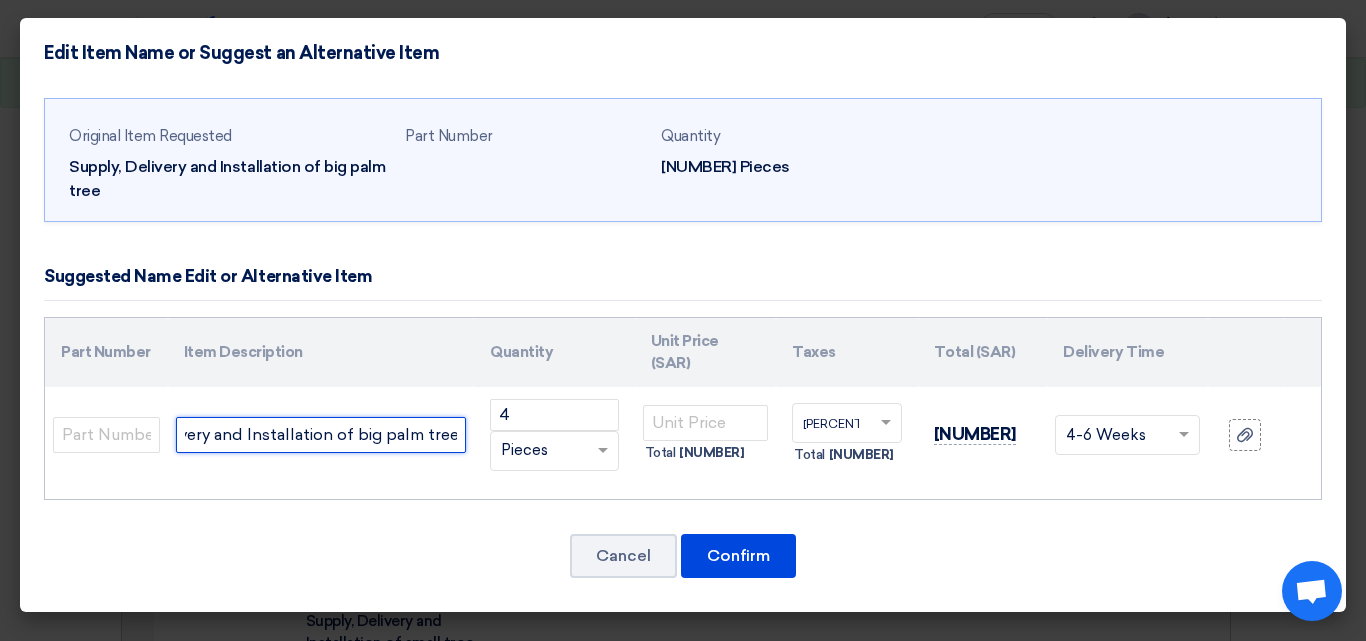 paste on "Supply and Installation of Artificial Palm tree<br>3m height x 3.5m diameter upper leaves<br>(45cm trunk diameter) to be fix in customer<br>planter / area with cement, polystyrene<br>white pebble stone and support materials" 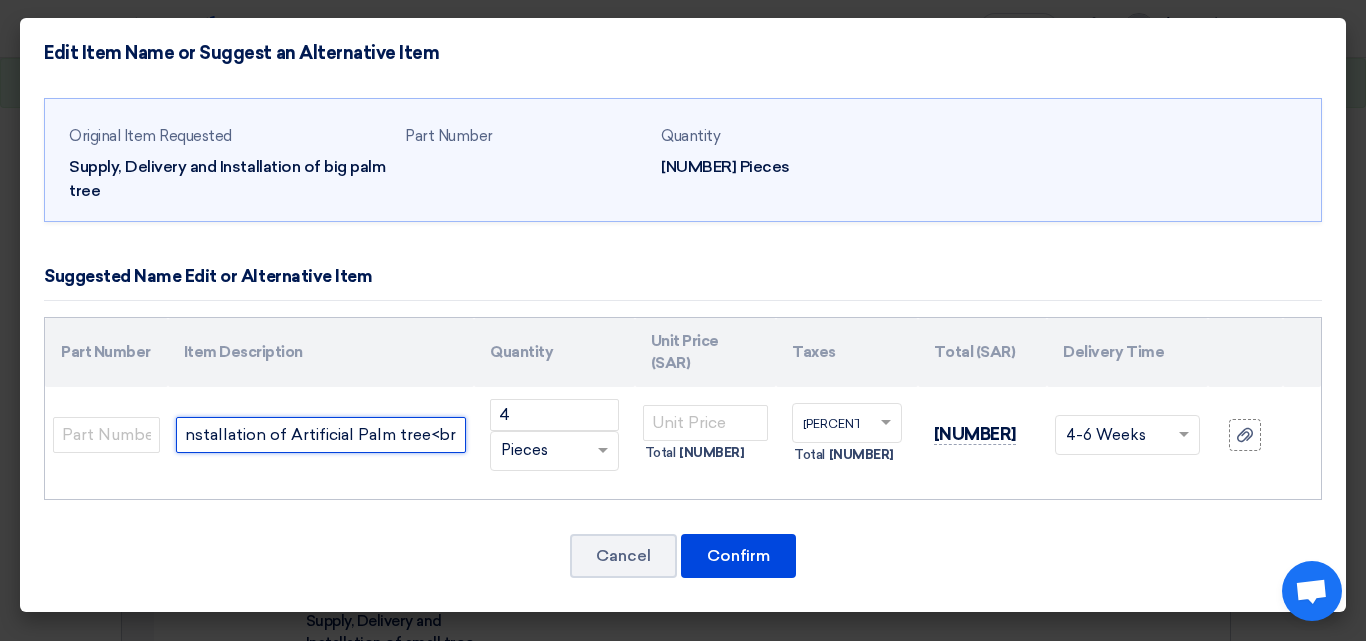 scroll, scrollTop: 0, scrollLeft: 1466, axis: horizontal 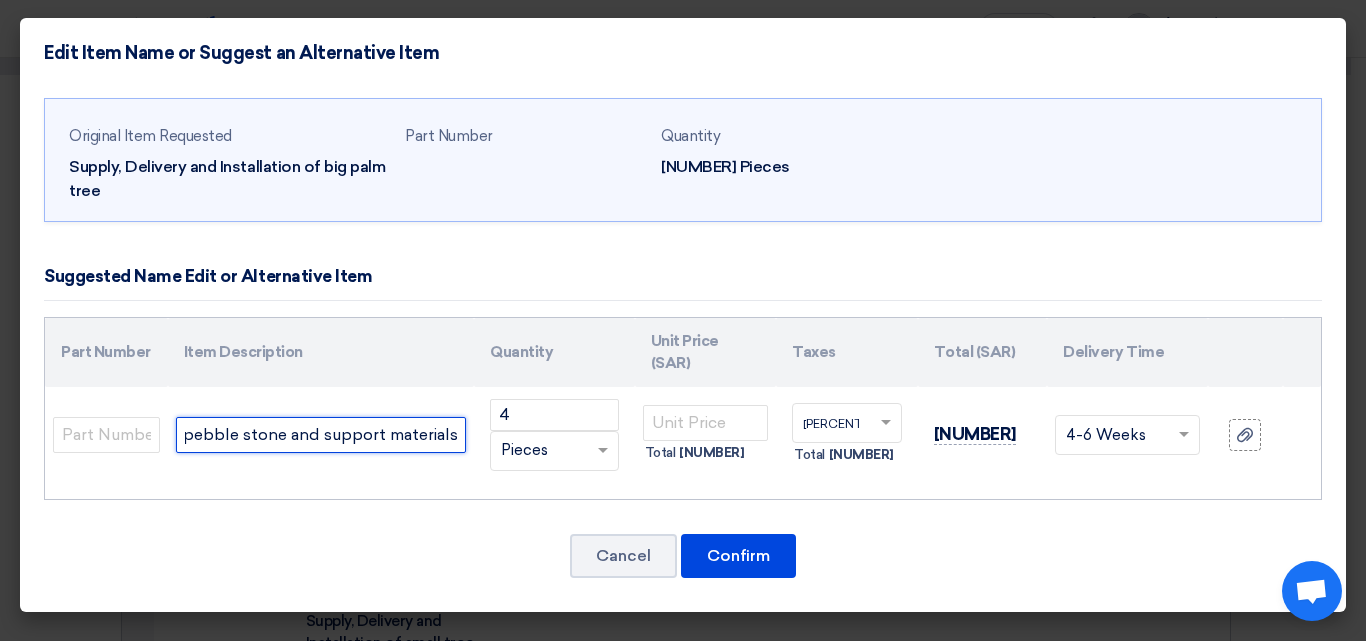 drag, startPoint x: 344, startPoint y: 412, endPoint x: 766, endPoint y: 443, distance: 423.1371 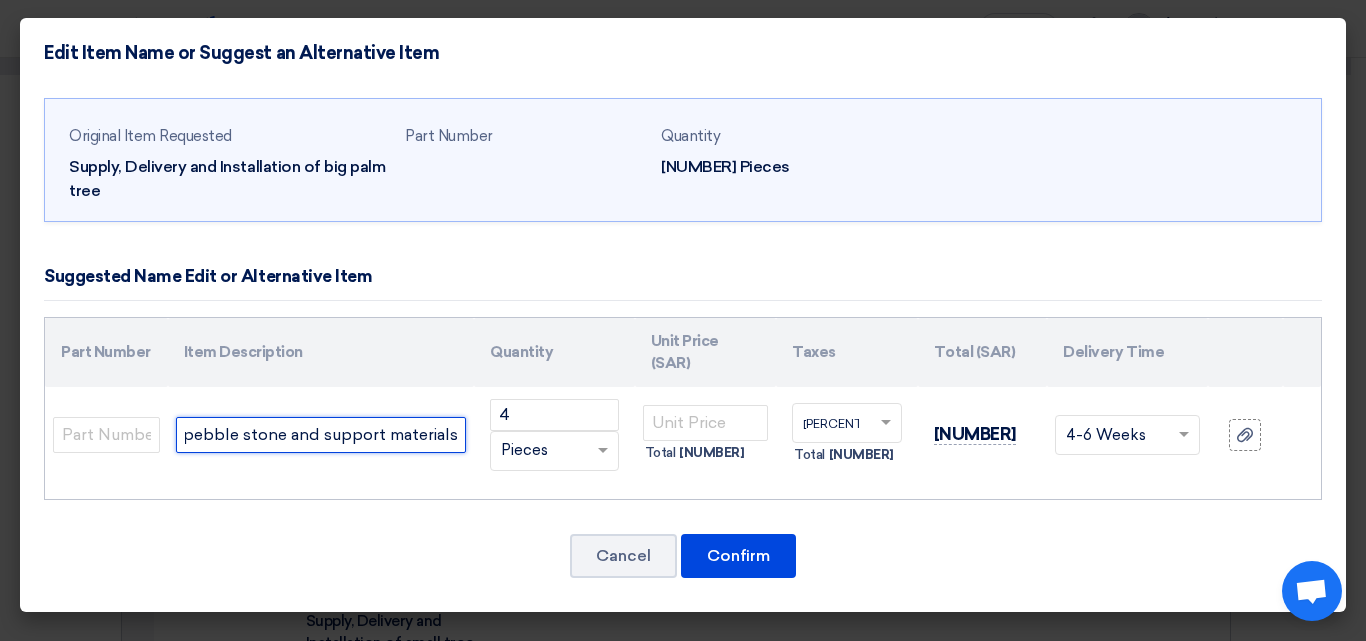 paste on "Supply and Installation of Artificial Palm tree<br>3m height x 3.5m diameter upper leaves<br>(45cm trunk diameter) to be fix in customer<br>planter / area with cement, polystyrene<br>white pebble stone and su" 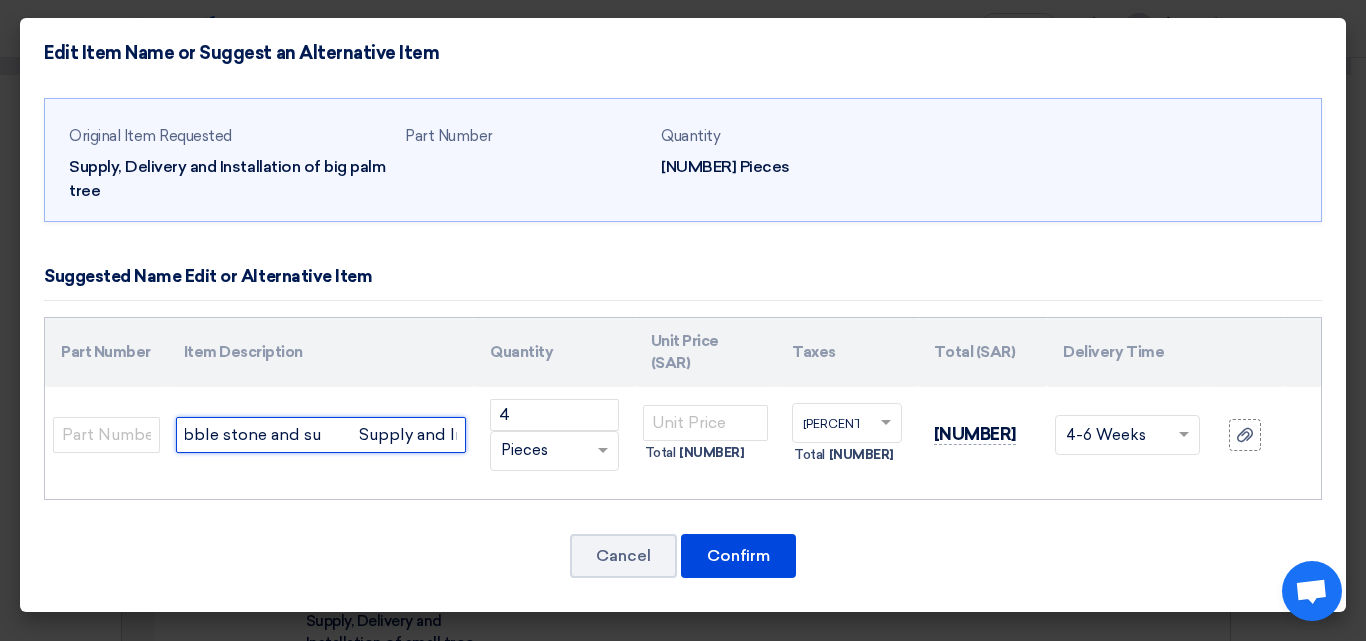 scroll, scrollTop: 0, scrollLeft: 3081, axis: horizontal 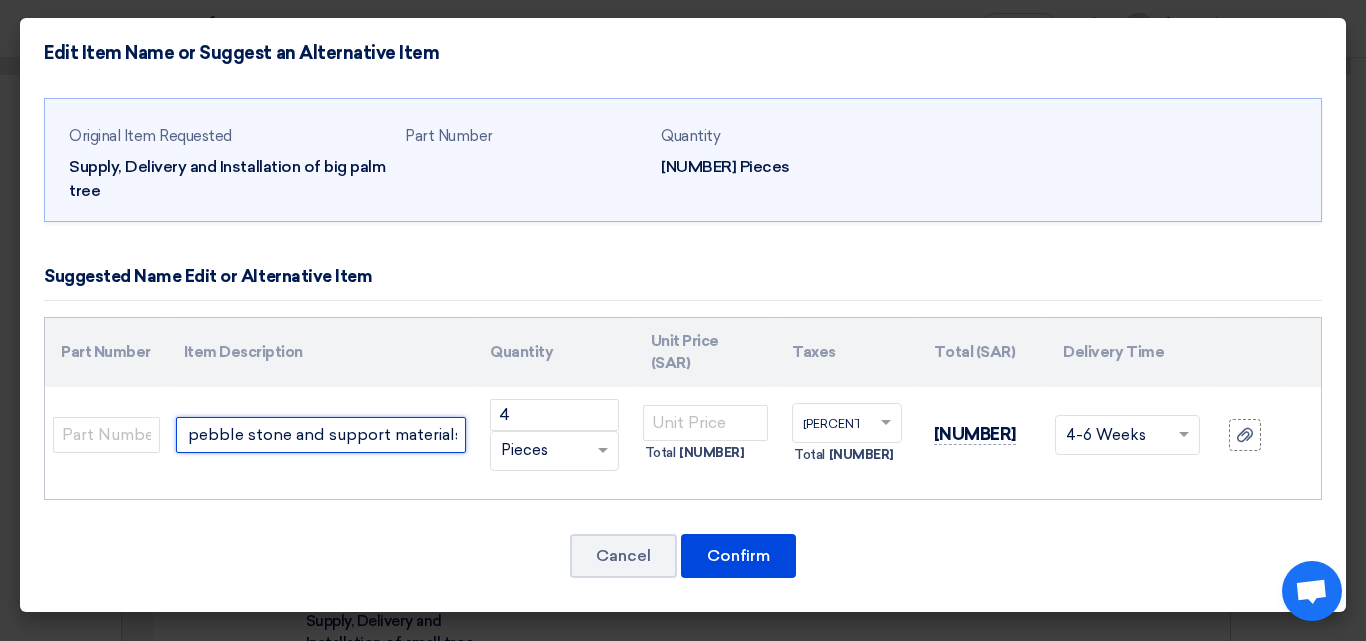 drag, startPoint x: 449, startPoint y: 411, endPoint x: 483, endPoint y: 416, distance: 34.36568 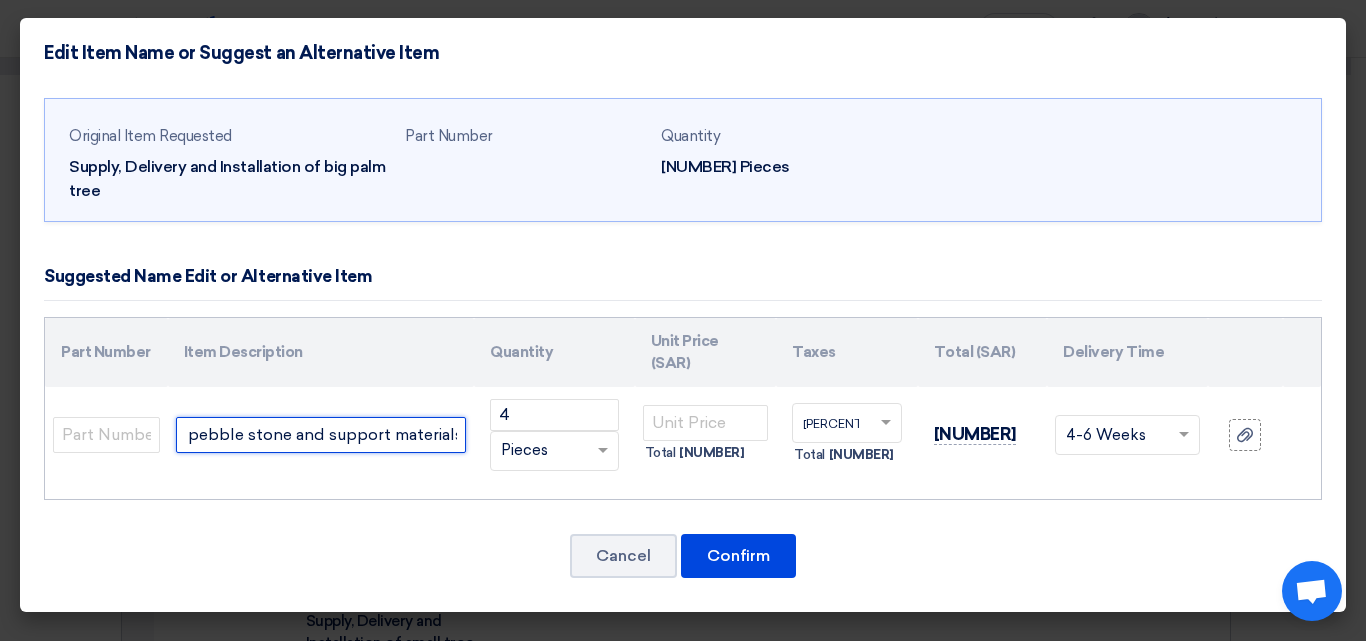 click on "Supply and Installation of Artificial Palm tree<br>3m height x 3.5m diameter upper leaves<br>(45cm trunk diameter) to be fix in customer<br>planter / area with cement, polystyrene<br>white pebble stone and su	  Supply and Installation of Artificial Palm tree<br>3m height x 3.5m diameter upper leaves<br>(45cm trunk diameter) to be fix in customer<br>planter / area with cement, polystyrene<br>white pebble stone and support materials
[NUMBER] ×" 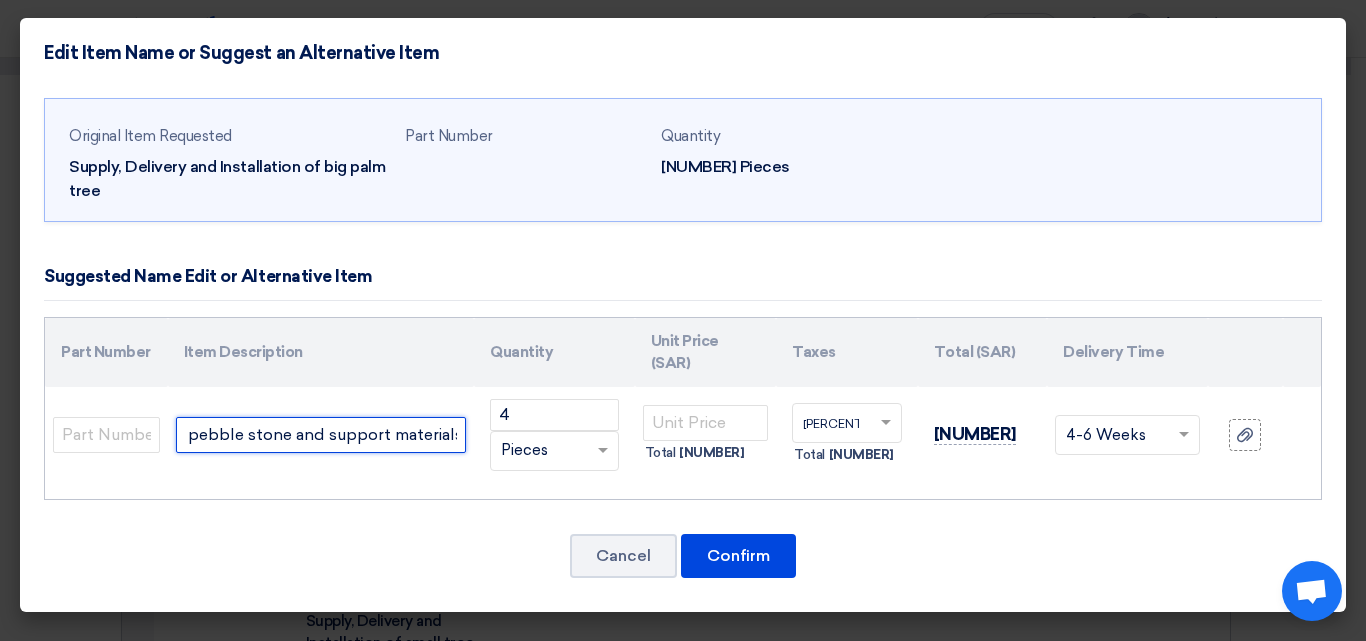 type on "Supply and Installation of Artificial Palm tree<br>3m height x 3.5m diameter upper leaves<br>(45cm trunk diameter) to be fix in customer<br>planter / area with cement, polystyrene<br>white pebble stone and su	  Supply and Installation of Artificial Palm tree<br>3m height x 3.5m diameter upper leaves<br>(45cm trunk diameter) to be fix in customer<br>planter / area with cement, polystyrene<br>white pebble stone and support materials" 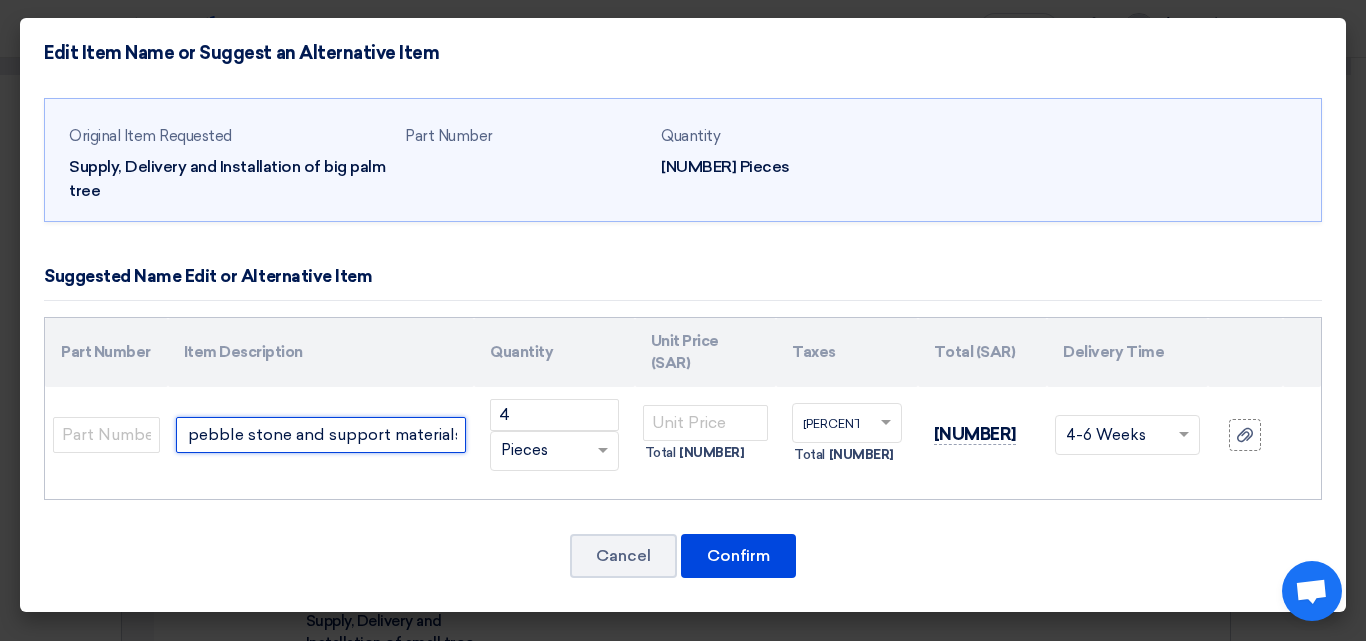 scroll, scrollTop: 0, scrollLeft: 0, axis: both 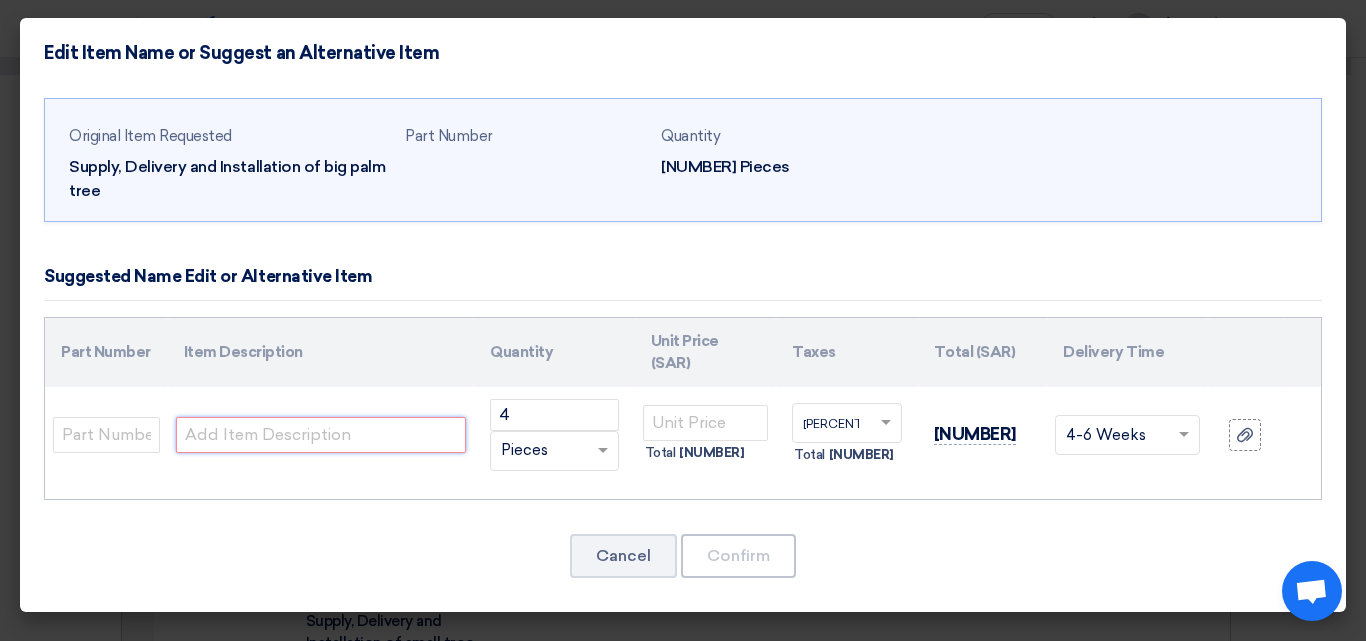paste on "Supply and installation of 3m artificial palm trees with 3.5m leaf span, including all fixing materials." 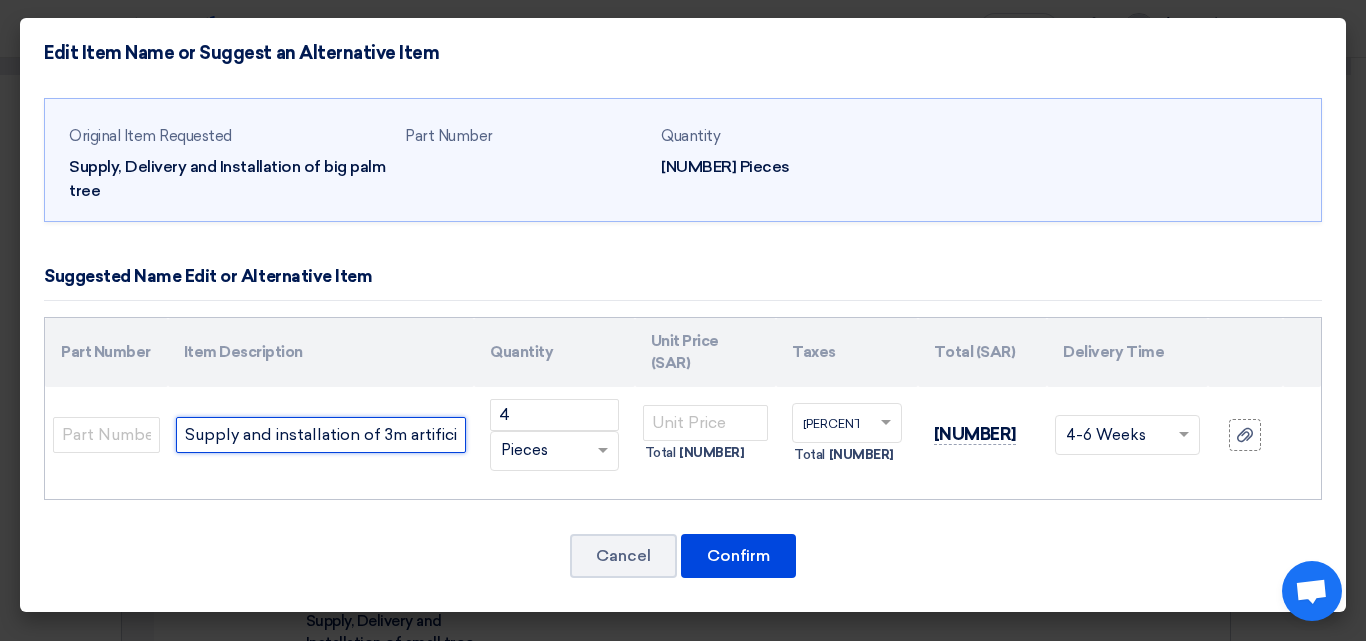 scroll, scrollTop: 0, scrollLeft: 465, axis: horizontal 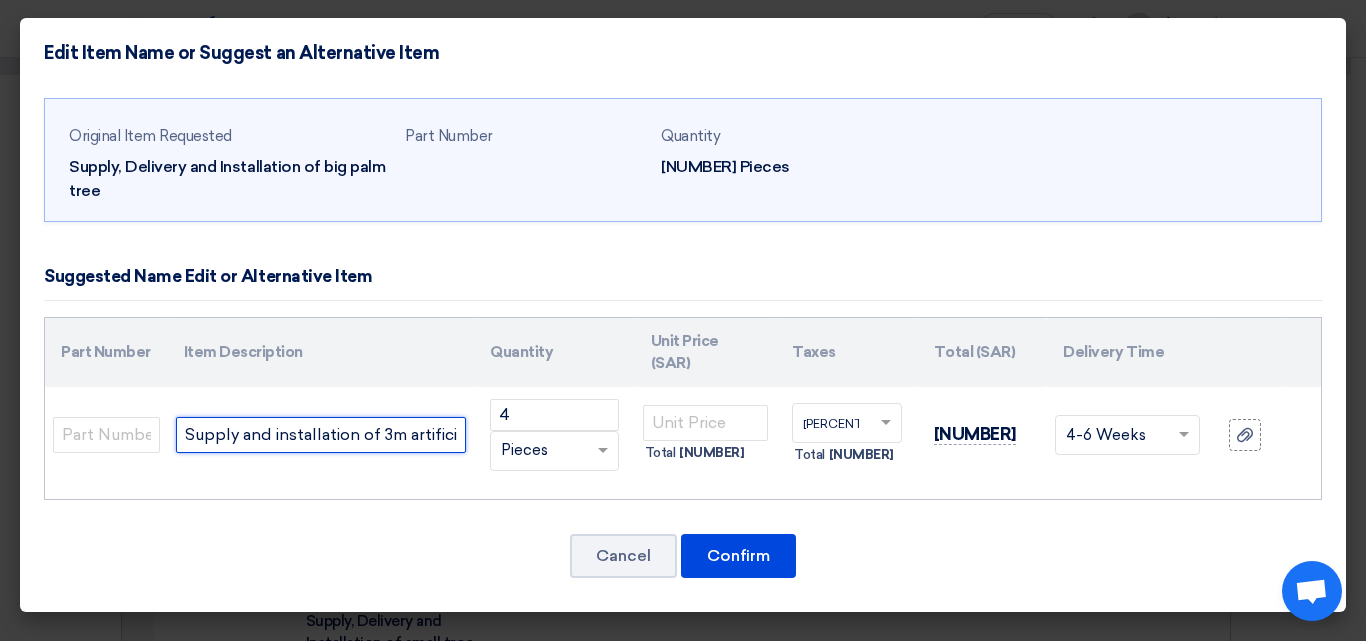 drag, startPoint x: 462, startPoint y: 414, endPoint x: 0, endPoint y: 420, distance: 462.03897 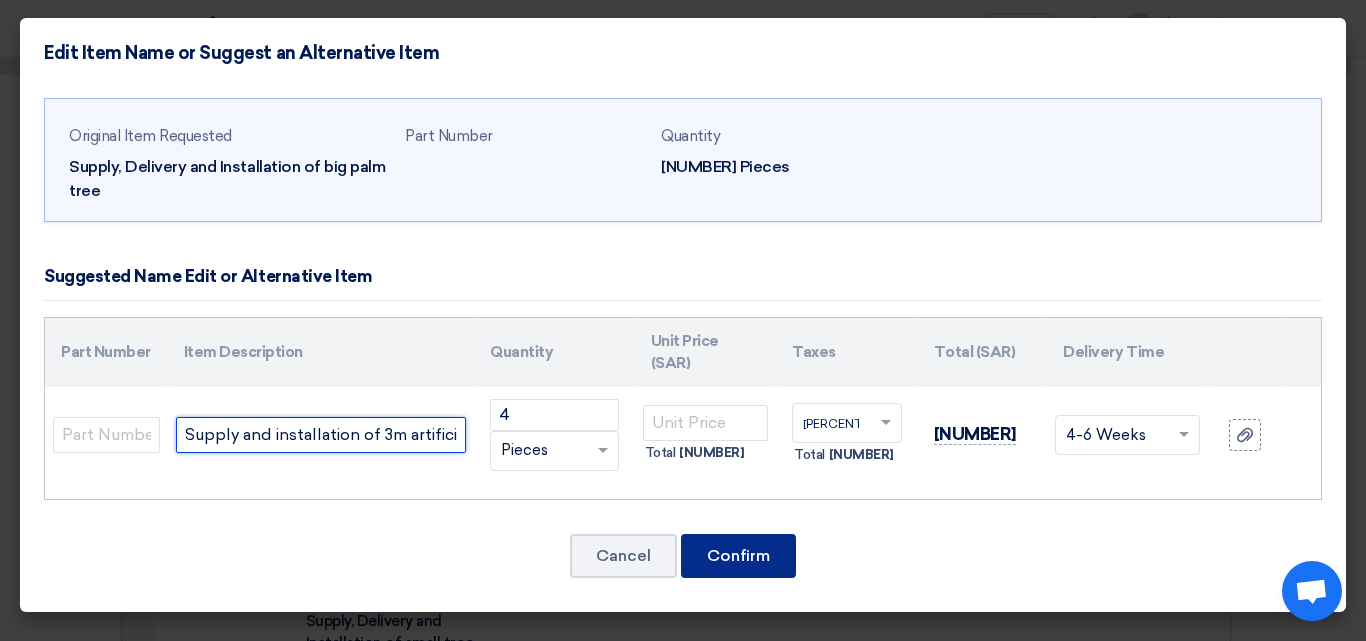 type on "Supply and installation of 3m artificial palm trees with 3.5m leaf span, including all fixing materials." 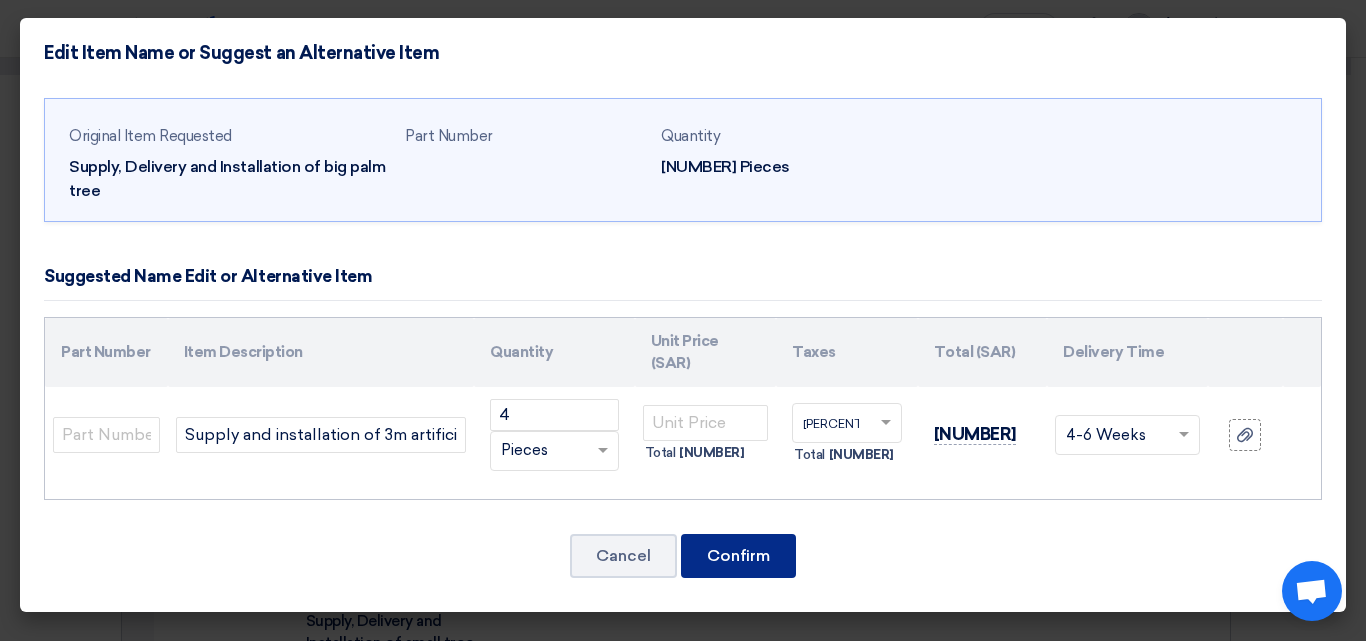 click on "Confirm" 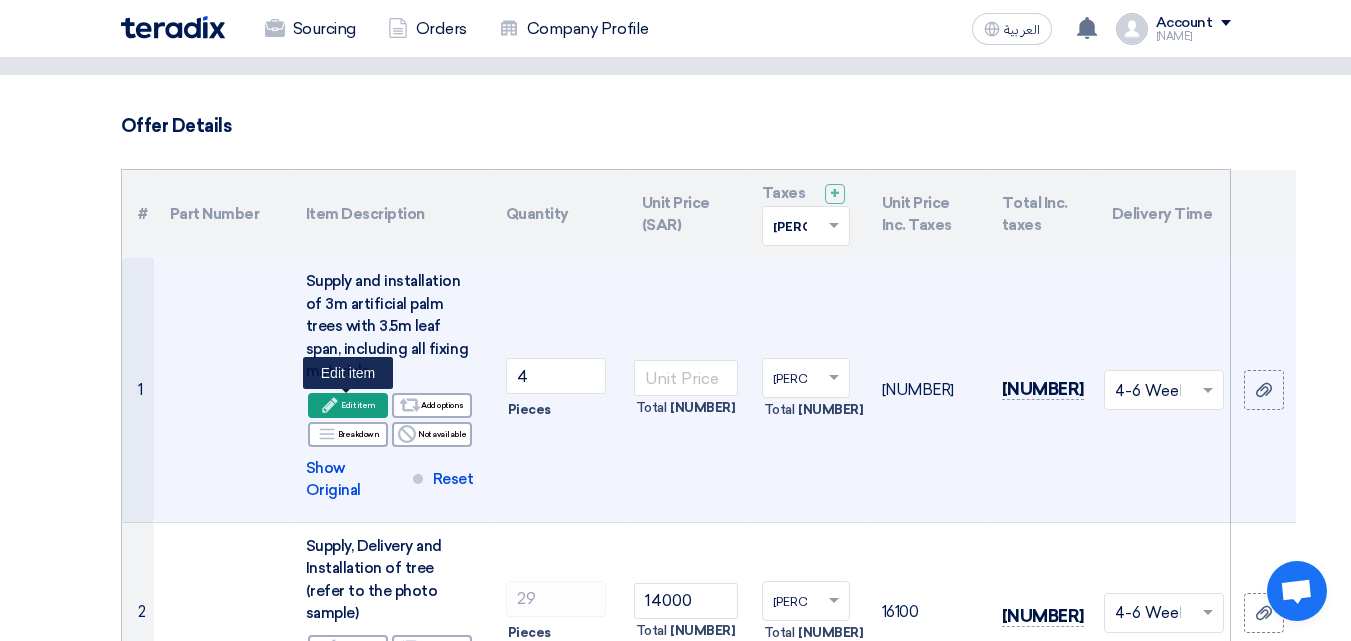 click on "Edit
Edit item" 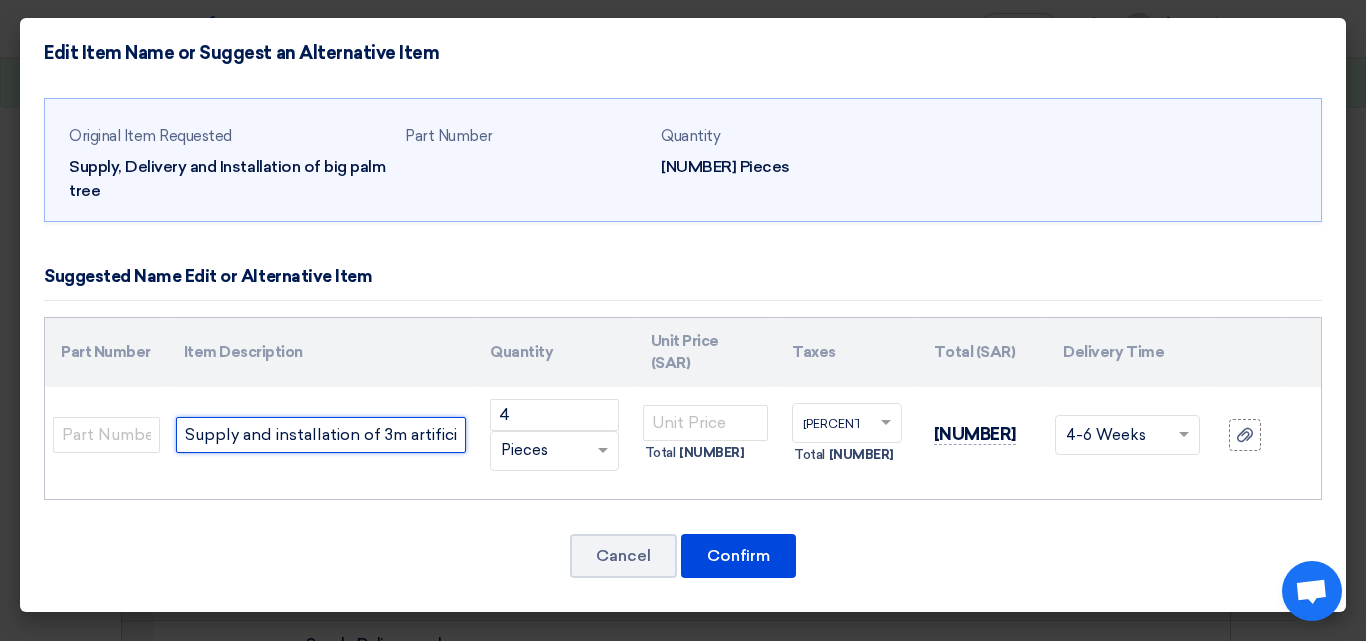 click on "Supply and installation of 3m artificial palm trees with 3.5m leaf span, including all fixing materials." 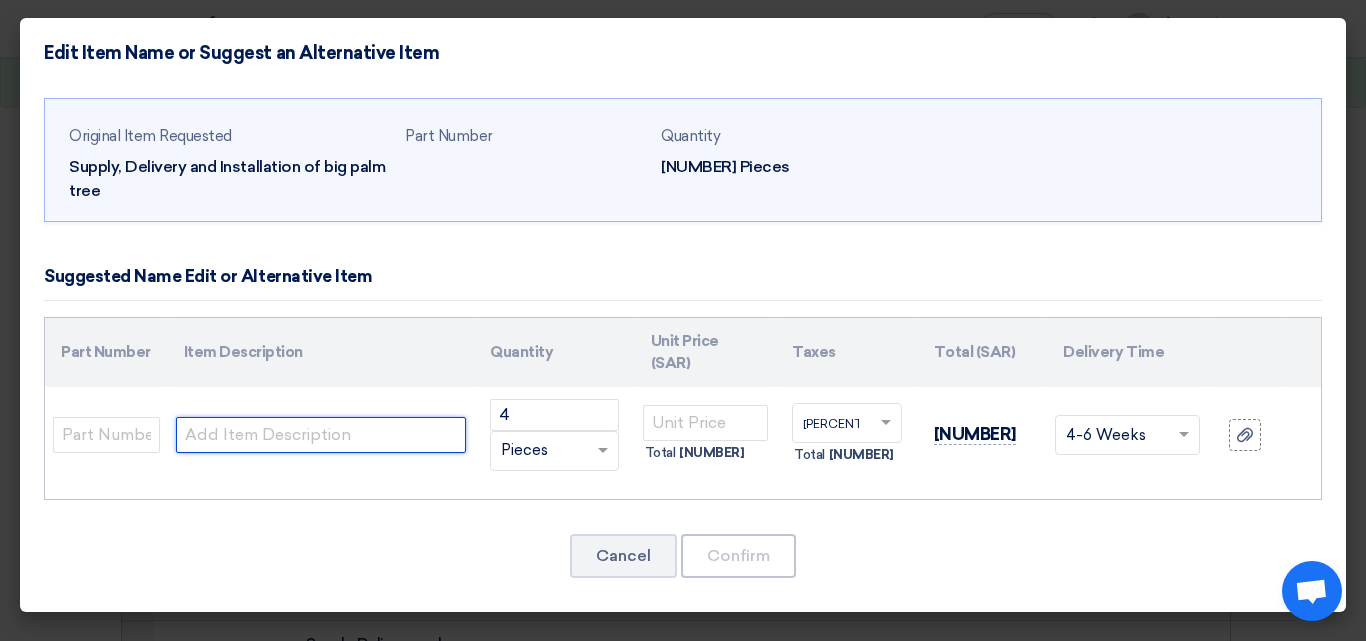 paste on "Supply and Installation of Artificial Palm Tree - Height: 3m - Upper Leaf Diameter: 3.5m - Trunk Diameter: 45cm - To be fixed in customer planter/area with cement, polystyrene, white pebble stone, and support materials" 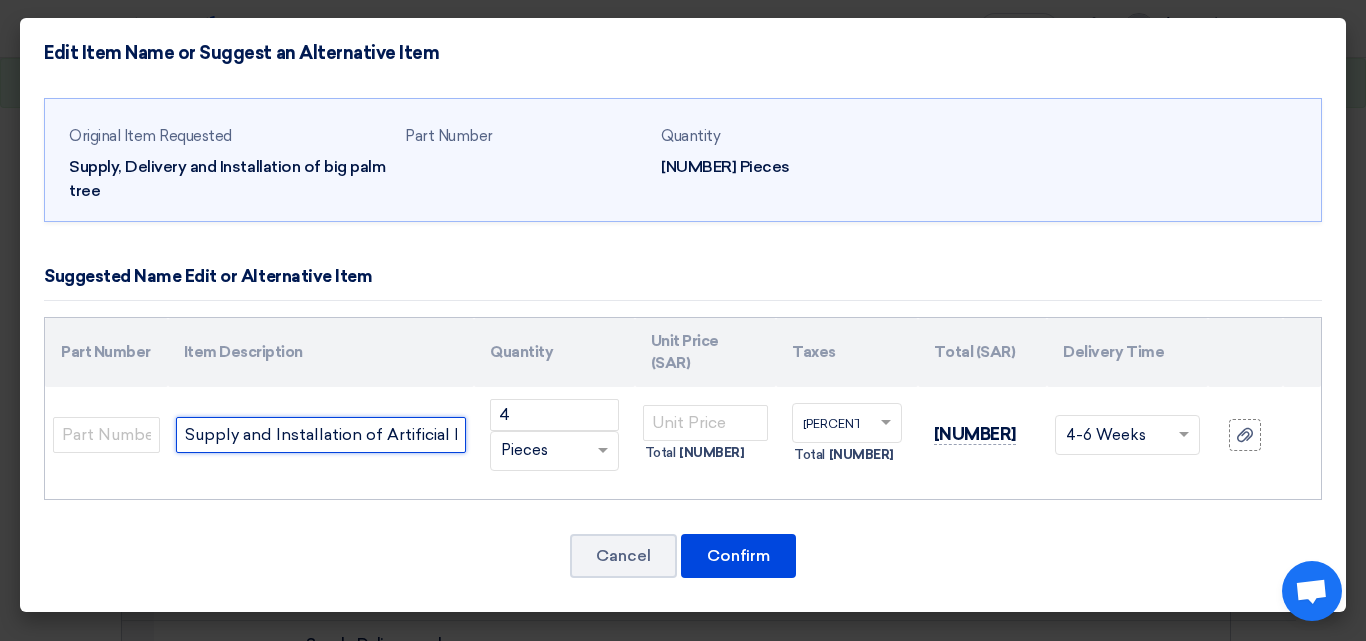 scroll, scrollTop: 0, scrollLeft: 1369, axis: horizontal 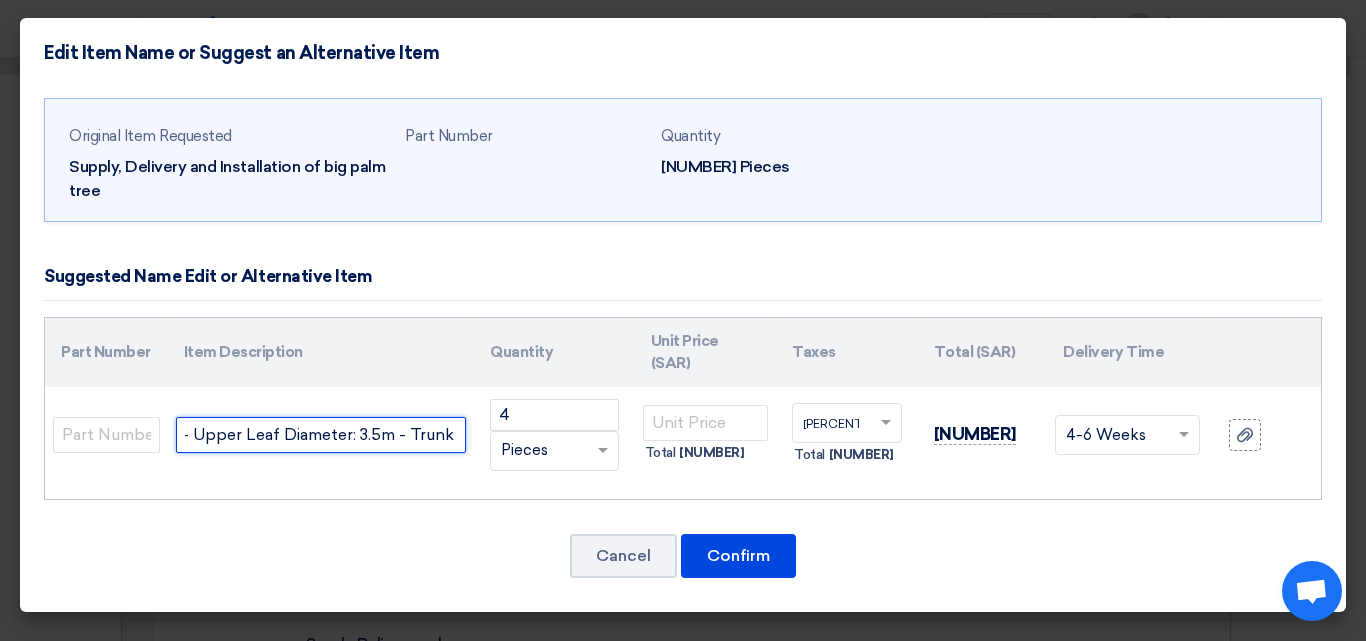 drag, startPoint x: 465, startPoint y: 408, endPoint x: 362, endPoint y: 412, distance: 103.077644 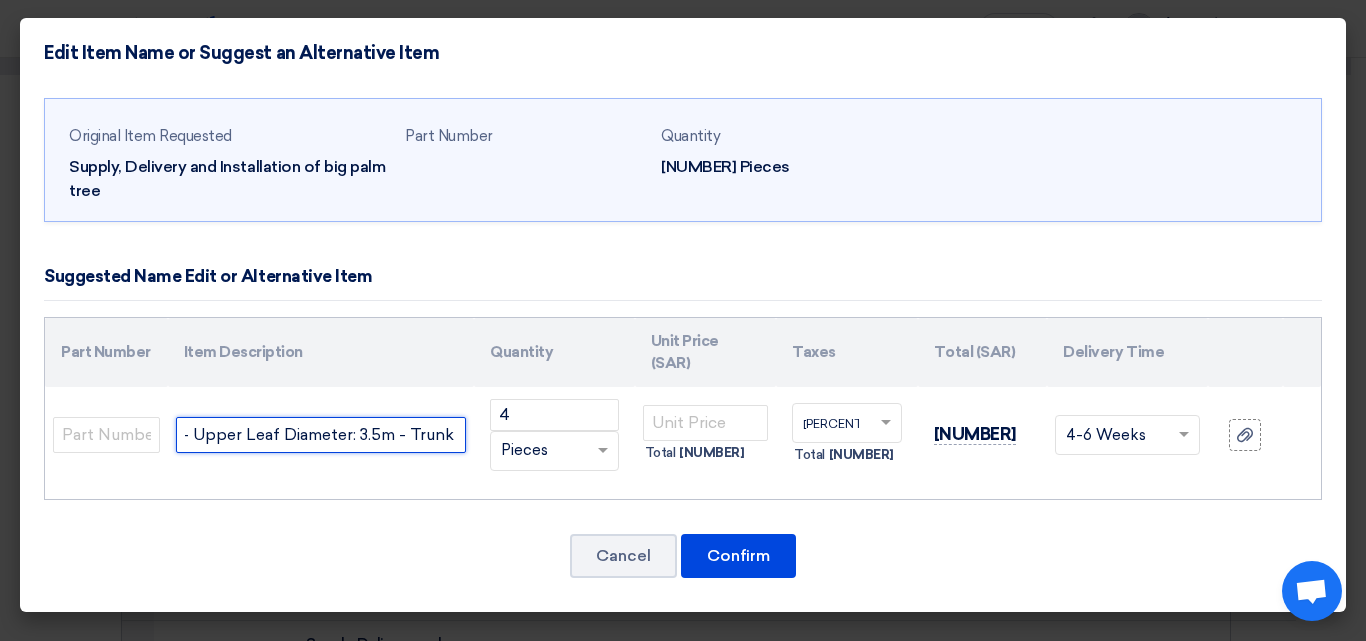 click on "Supply and Installation of Artificial Palm Tree - Height: 3m - Upper Leaf Diameter: 3.5m - Trunk Diameter: 45cm - To be fixed in customer planter/area with cement, polystyrene, white pebble stone, and support materials" 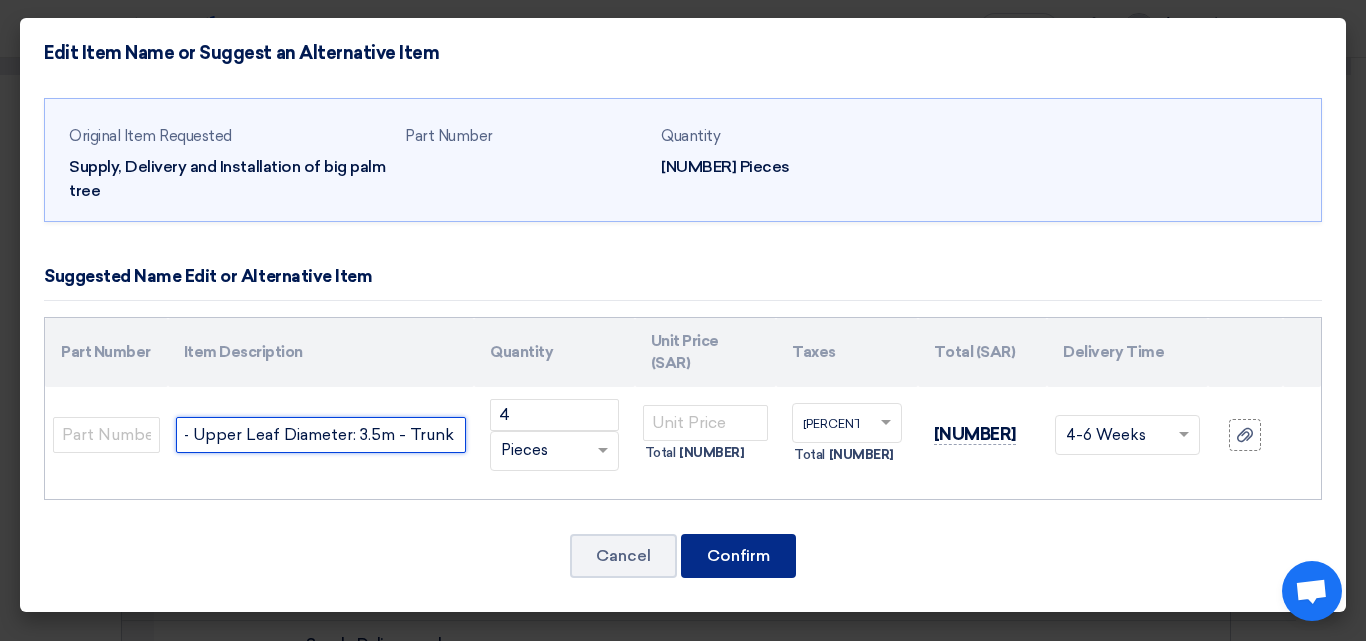 type on "Supply and Installation of Artificial Palm Tree - Height: 3m - Upper Leaf Diameter: 3.5m - Trunk Diameter: 45cm - To be fixed in customer planter/area with cement, polystyrene, white pebble stone, and support materials" 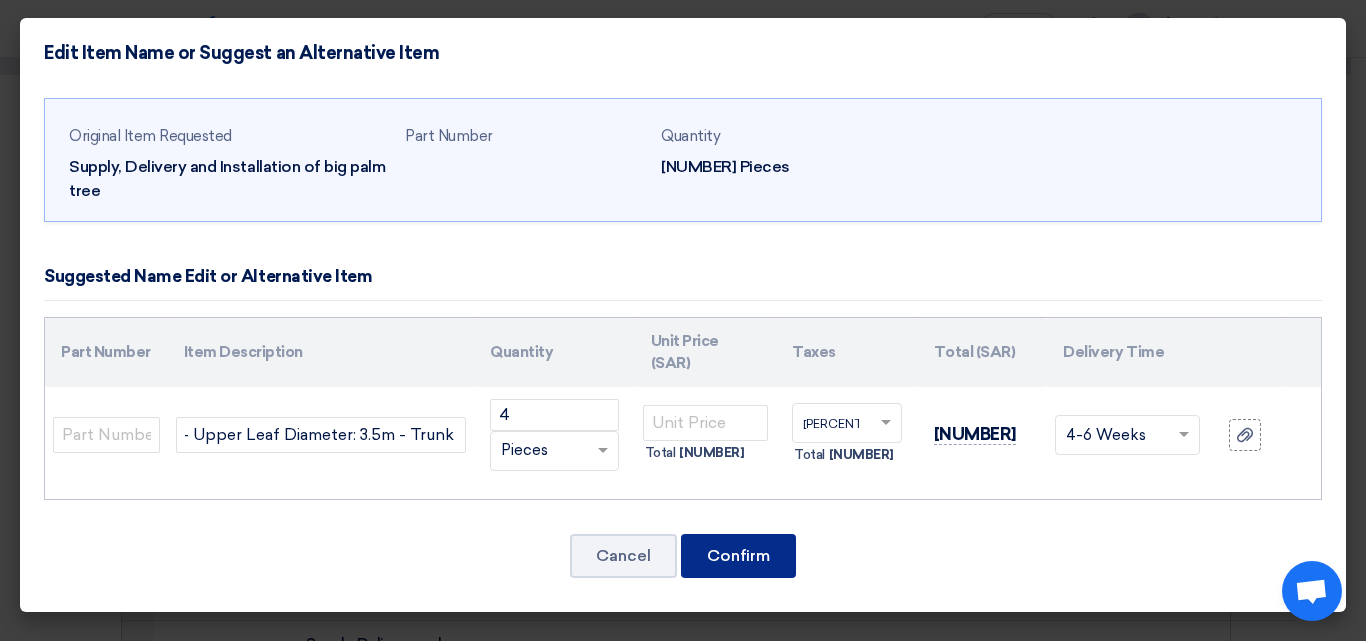 click on "Confirm" 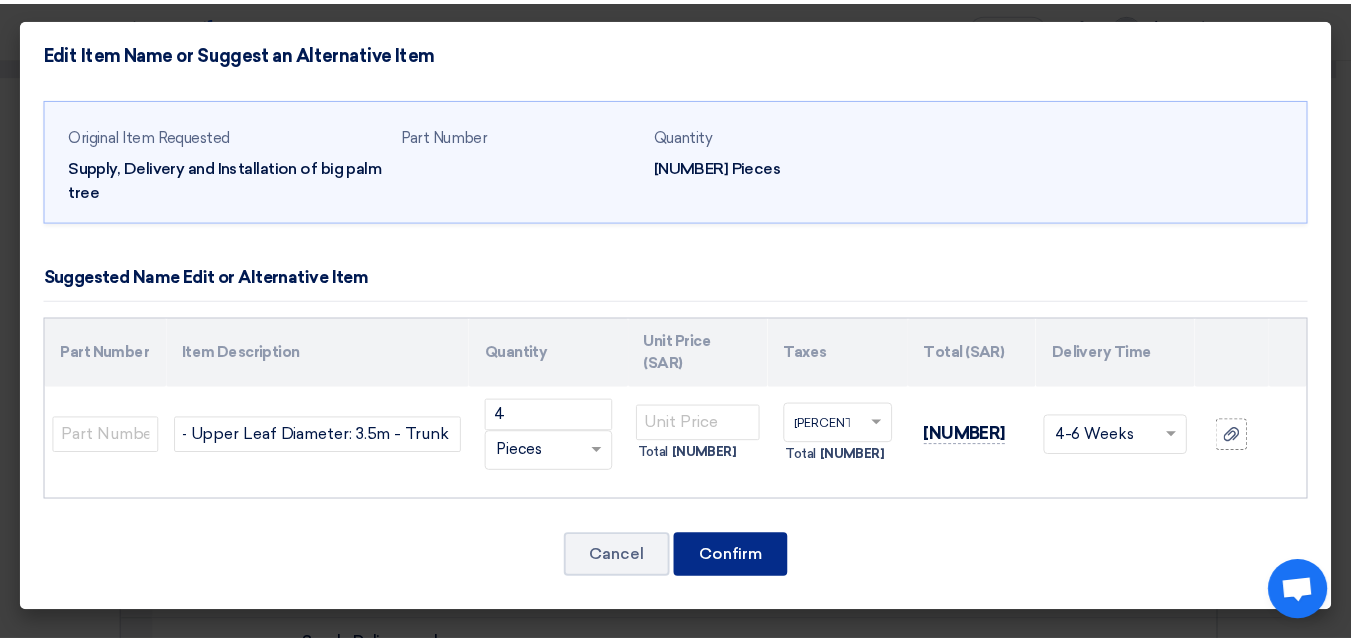 scroll, scrollTop: 0, scrollLeft: 0, axis: both 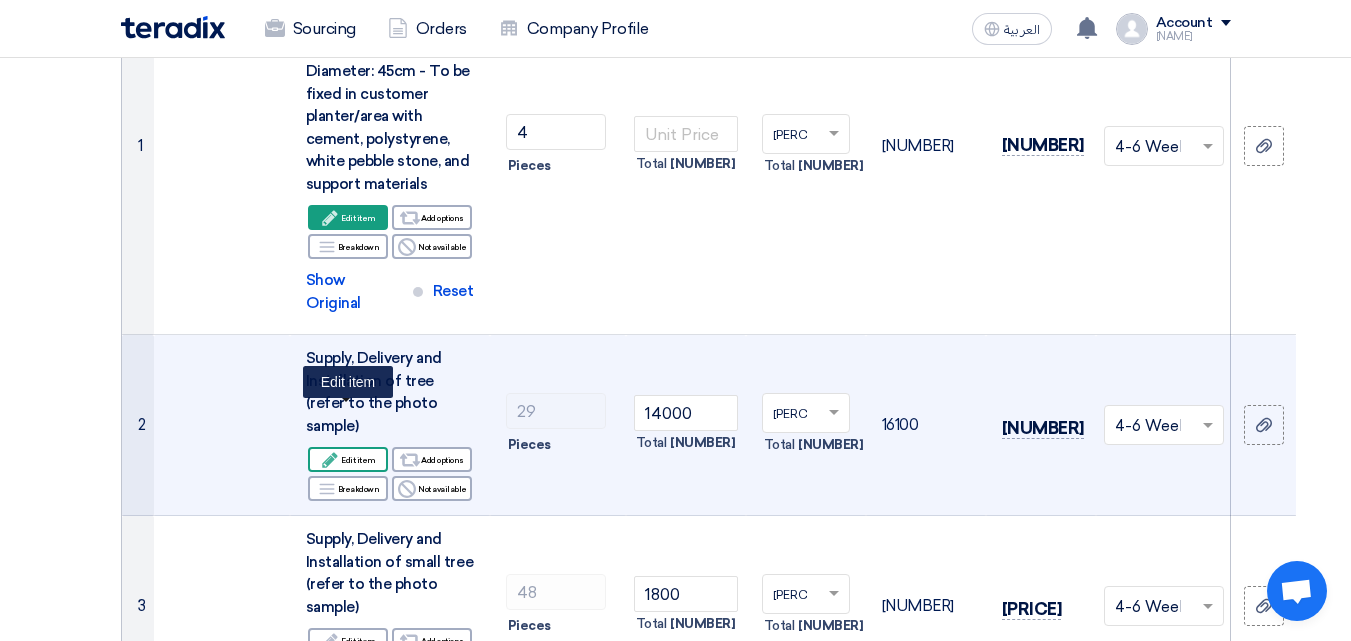 click on "Edit
Edit item" 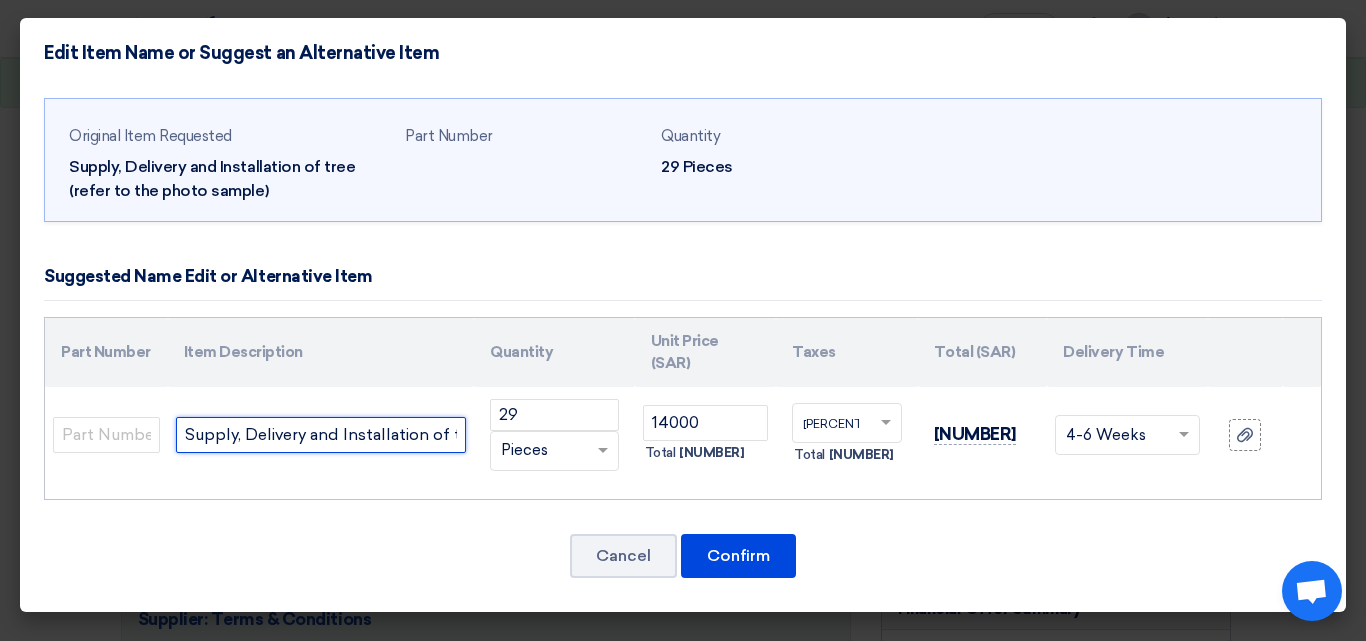 scroll, scrollTop: 0, scrollLeft: 226, axis: horizontal 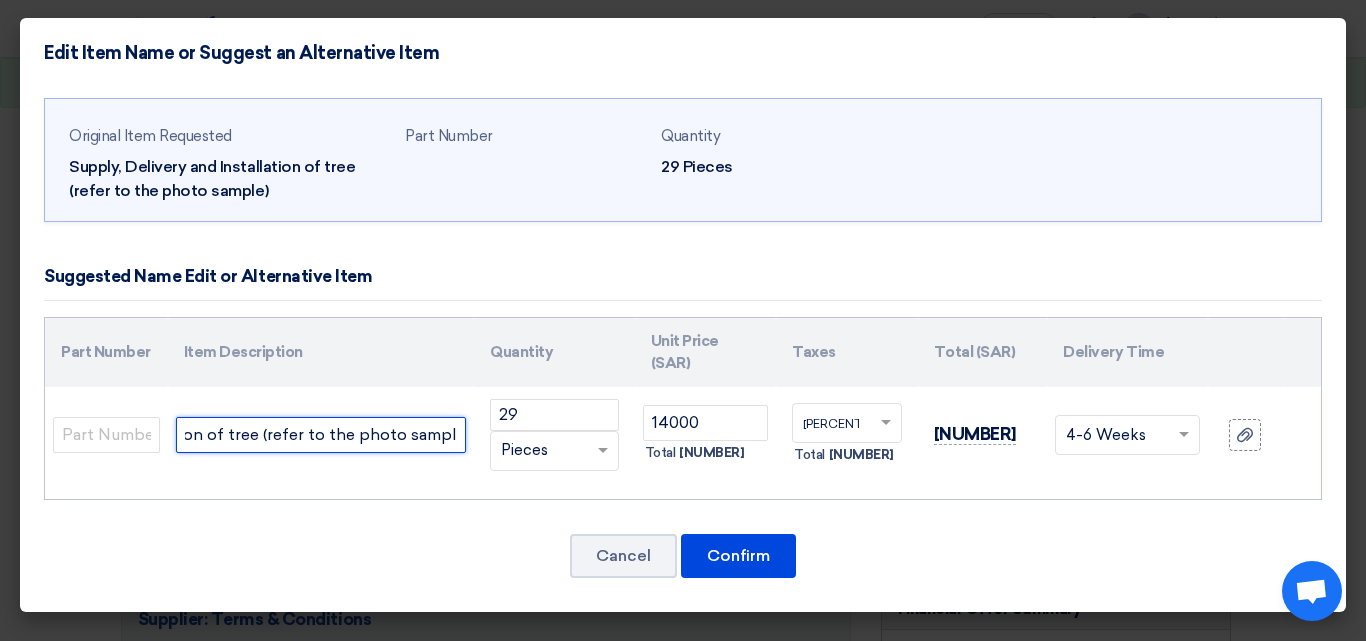 drag, startPoint x: 186, startPoint y: 410, endPoint x: 748, endPoint y: 424, distance: 562.1744 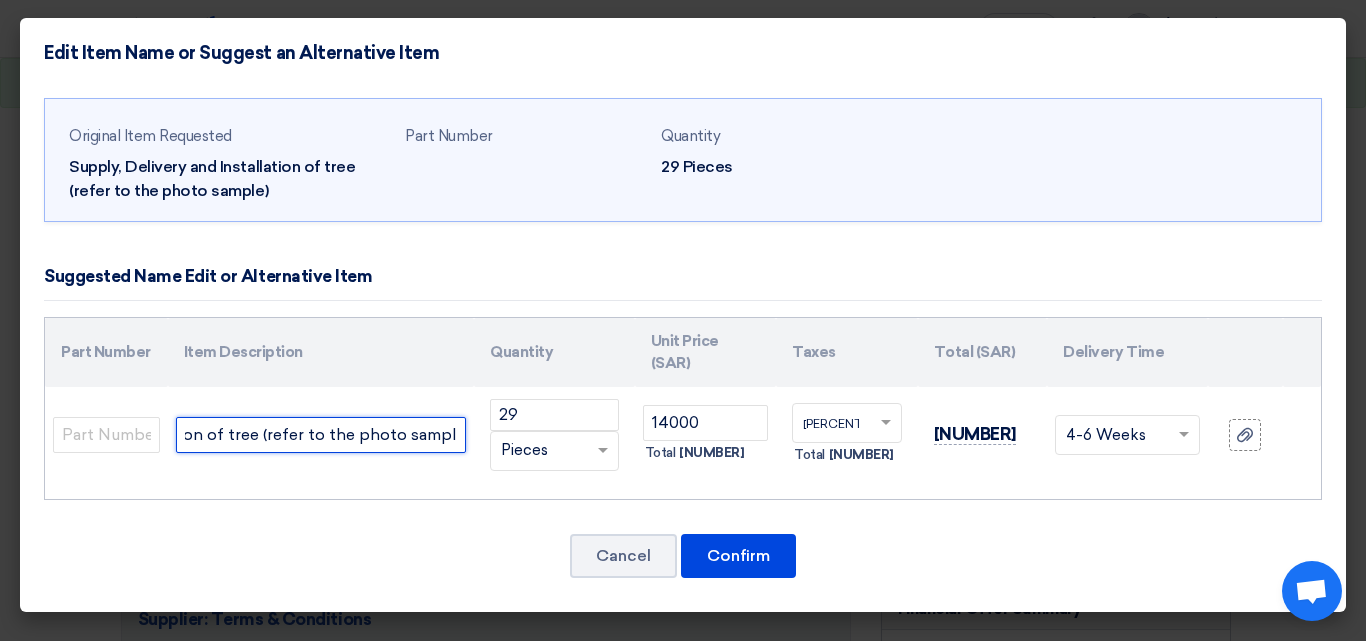 paste on "Supply and Installation of Olive Tree - Height: 3.5m - Upper Leaf Diameter: 2.5m - Trunk Height: 1.3m - To be fixed in customer planter/area with cement, polystyrene, white pebble stone, and support materials" 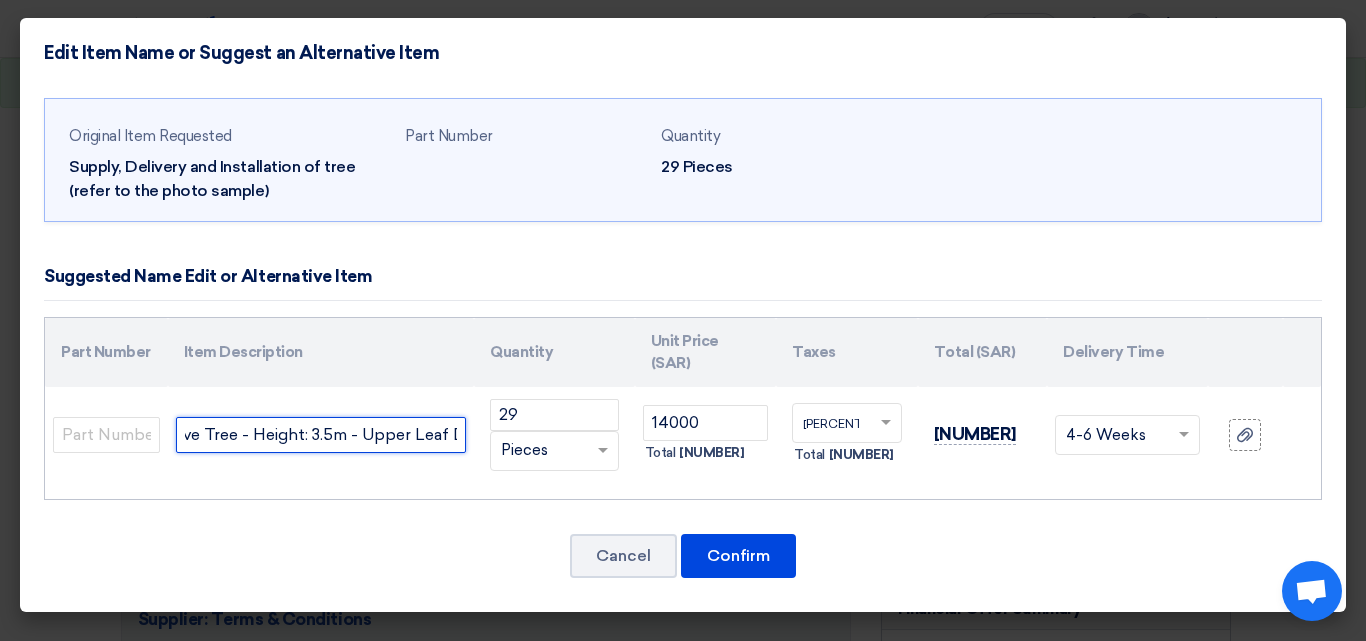 scroll, scrollTop: 0, scrollLeft: 1318, axis: horizontal 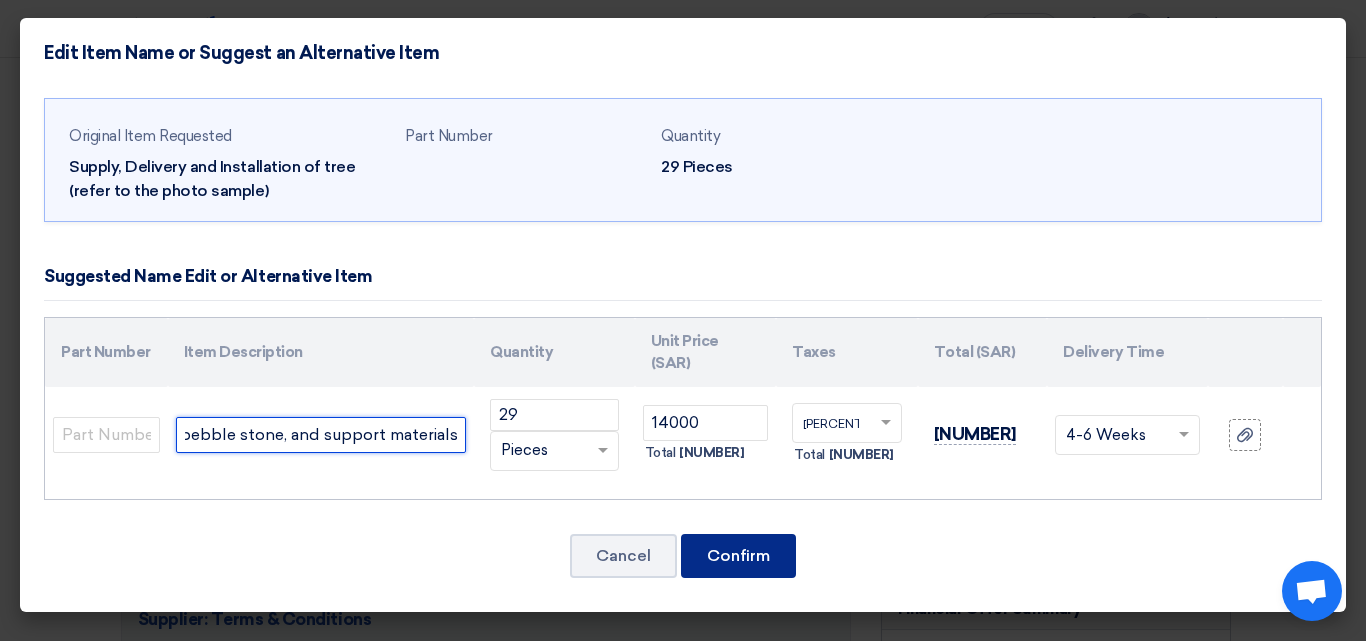 type on "Supply and Installation of Olive Tree - Height: 3.5m - Upper Leaf Diameter: 2.5m - Trunk Height: 1.3m - To be fixed in customer planter/area with cement, polystyrene, white pebble stone, and support materials" 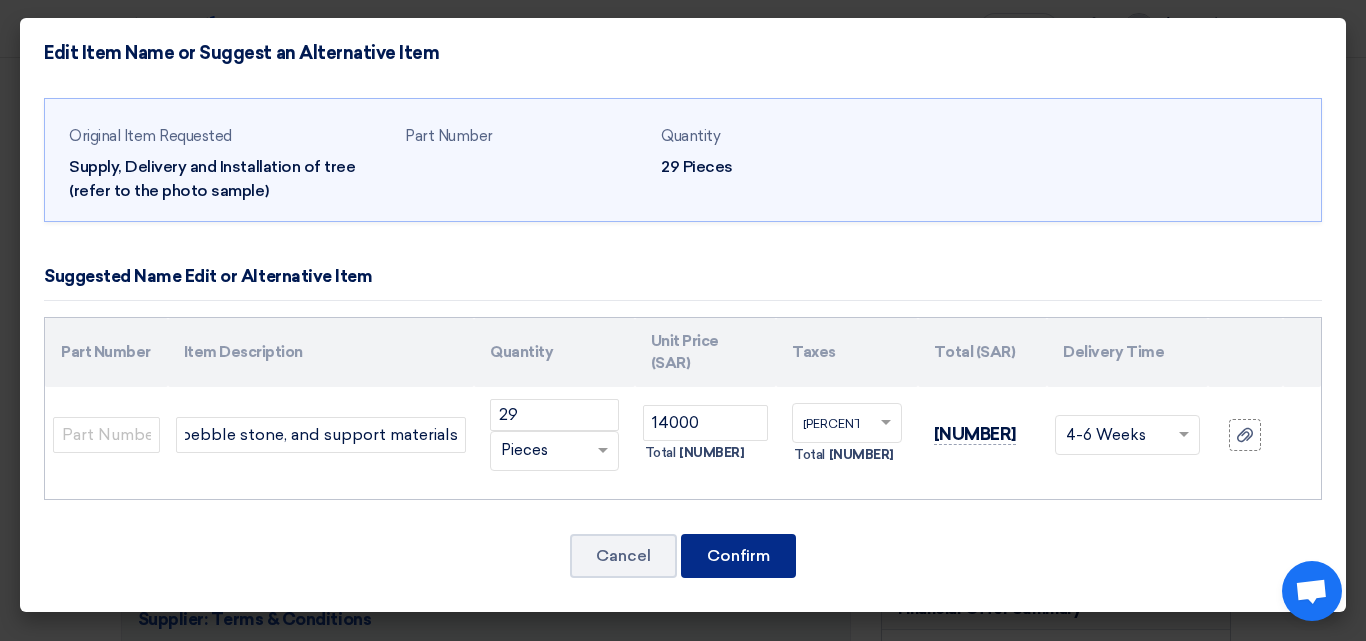 scroll, scrollTop: 0, scrollLeft: 0, axis: both 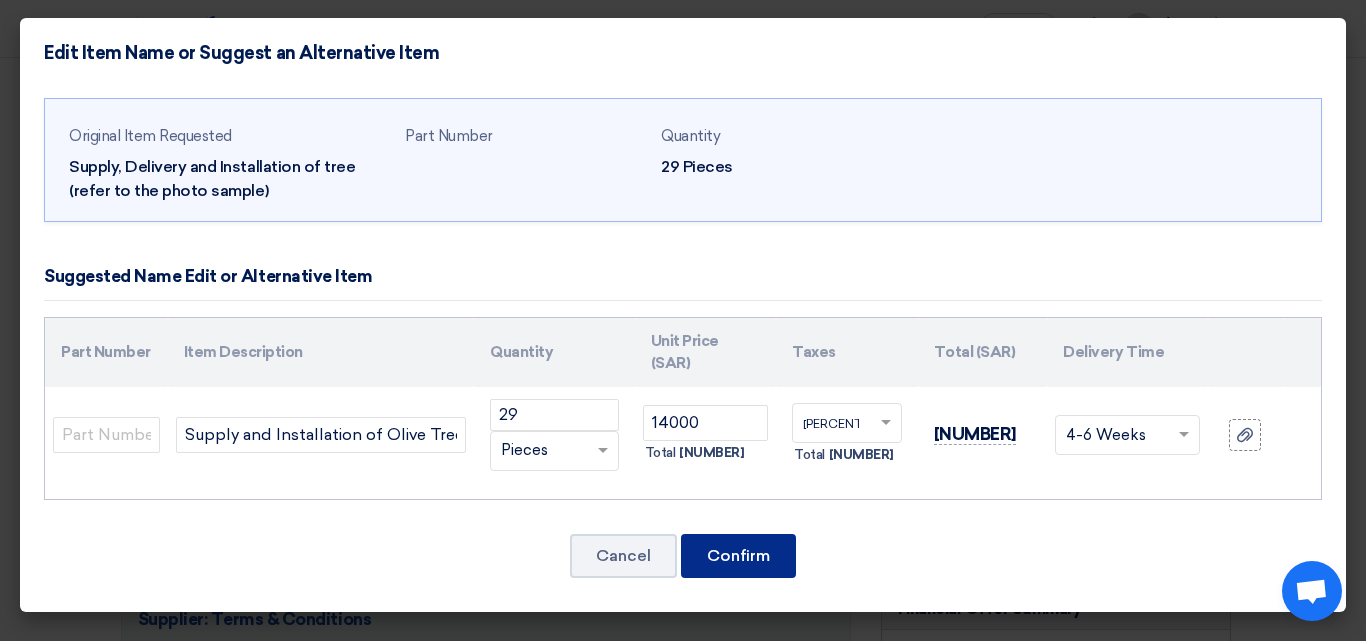 click on "Confirm" 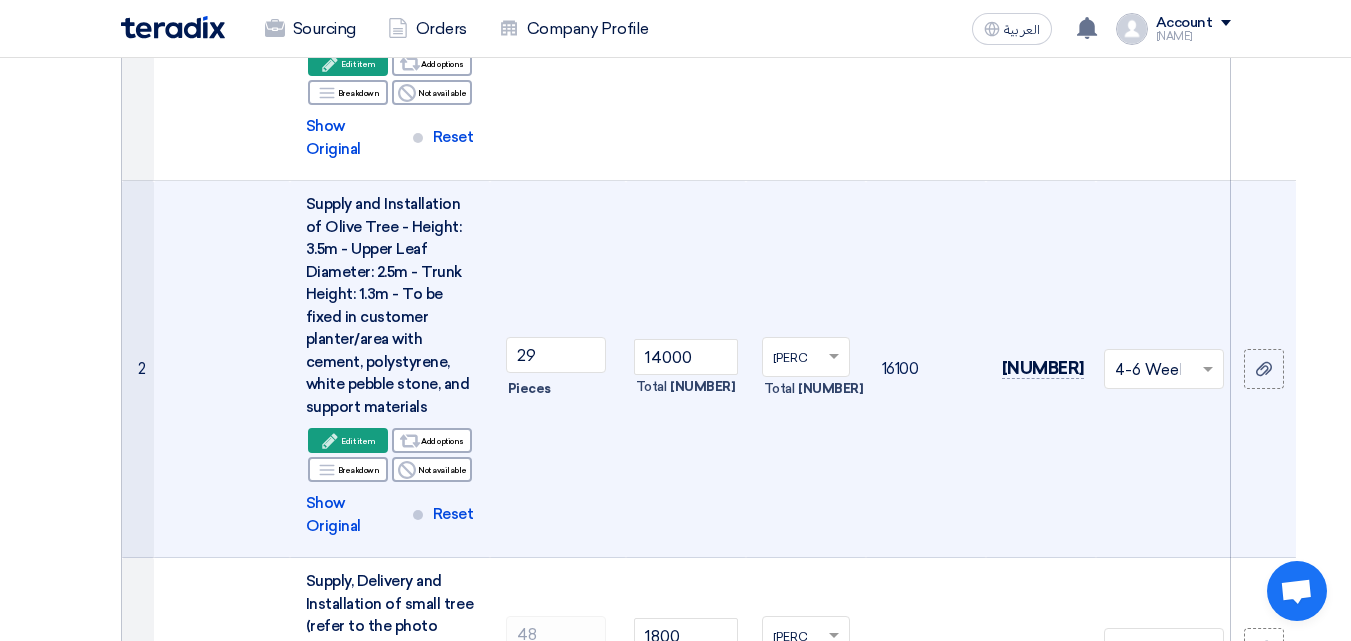 scroll, scrollTop: 754, scrollLeft: 0, axis: vertical 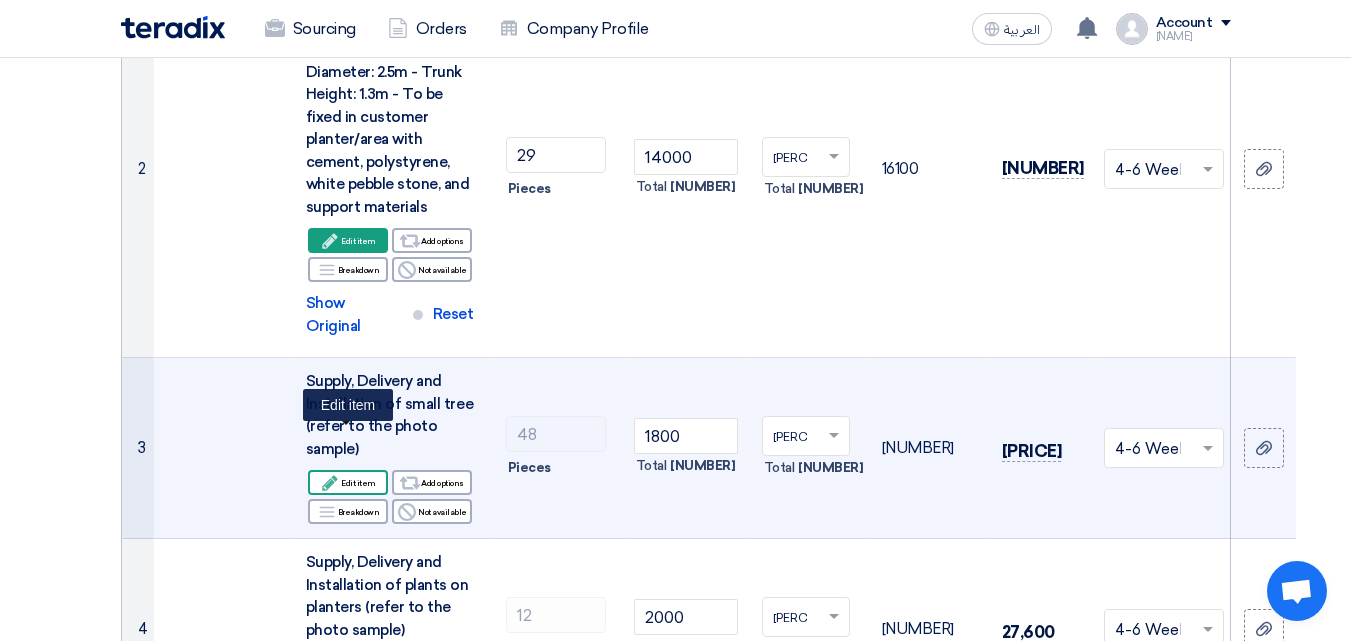 click on "Edit
Edit item" 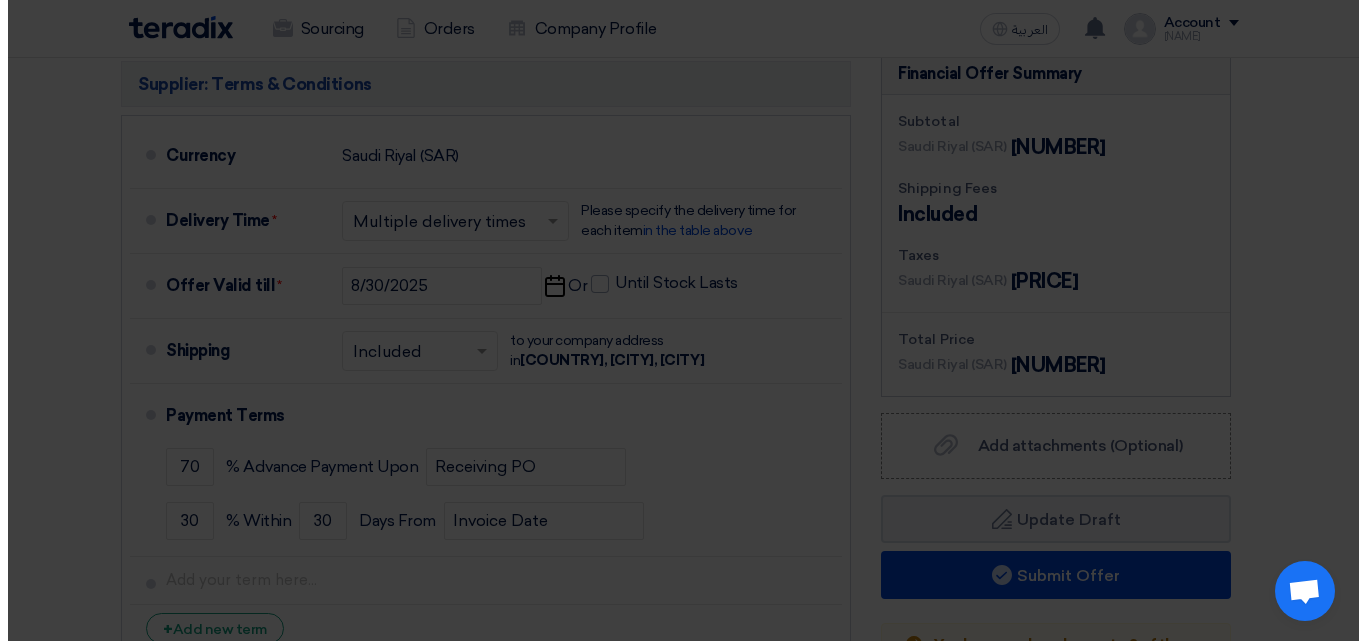 scroll, scrollTop: 400, scrollLeft: 0, axis: vertical 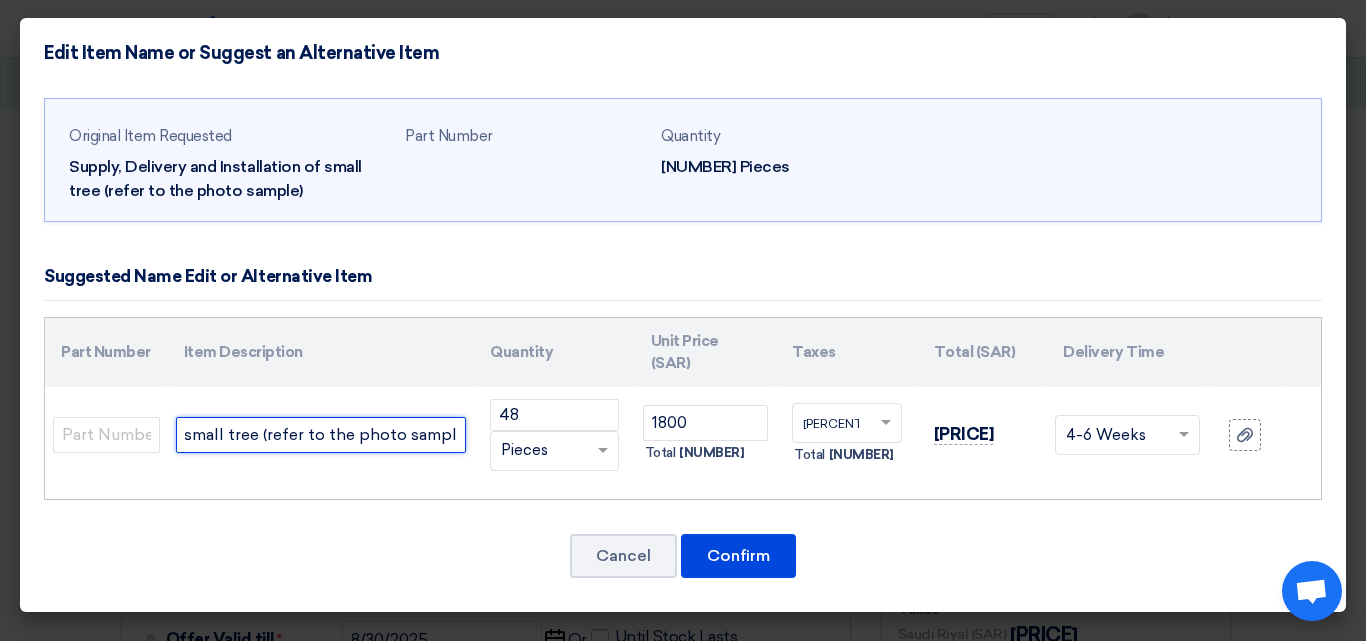drag, startPoint x: 177, startPoint y: 415, endPoint x: 750, endPoint y: 461, distance: 574.84344 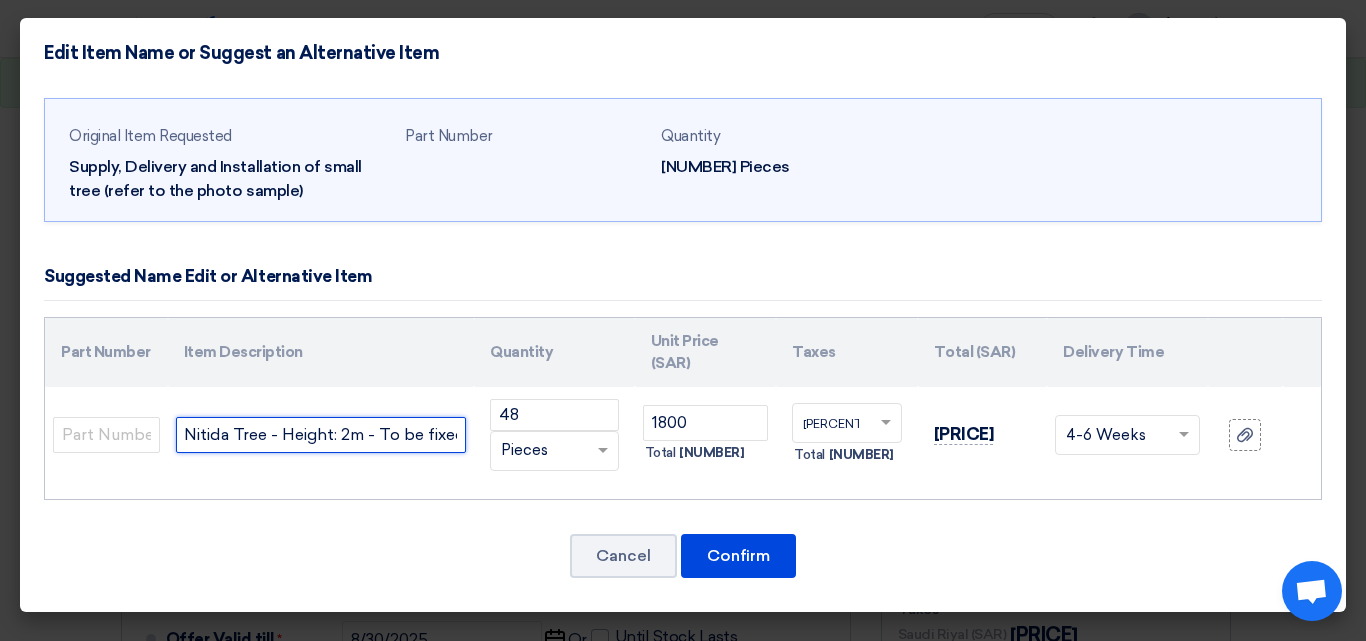 scroll, scrollTop: 0, scrollLeft: 979, axis: horizontal 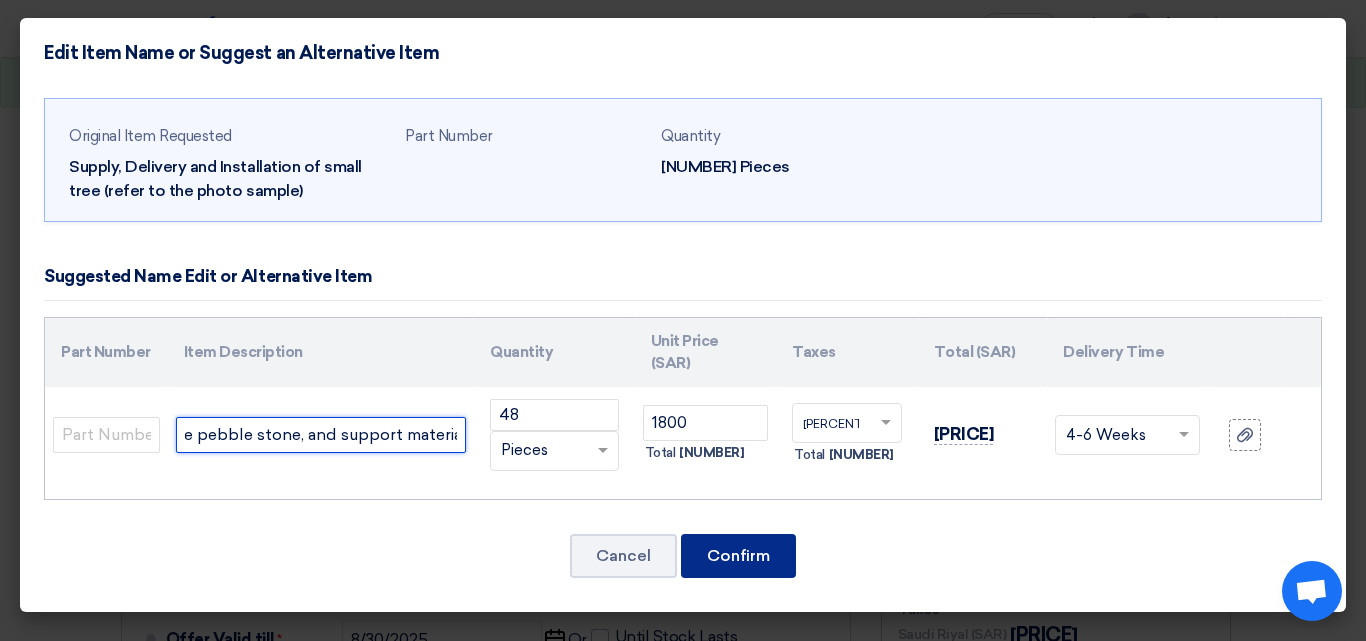 type on "Supply and Installation of Artificial Nitida Tree - Height: 2m - To be fixed in customer planter/area with cement, polystyrene, white pebble stone, and support materials" 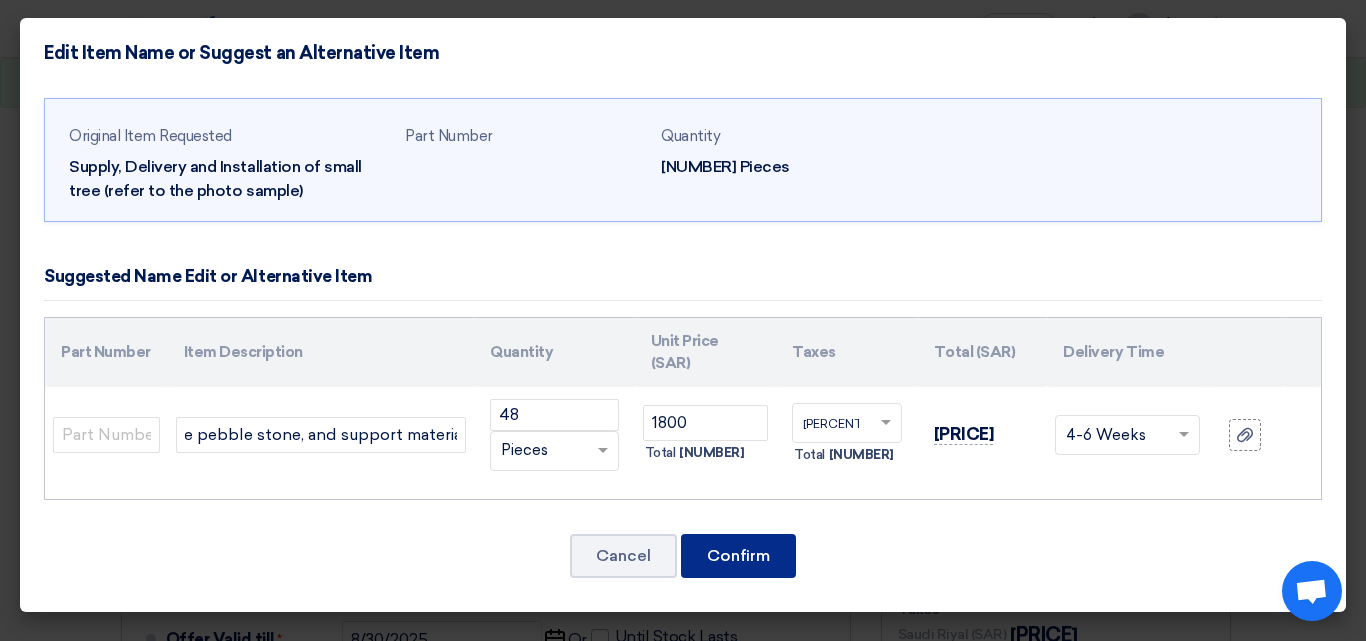 scroll, scrollTop: 0, scrollLeft: 0, axis: both 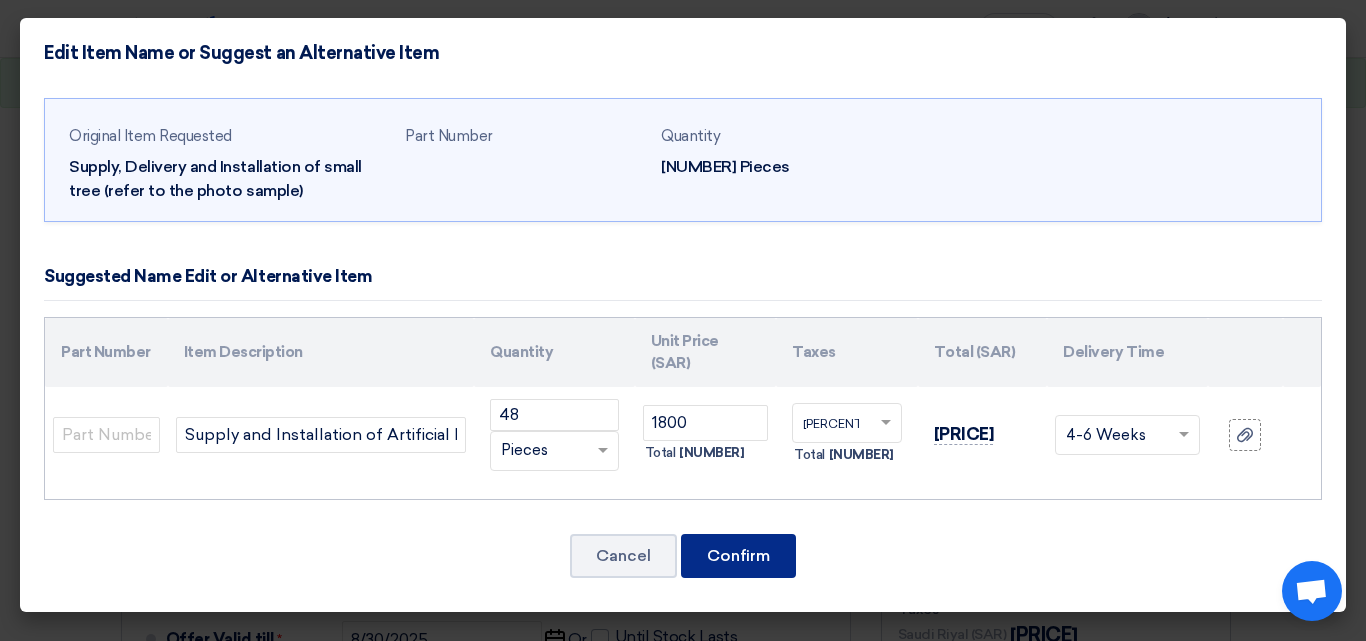 click on "Confirm" 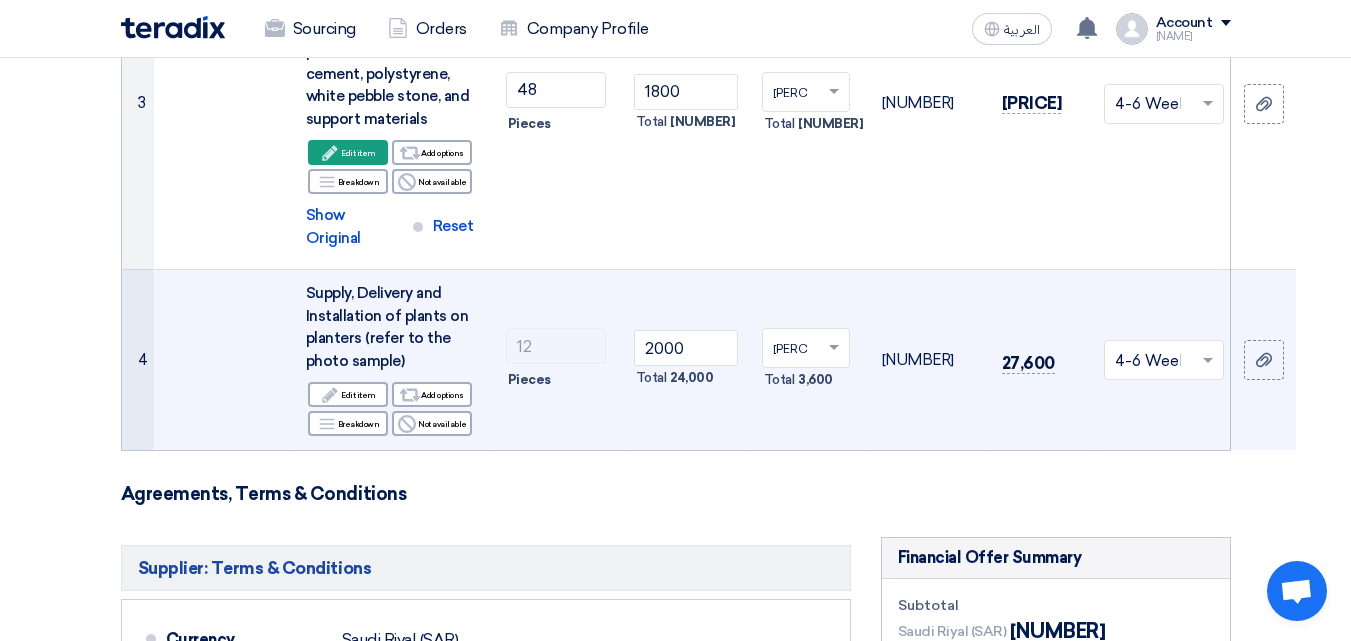 scroll, scrollTop: 1209, scrollLeft: 0, axis: vertical 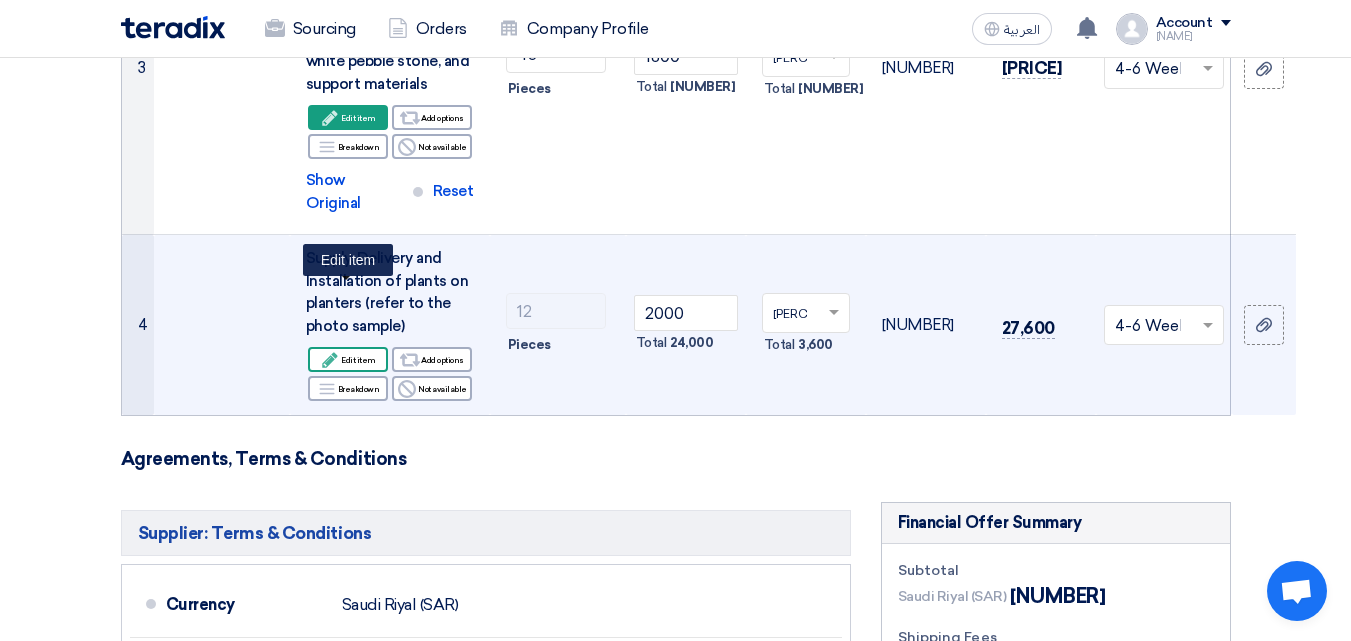 click on "Edit" 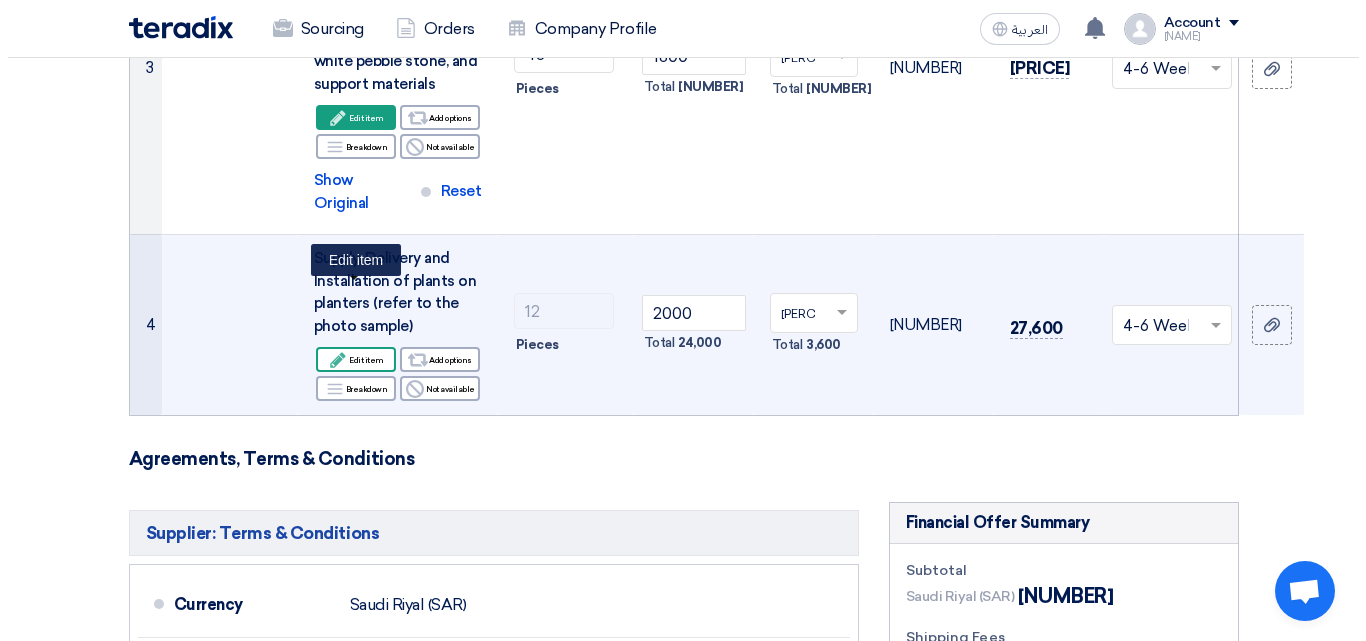 scroll, scrollTop: 500, scrollLeft: 0, axis: vertical 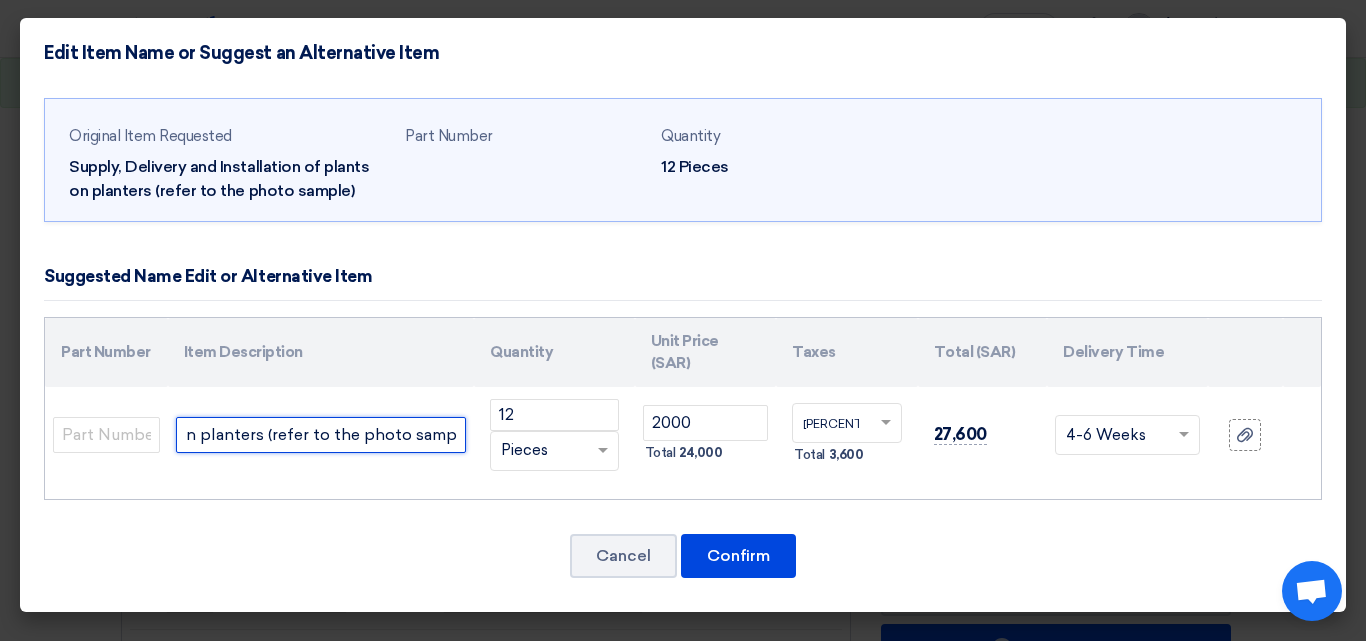 drag, startPoint x: 180, startPoint y: 411, endPoint x: 802, endPoint y: 432, distance: 622.35443 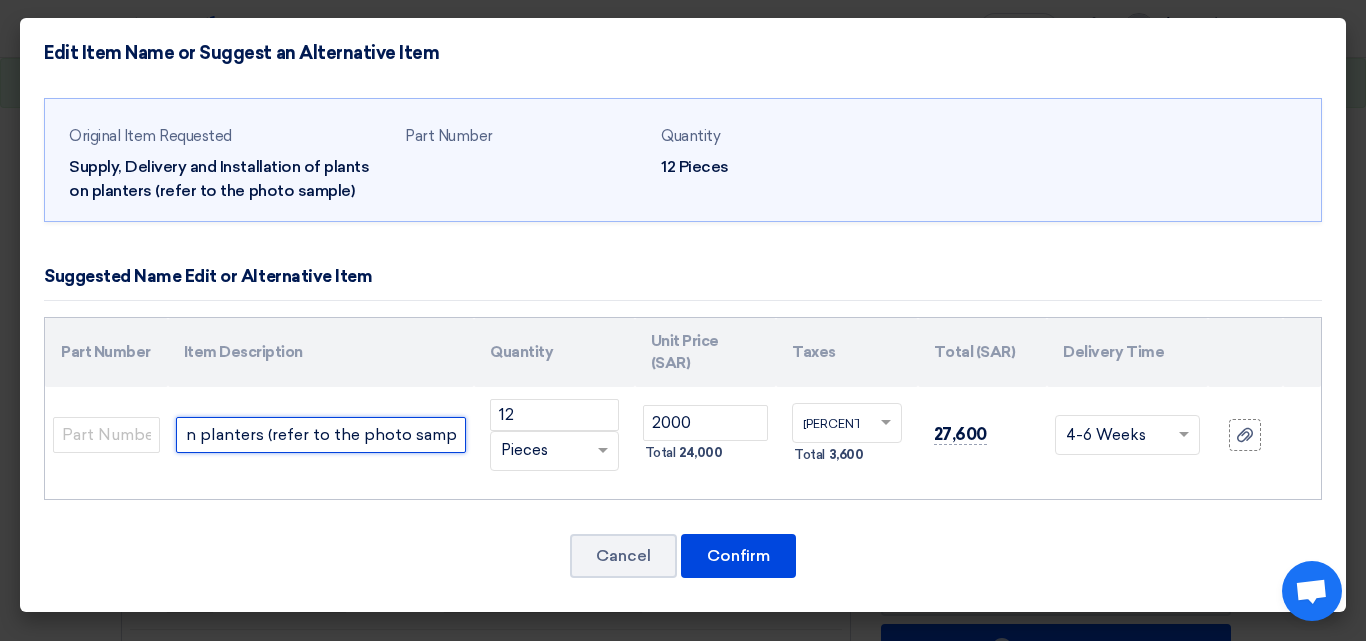 click on "Supply, Delivery and Installation of plants on planters (refer to the photo sample)
[NUMBER]
RFQ_STEP1.ITEMS.2.TYPE_PLACEHOLDER" 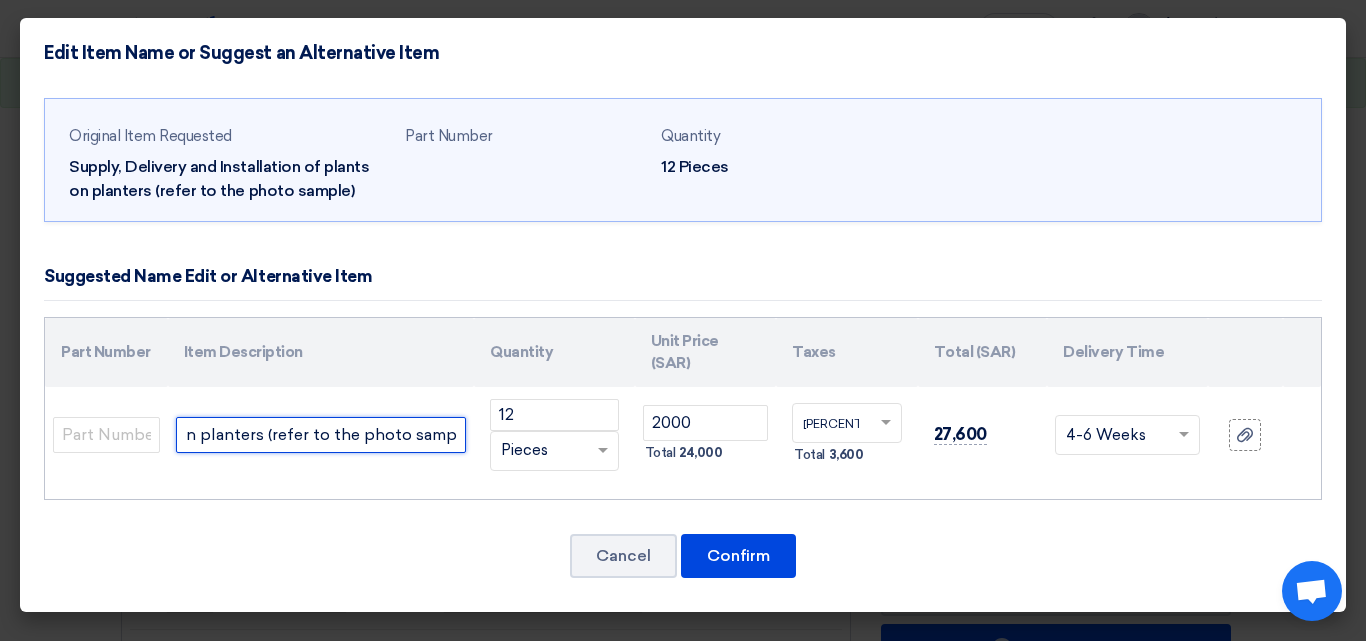 paste on "and Installation of Artificial Nitida Tree - Height: 2m - To be fixed in customer planter/area with cement, polystyrene, white pebble stone, and fiber planter (50cm x 50cm" 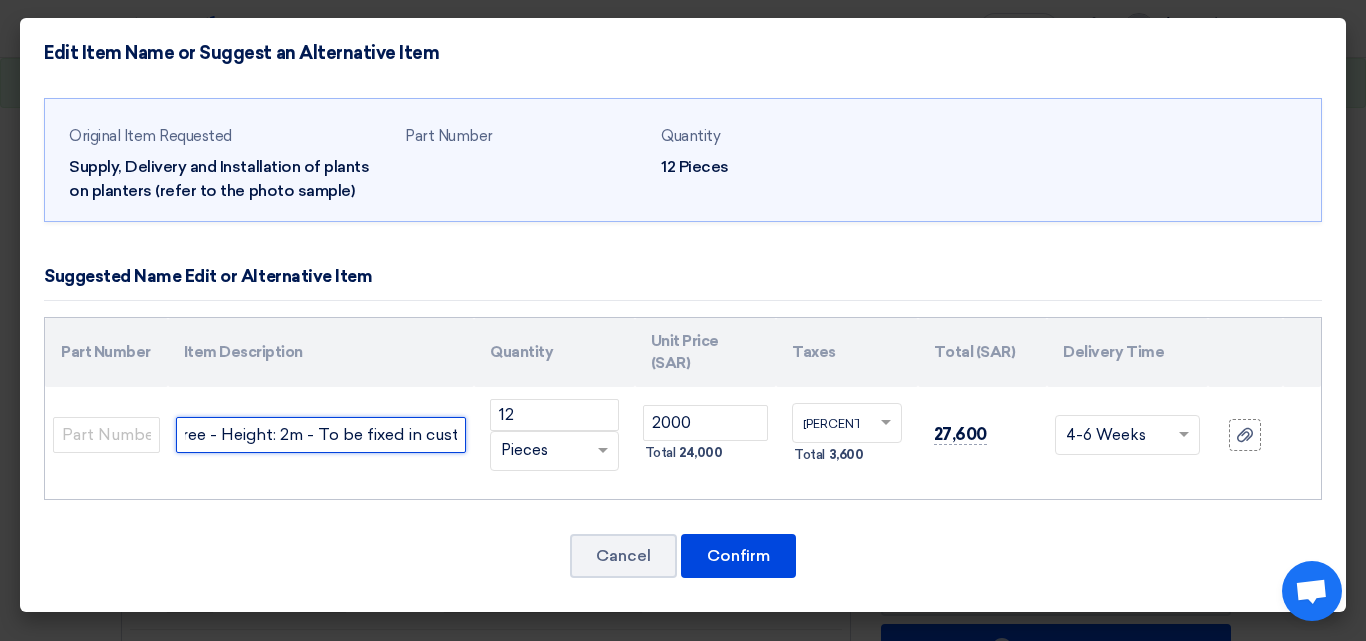 scroll, scrollTop: 0, scrollLeft: 1053, axis: horizontal 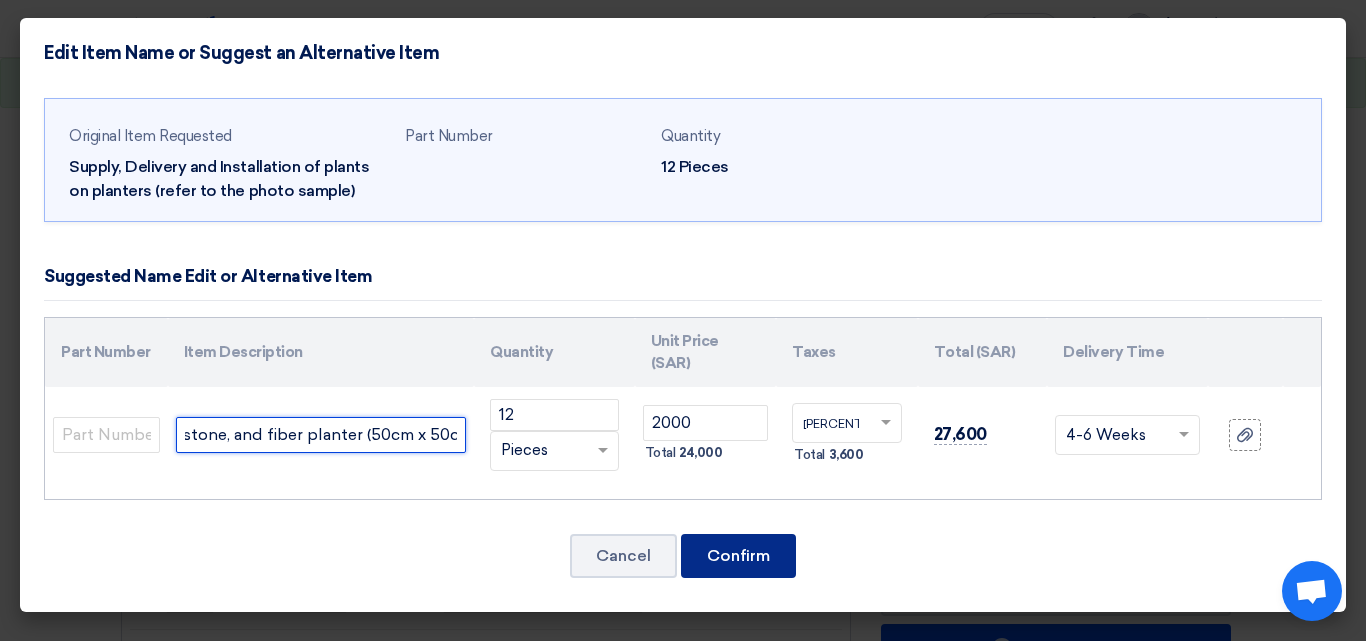 type on "Supply and Installation of Artificial Nitida Tree - Height: 2m - To be fixed in customer planter/area with cement, polystyrene, white pebble stone, and fiber planter (50cm x 50cm)" 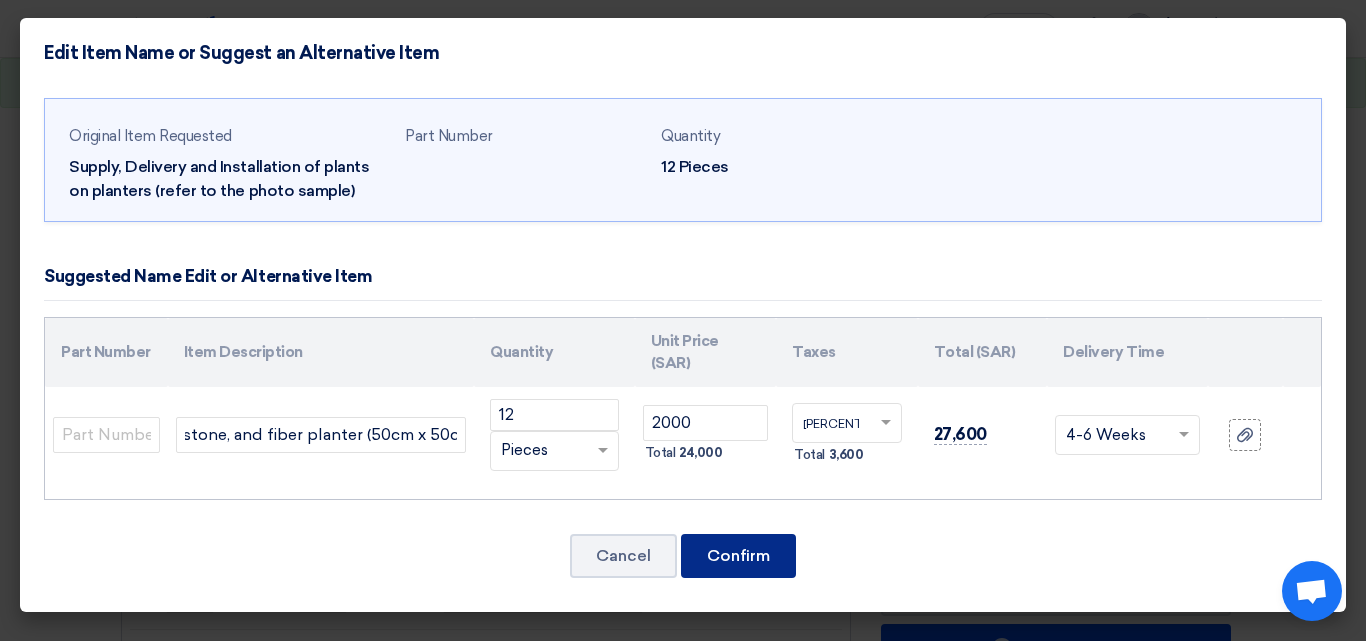 scroll, scrollTop: 0, scrollLeft: 0, axis: both 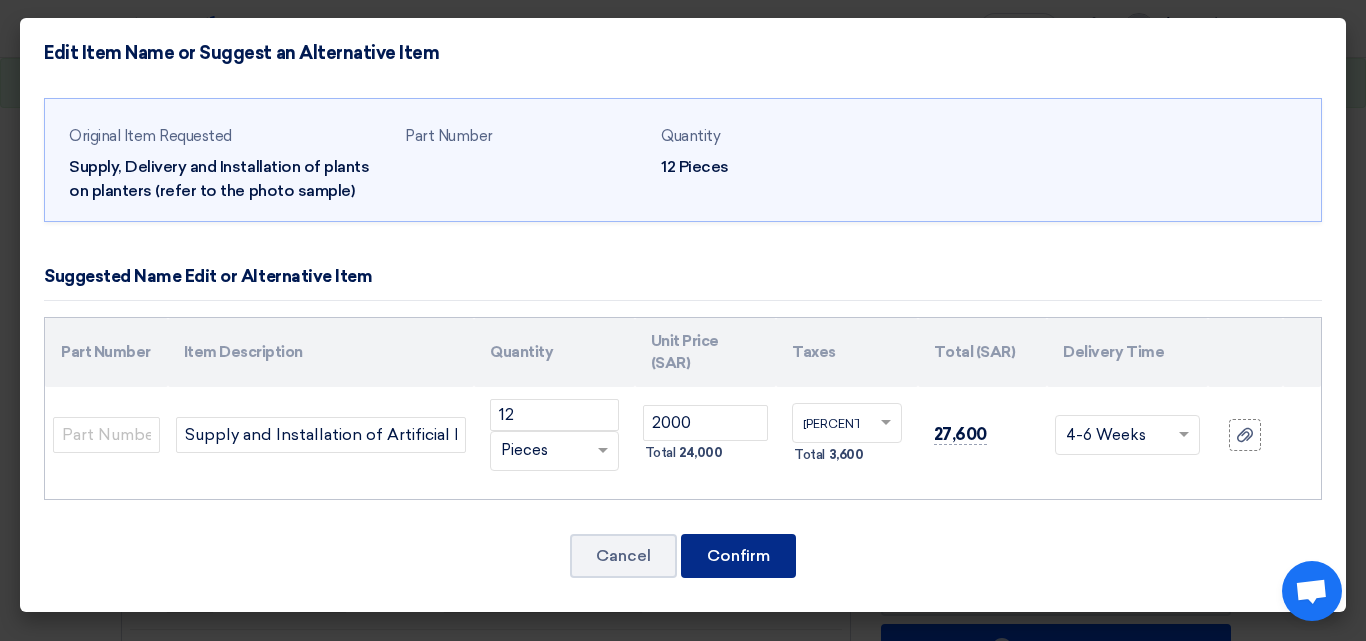 click on "Confirm" 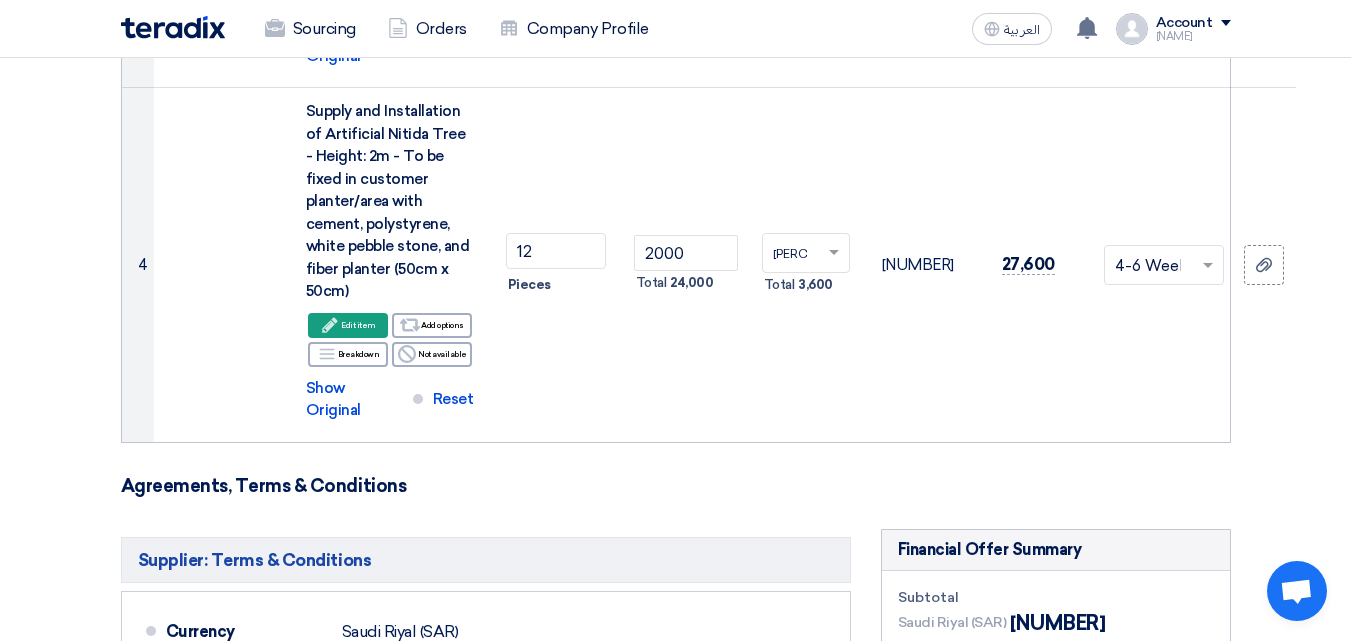 scroll, scrollTop: 1218, scrollLeft: 0, axis: vertical 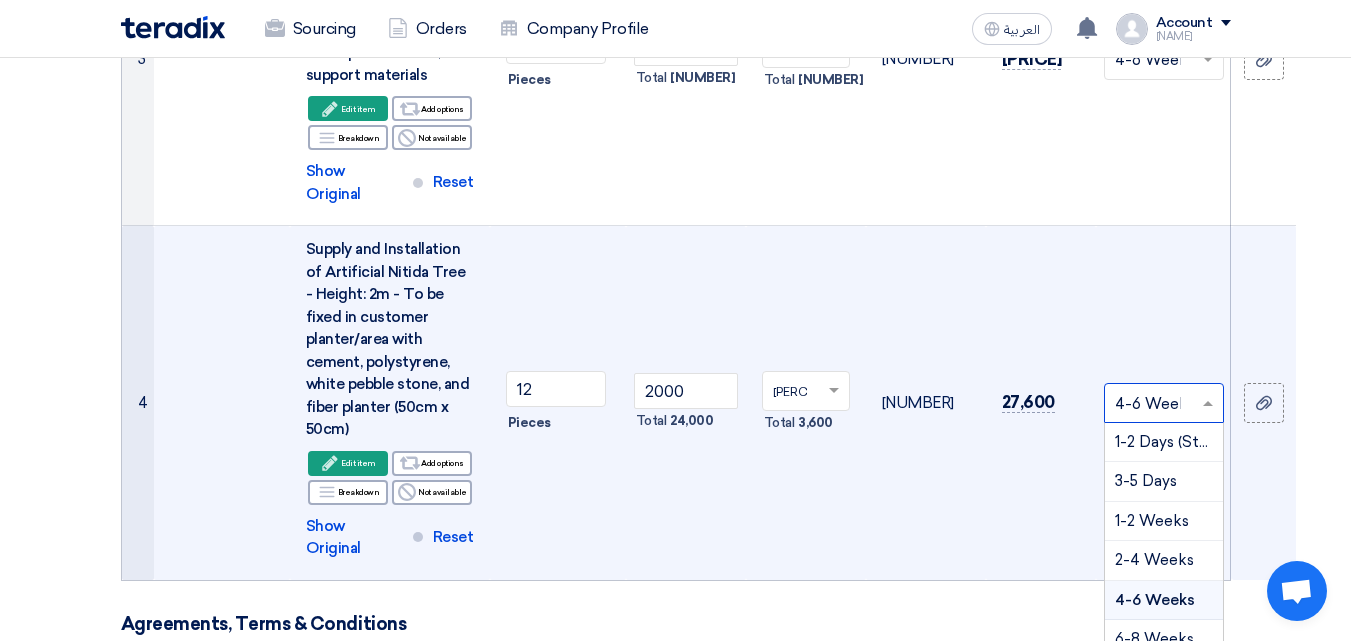 click 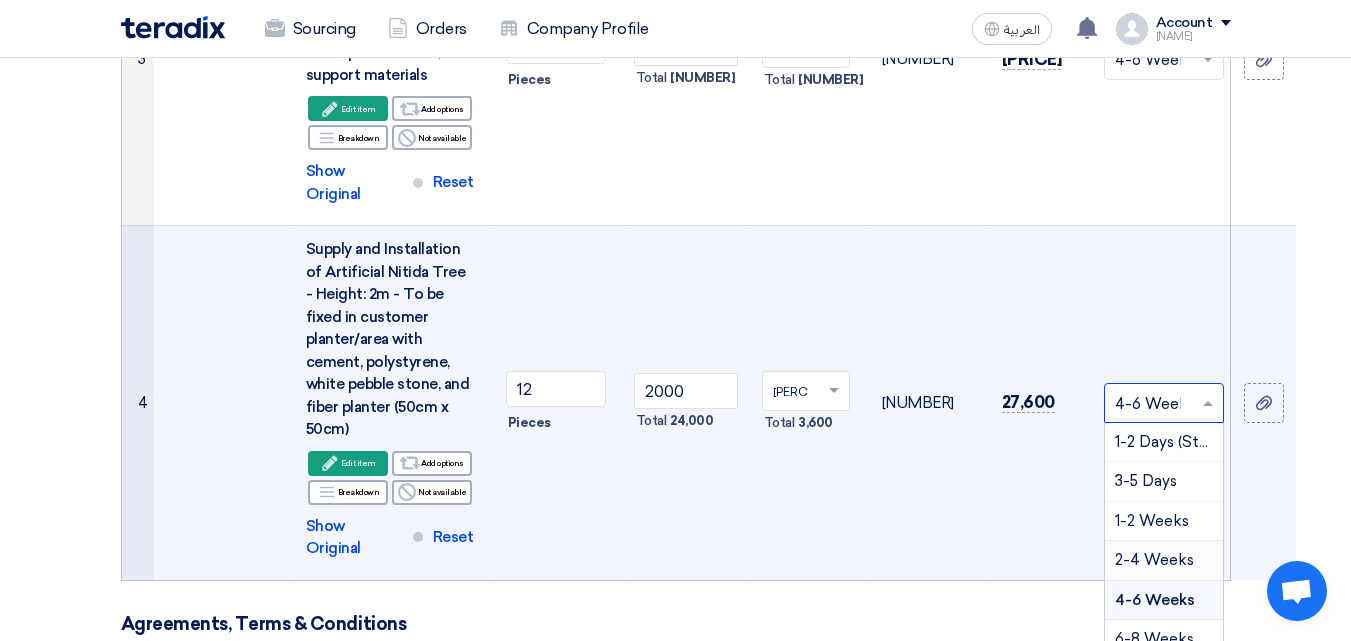 click on "2-4 Weeks" at bounding box center (1154, 560) 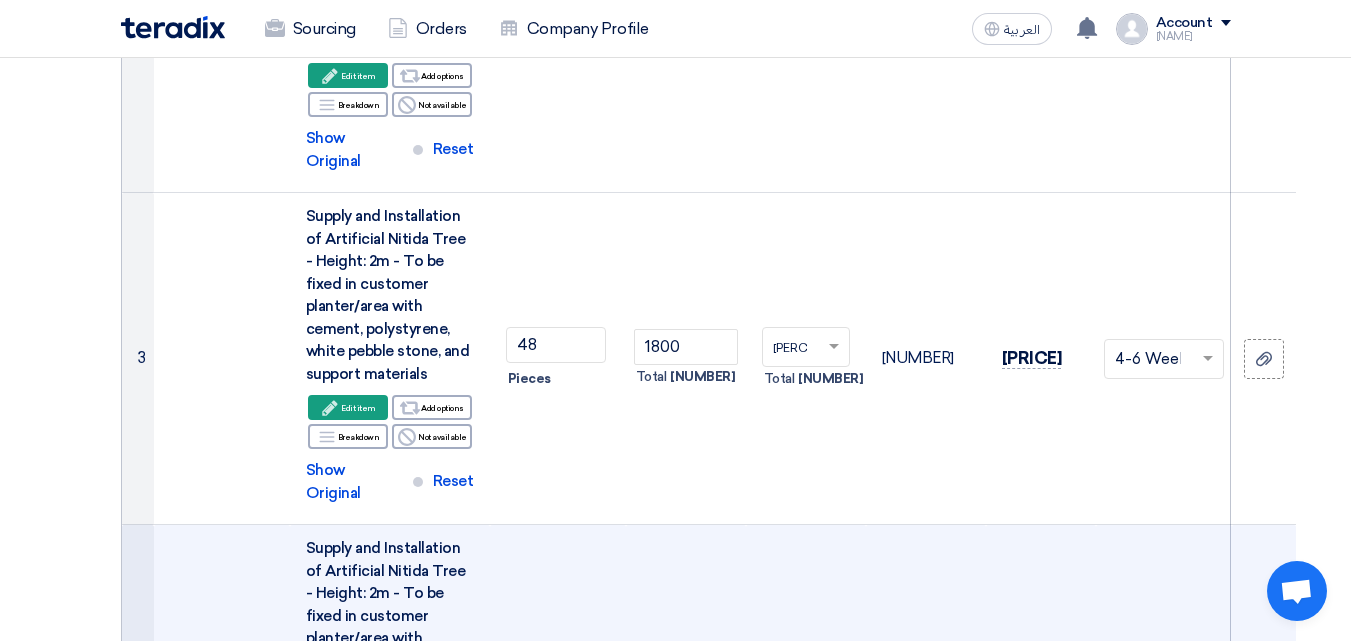 scroll, scrollTop: 918, scrollLeft: 0, axis: vertical 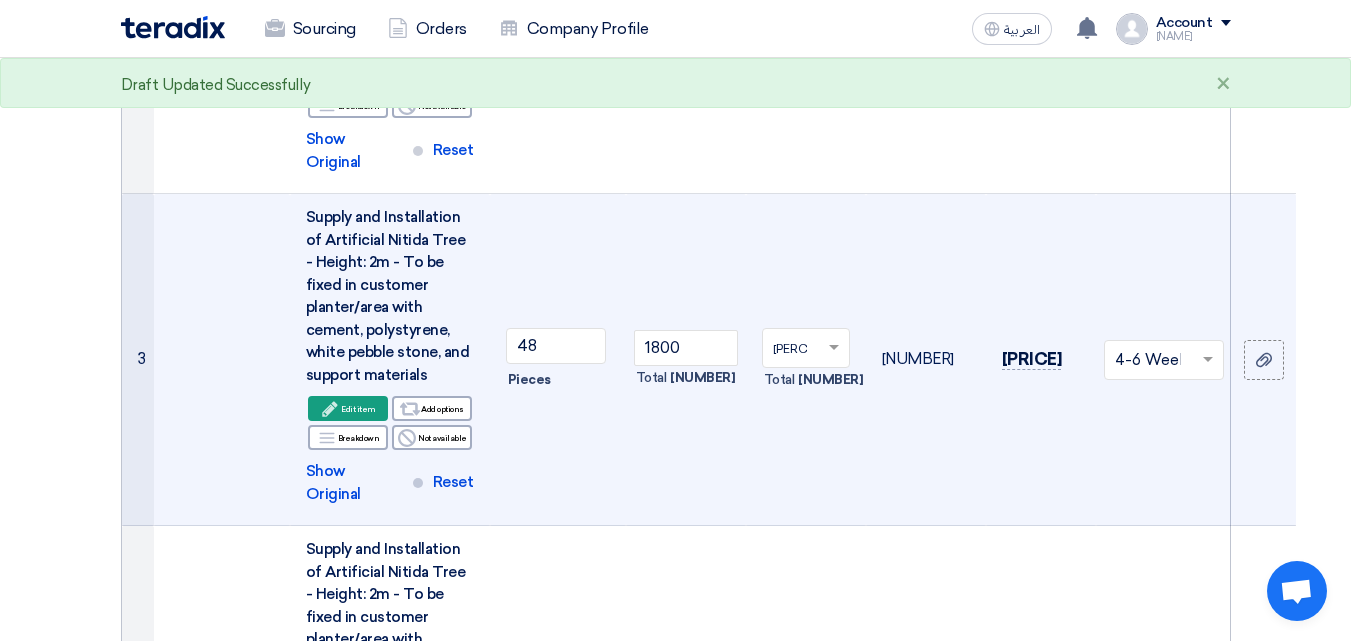 click 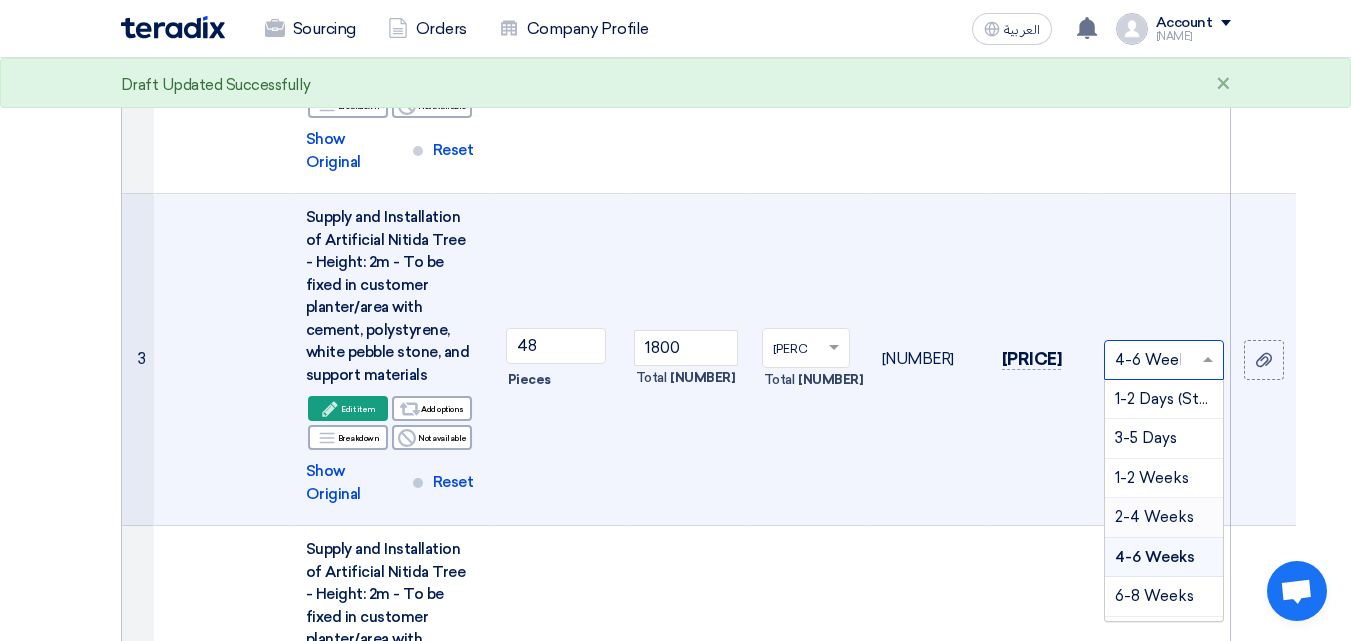 click on "2-4 Weeks" at bounding box center (1154, 517) 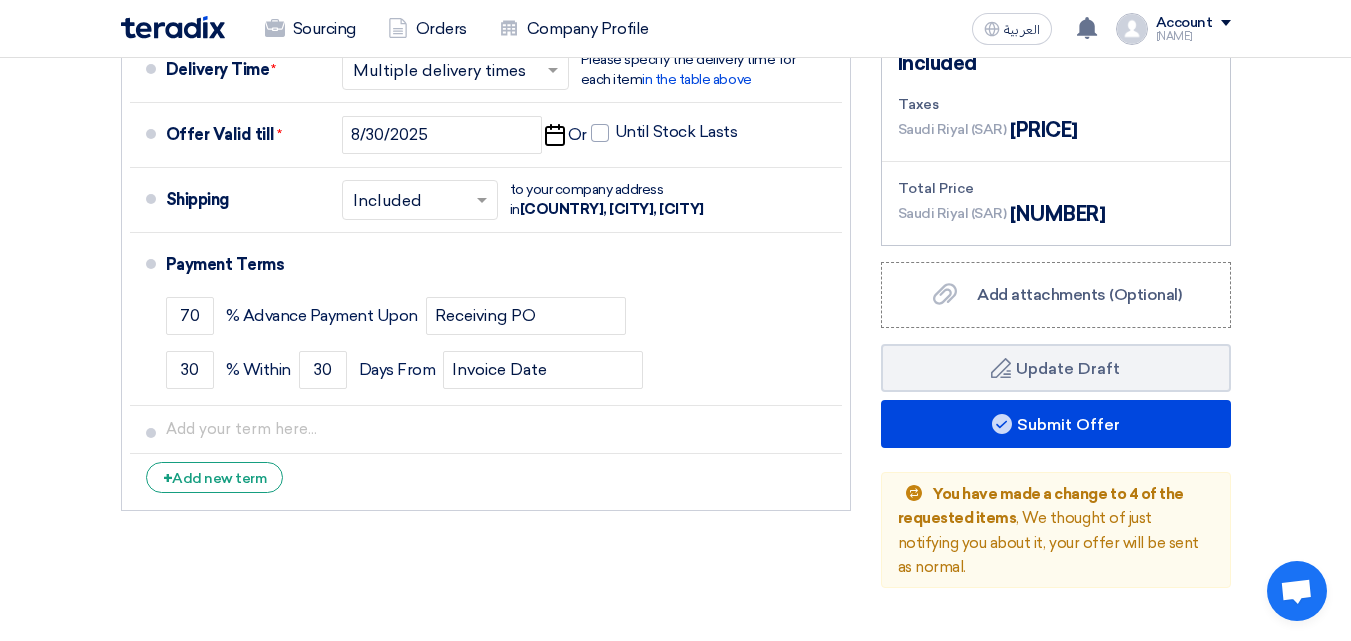 scroll, scrollTop: 2018, scrollLeft: 0, axis: vertical 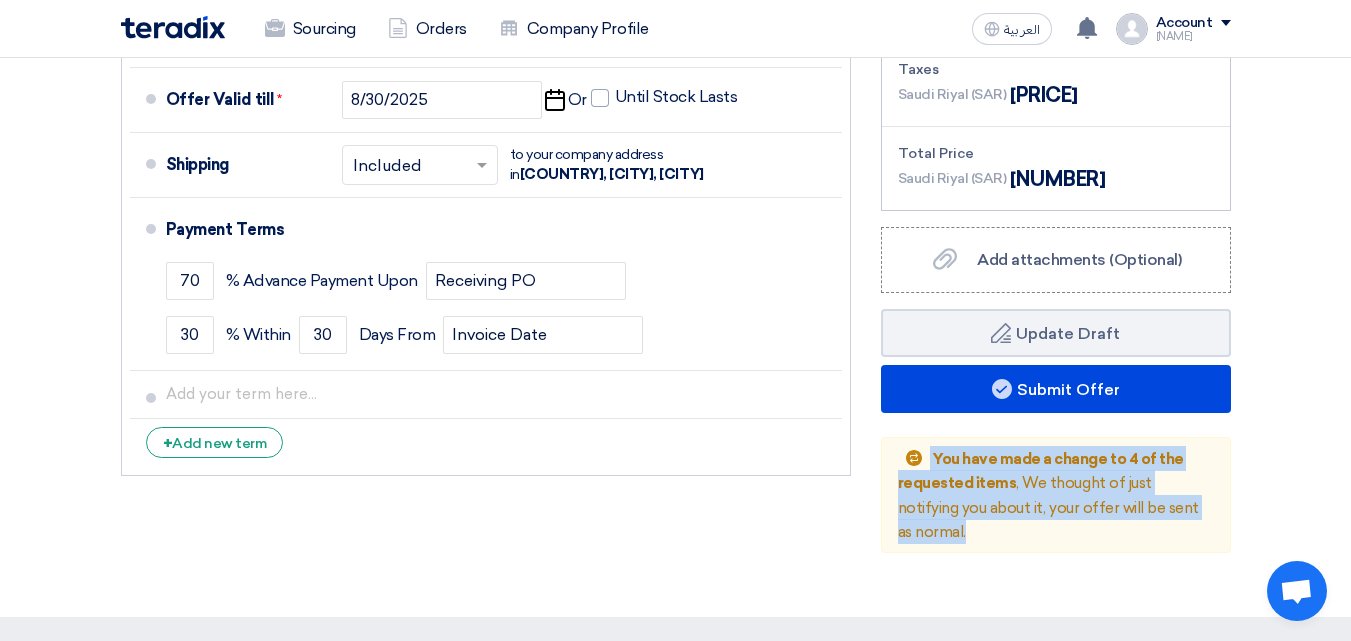drag, startPoint x: 1209, startPoint y: 402, endPoint x: 921, endPoint y: 348, distance: 293.01877 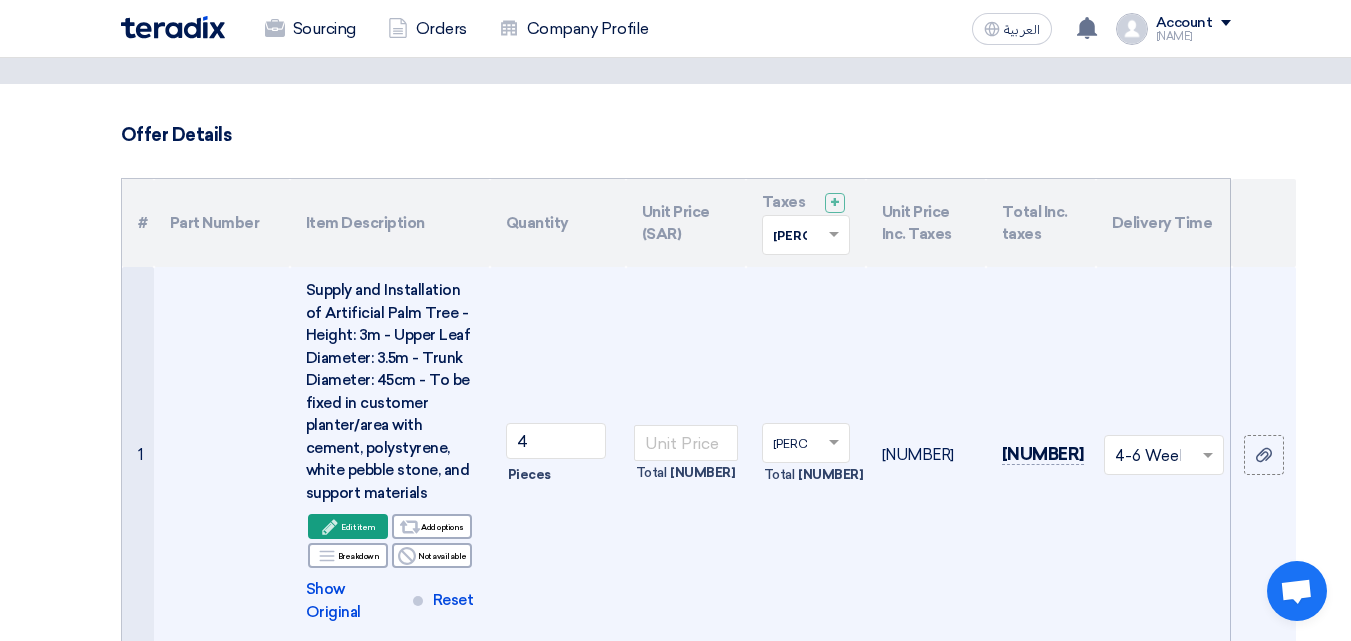 scroll, scrollTop: 0, scrollLeft: 0, axis: both 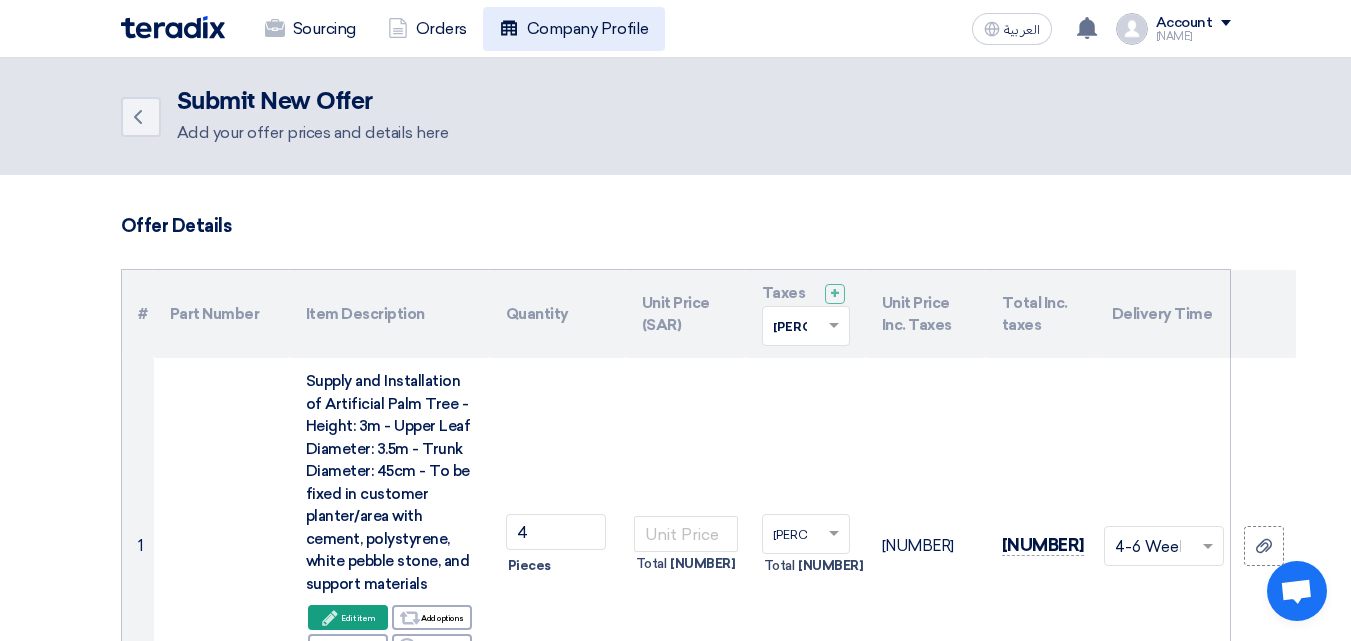 click on "Company Profile" 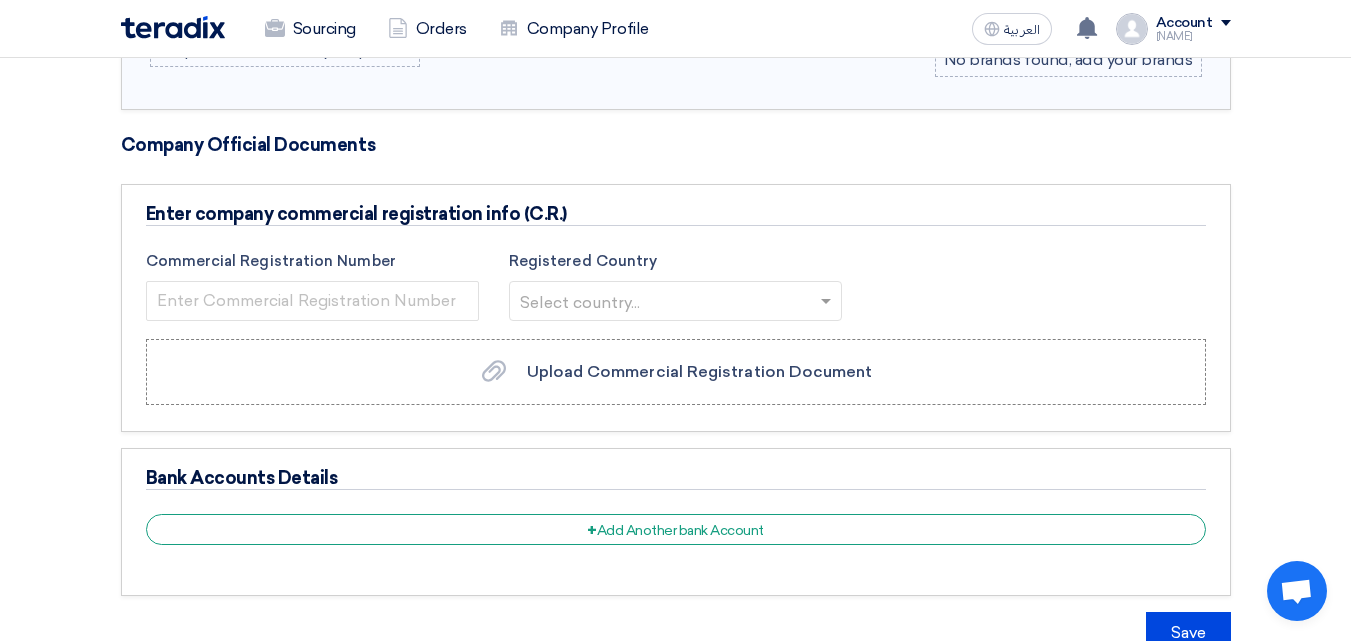 scroll, scrollTop: 800, scrollLeft: 0, axis: vertical 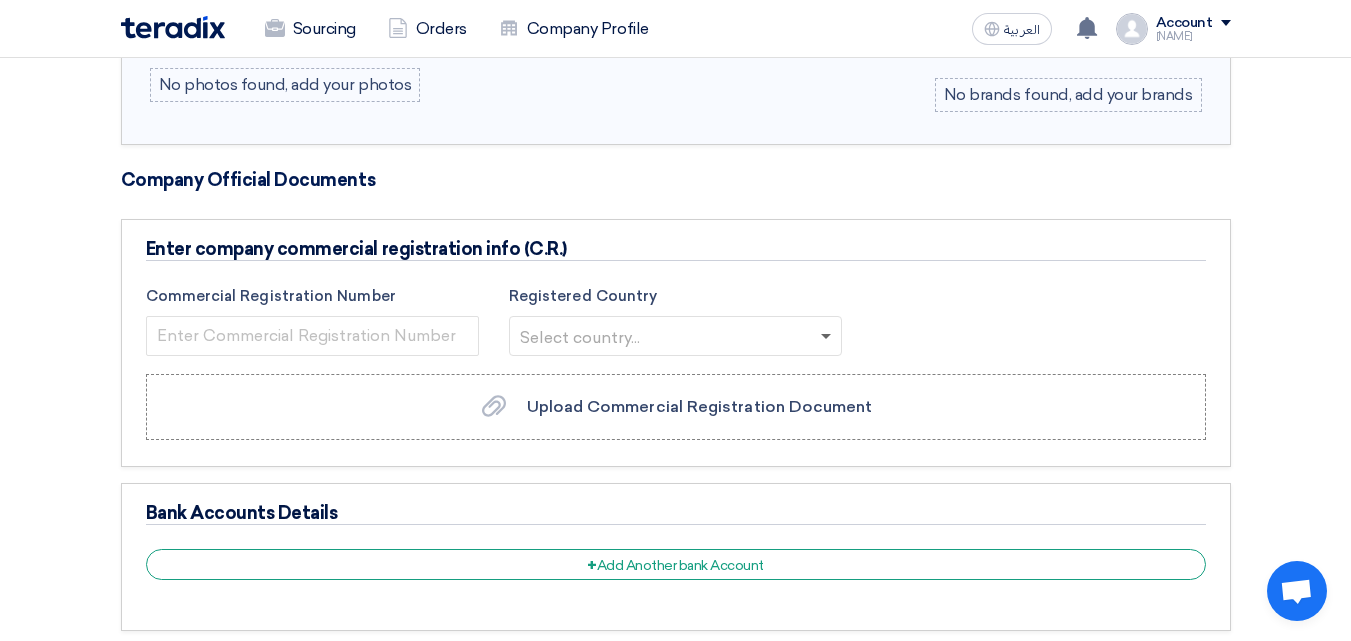 click 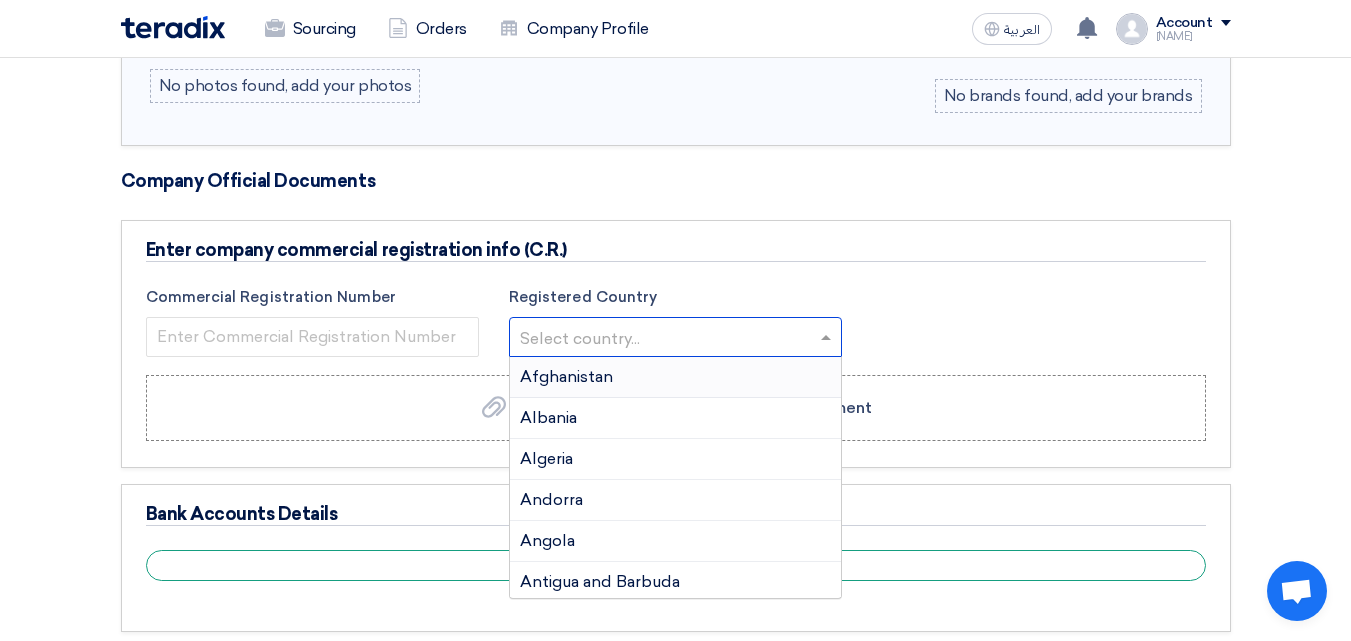 scroll, scrollTop: 800, scrollLeft: 0, axis: vertical 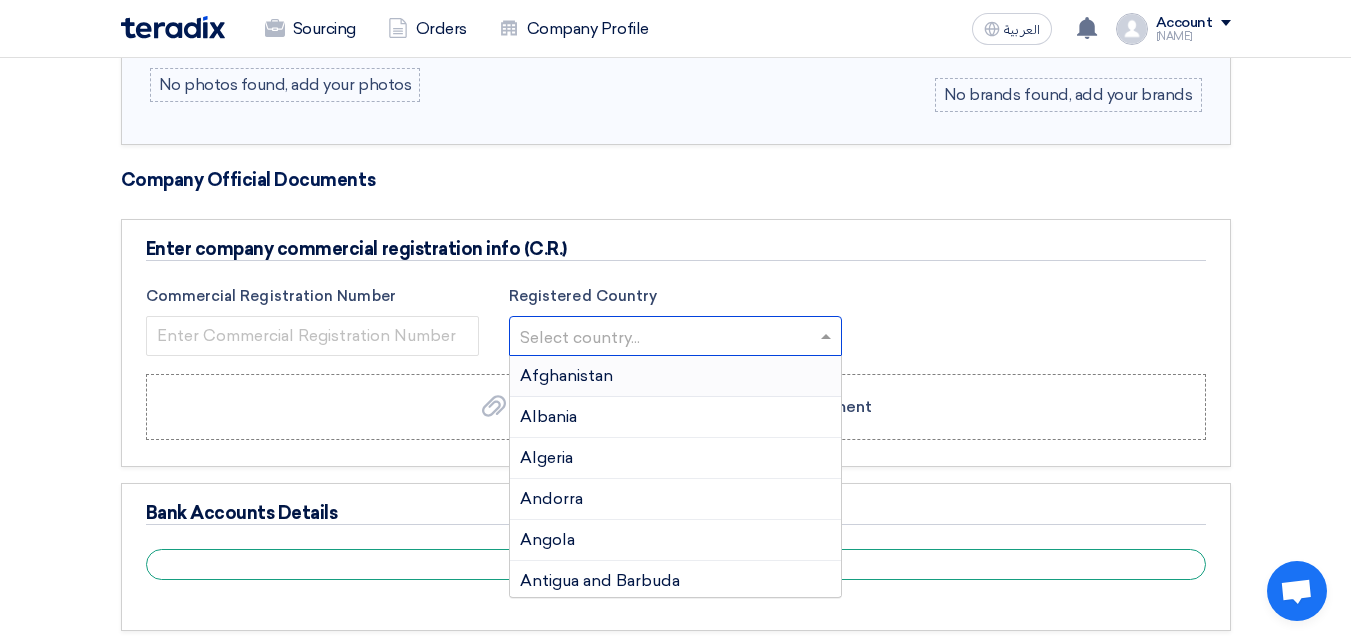 type on "N" 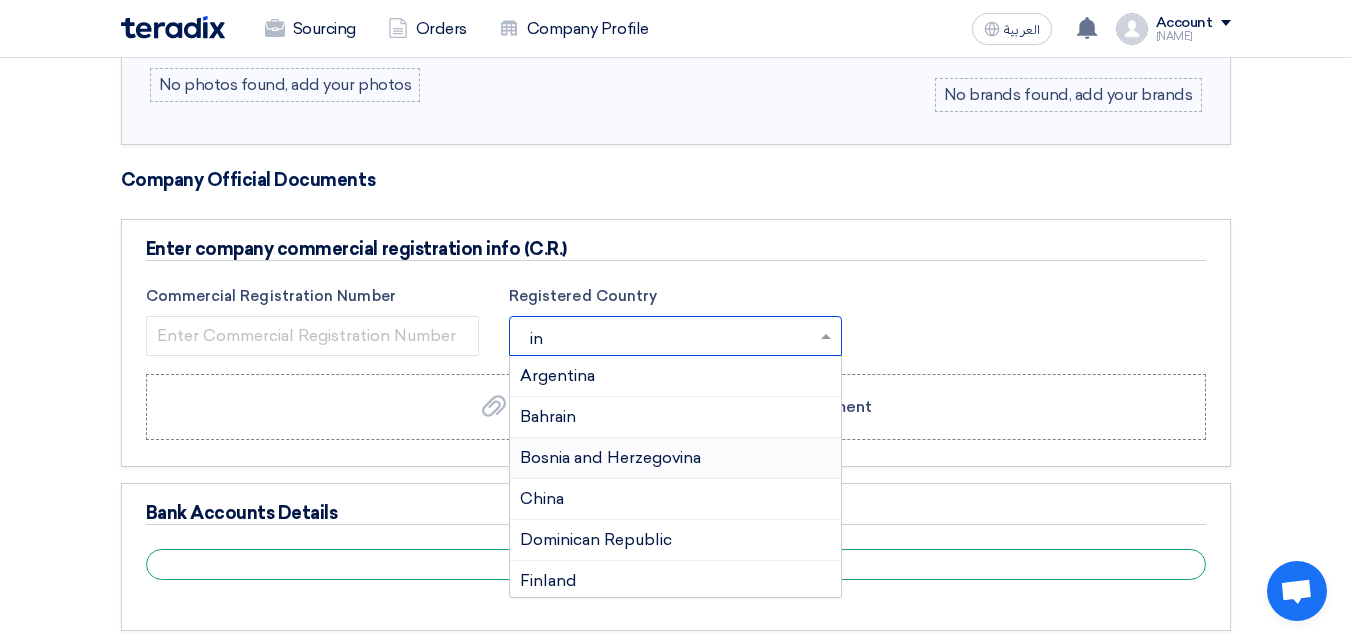 type on "ind" 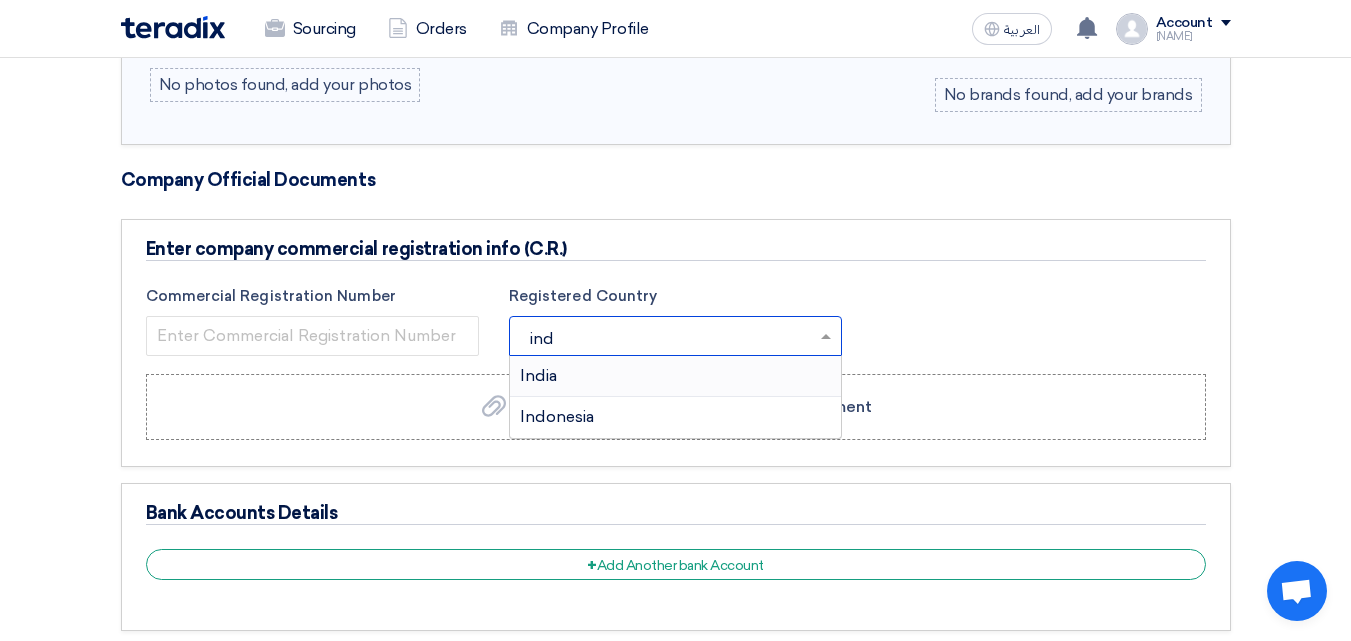 click on "India" at bounding box center [675, 376] 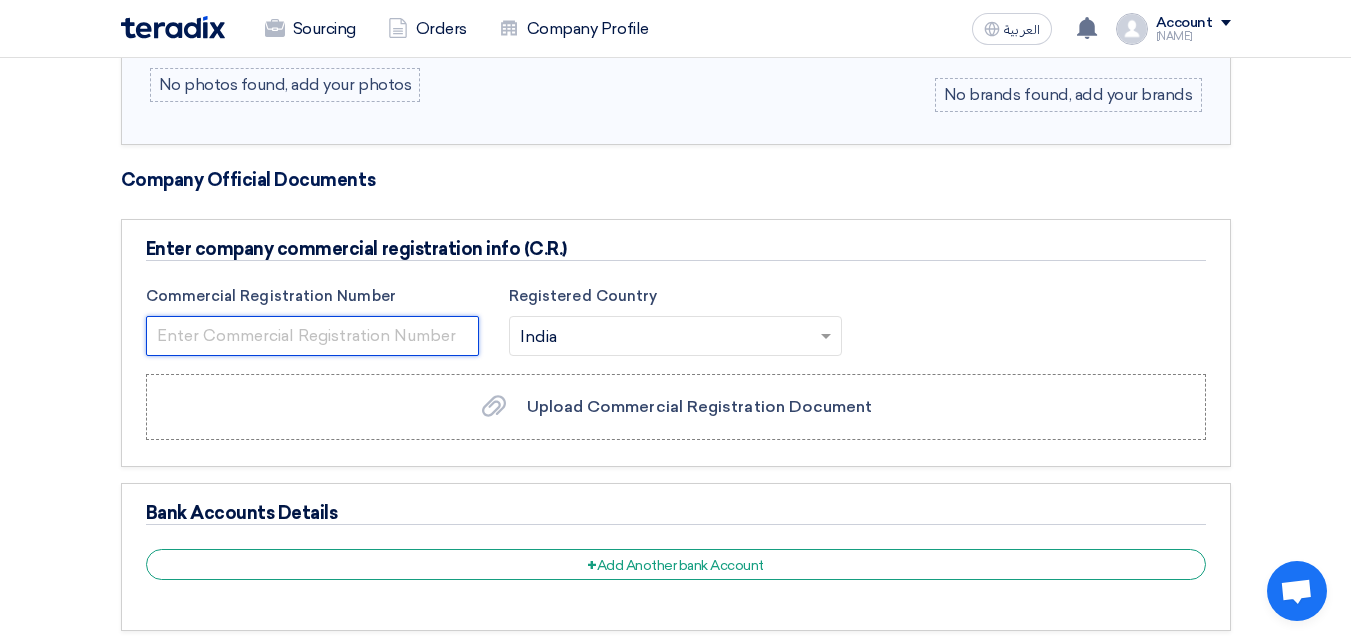 click at bounding box center [312, 336] 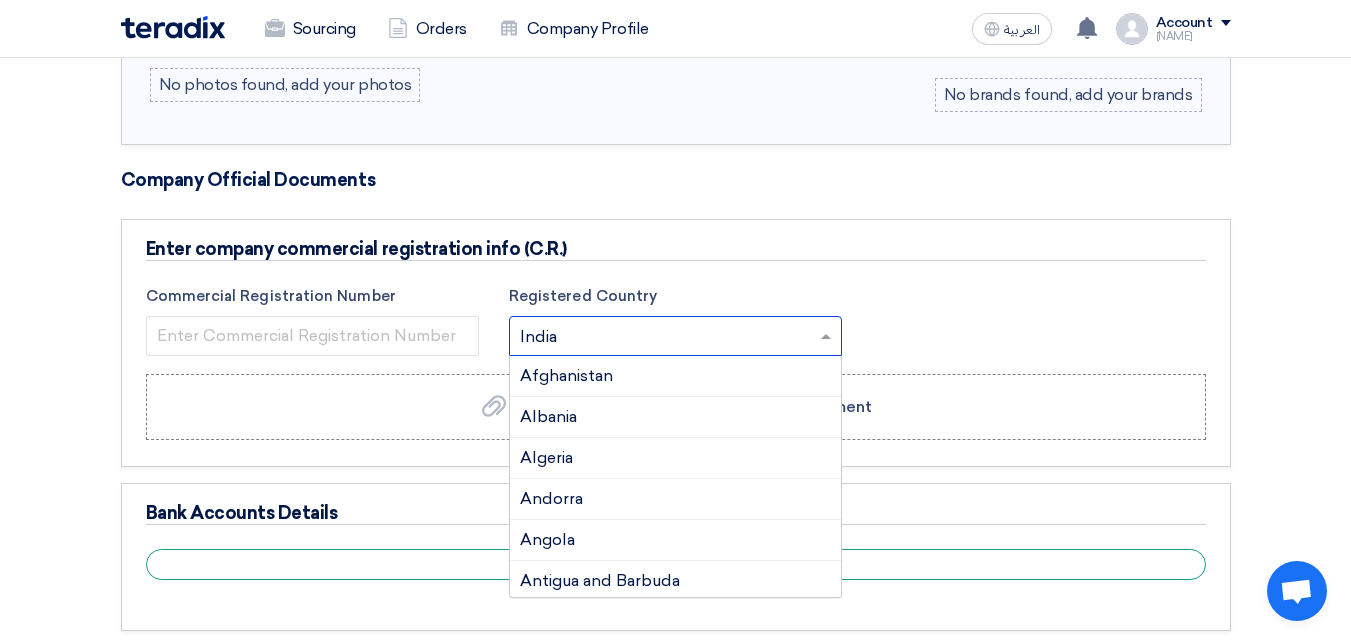 click 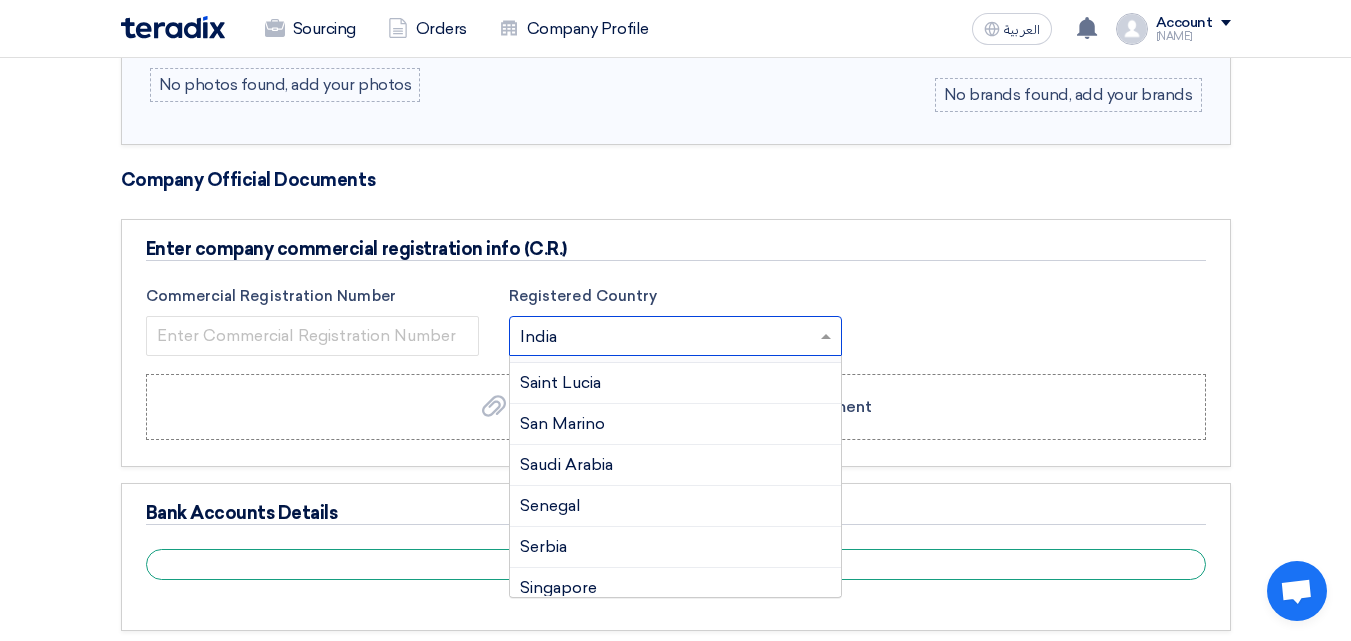 scroll, scrollTop: 5000, scrollLeft: 0, axis: vertical 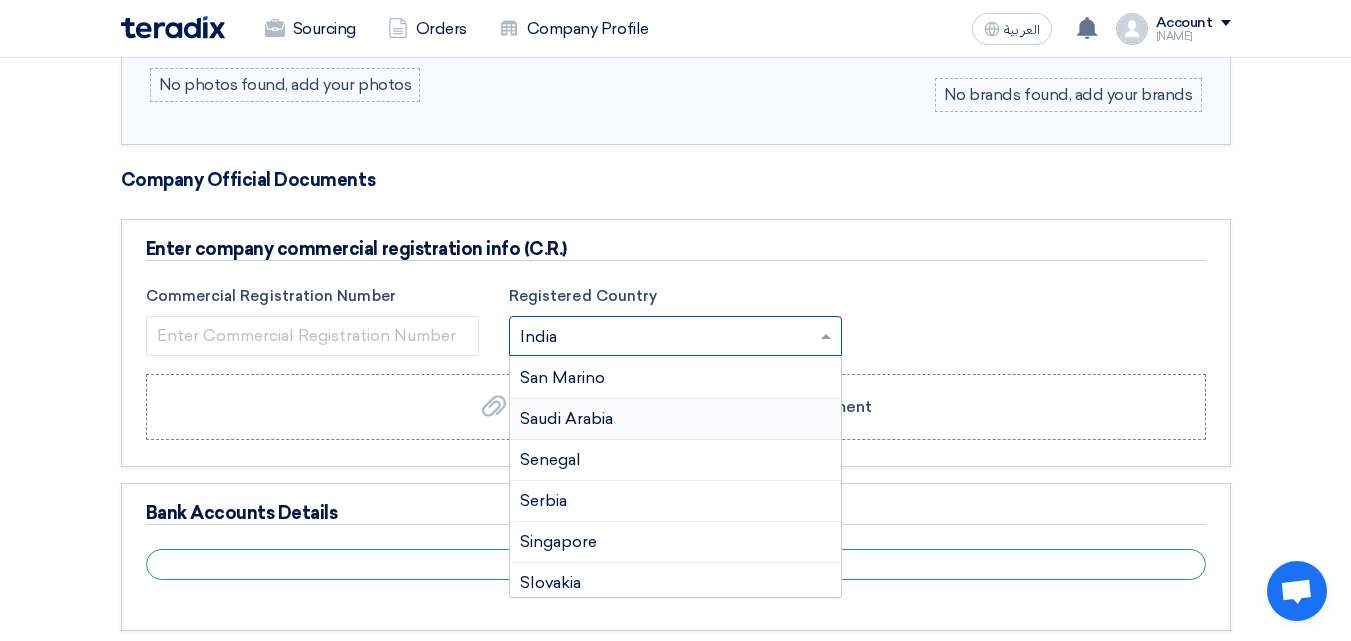click on "Saudi Arabia" at bounding box center (675, 419) 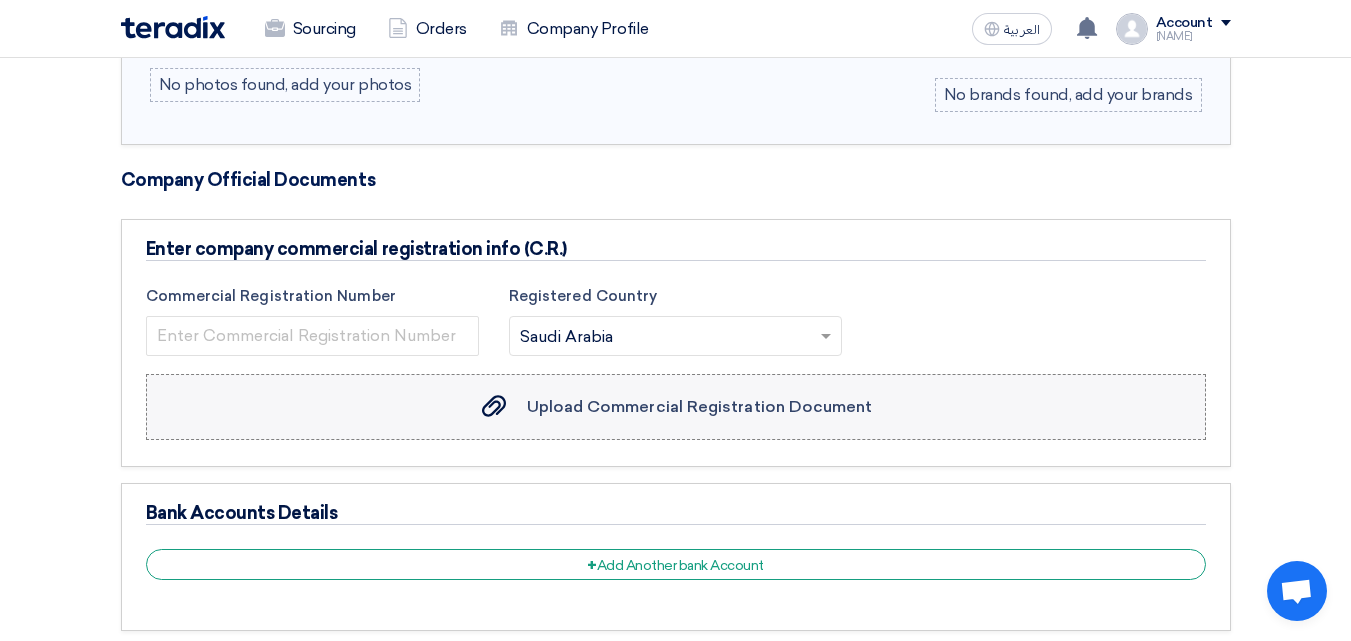 click on "Upload Commercial Registration Document" 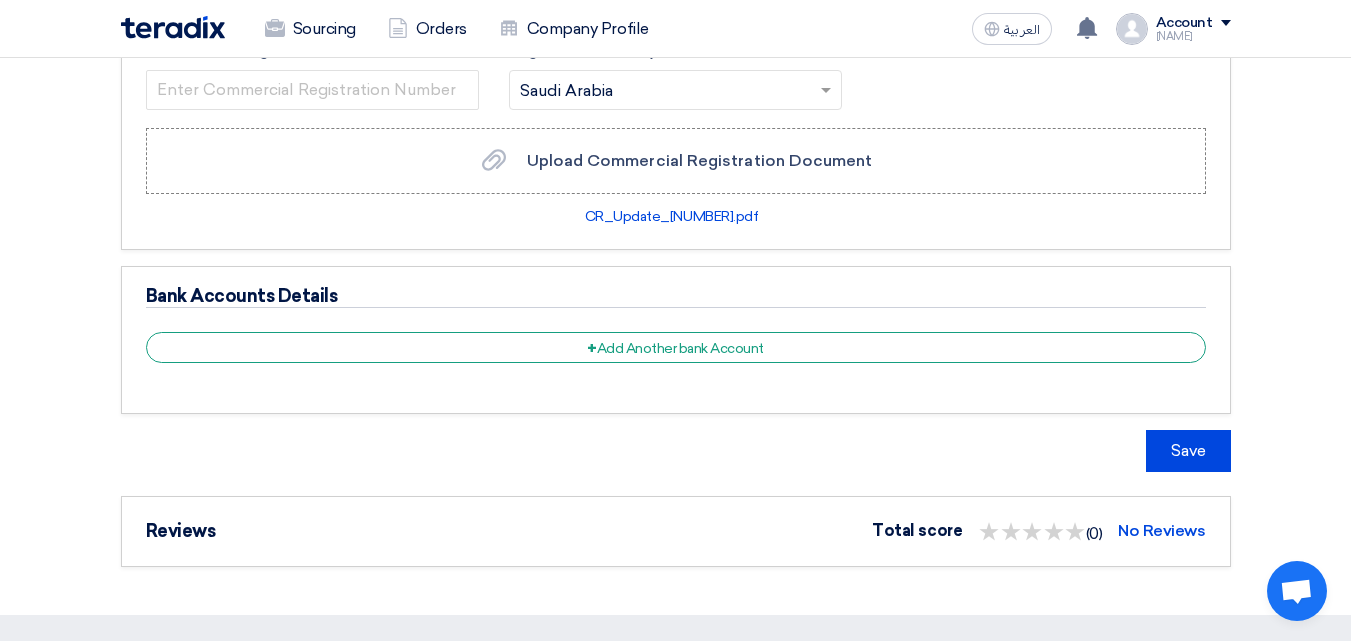 scroll, scrollTop: 1000, scrollLeft: 0, axis: vertical 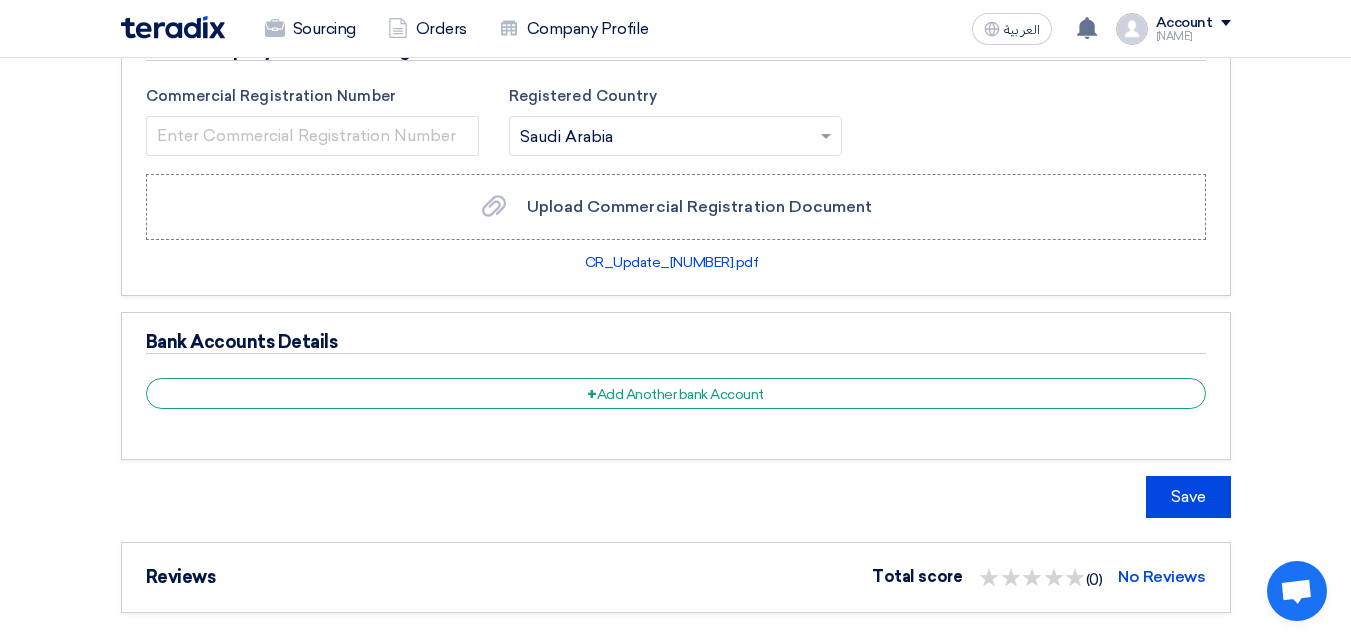 click on "Bank Accounts Details" 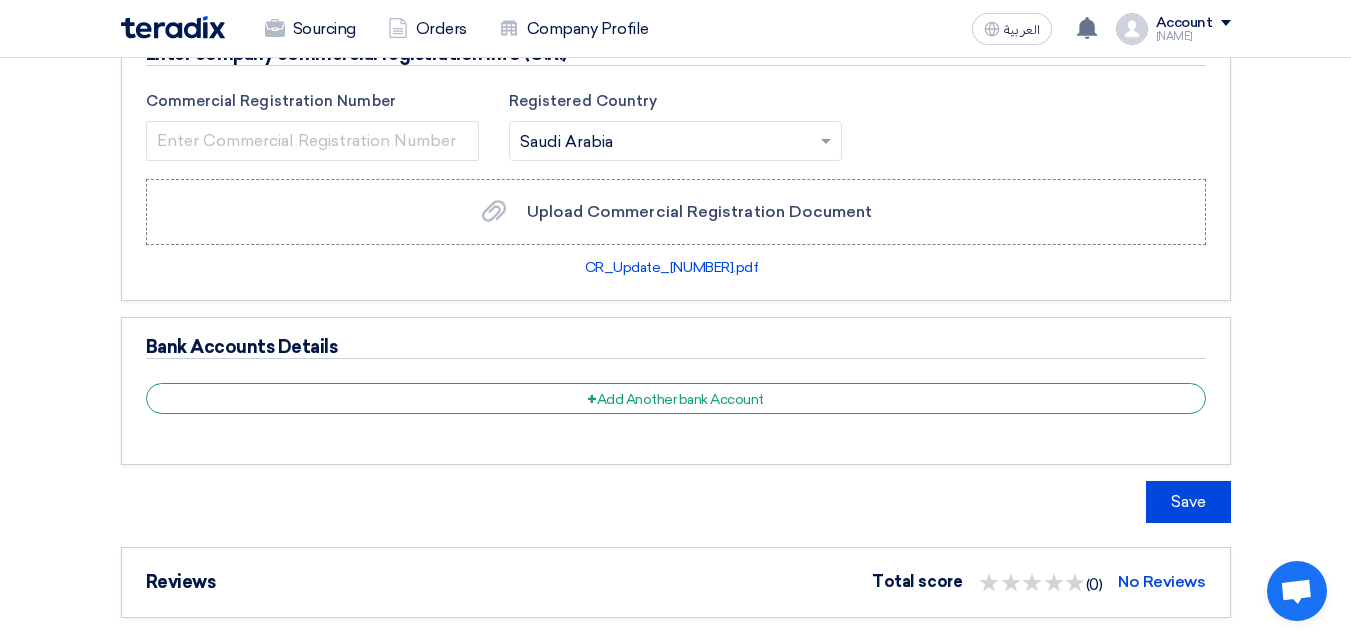 scroll, scrollTop: 1000, scrollLeft: 0, axis: vertical 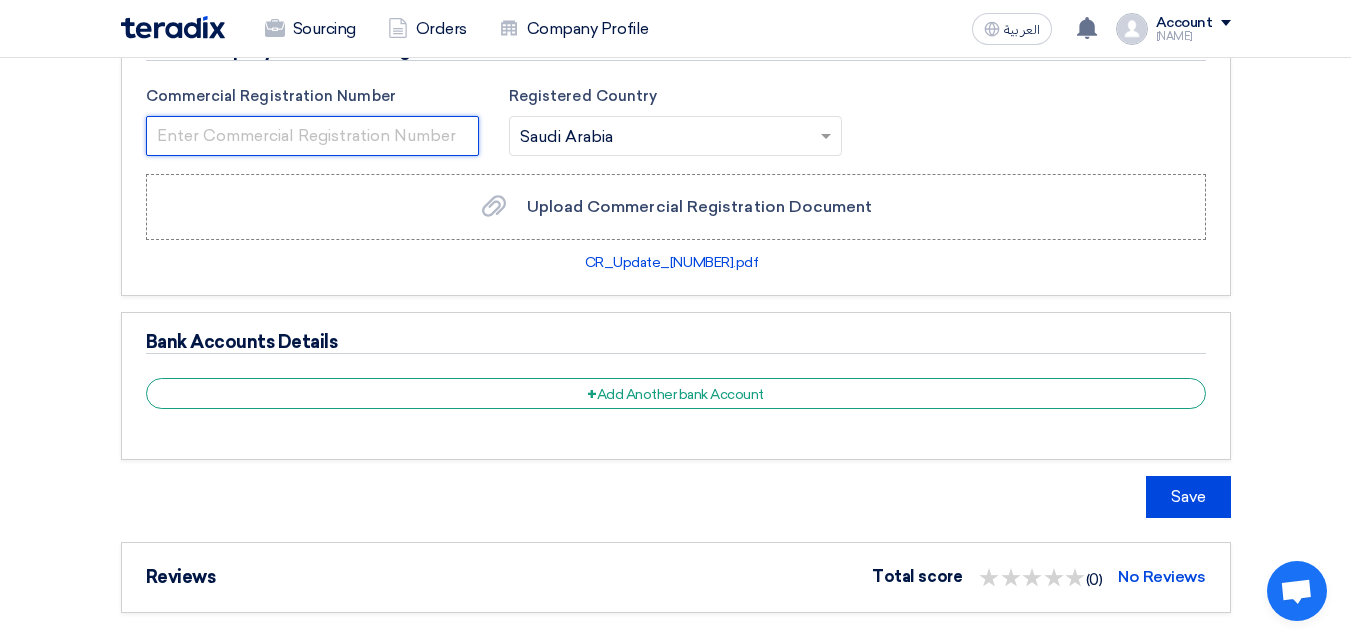 click at bounding box center (312, 136) 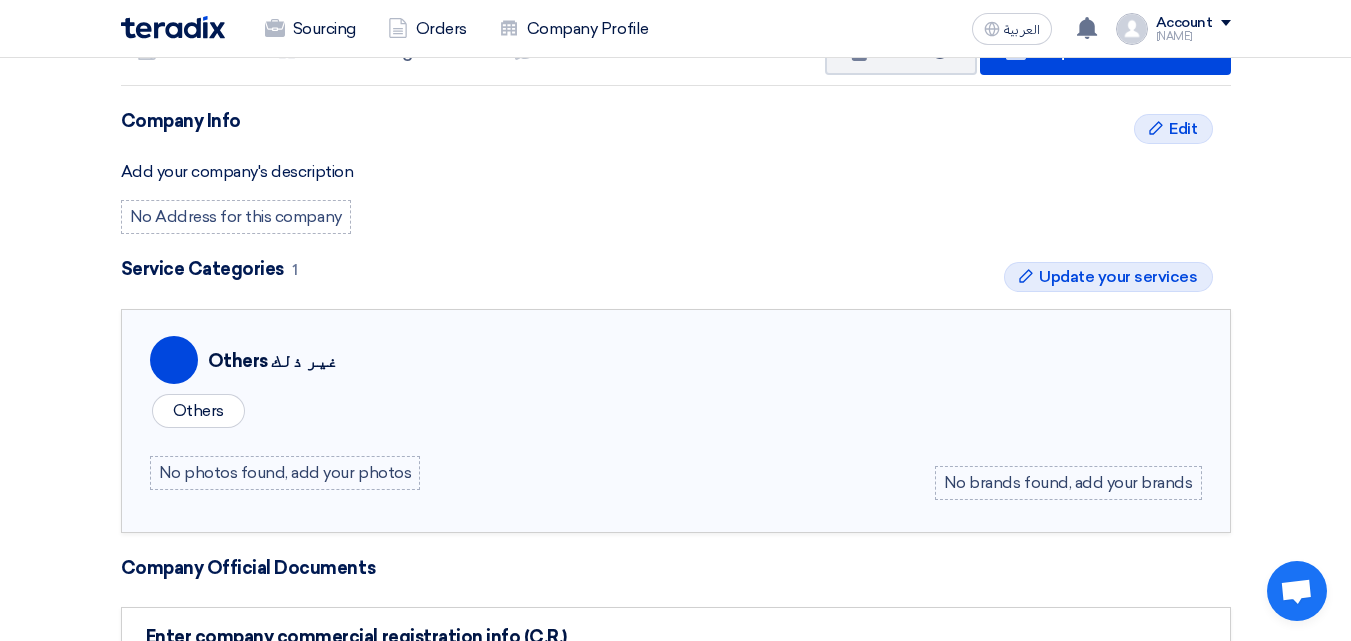 scroll, scrollTop: 400, scrollLeft: 0, axis: vertical 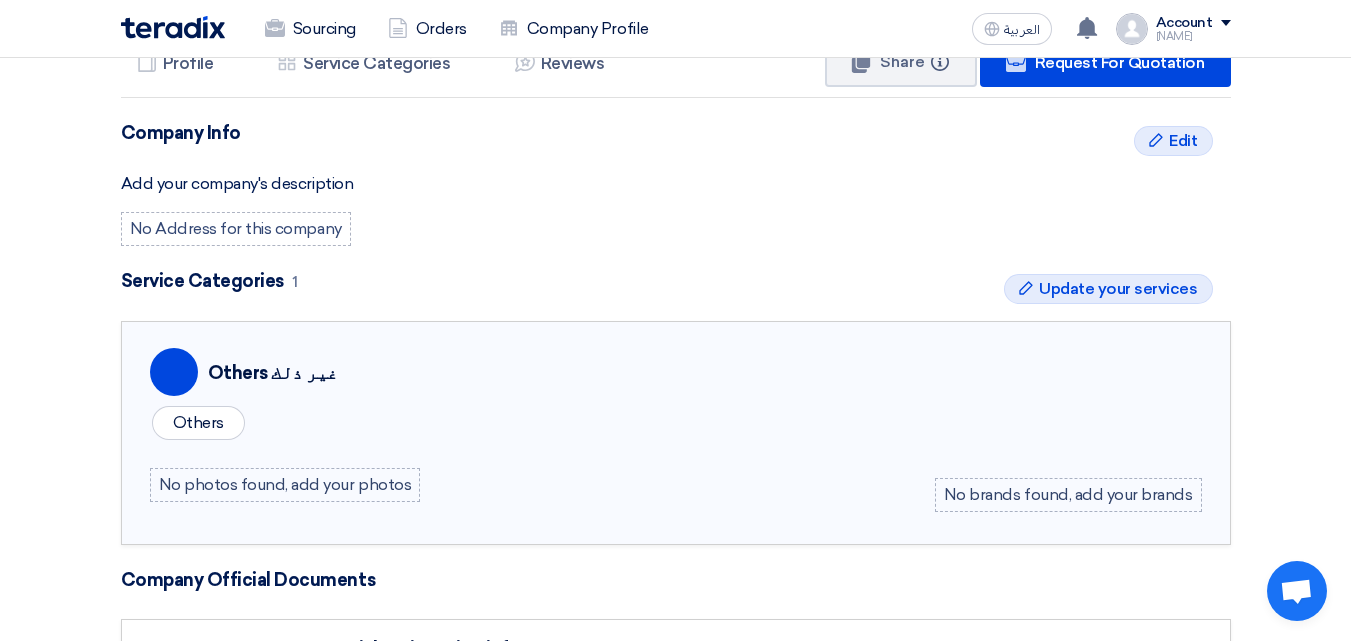 type on "[NUMBER]" 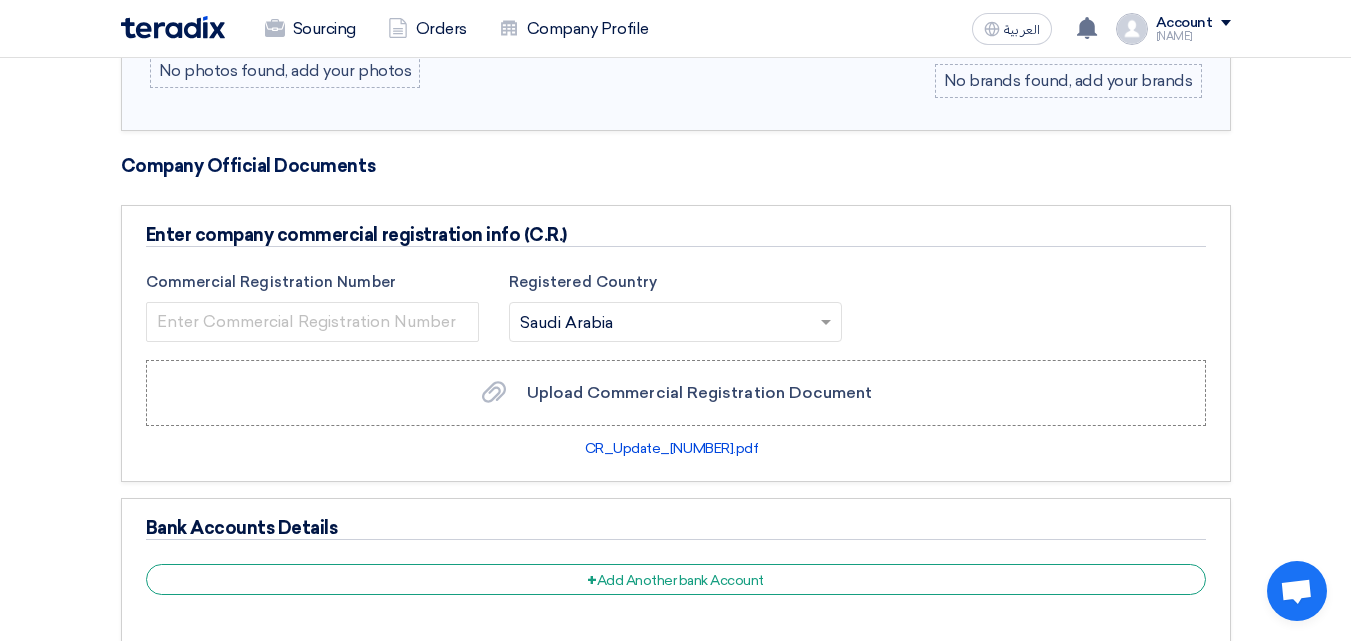 scroll, scrollTop: 1100, scrollLeft: 0, axis: vertical 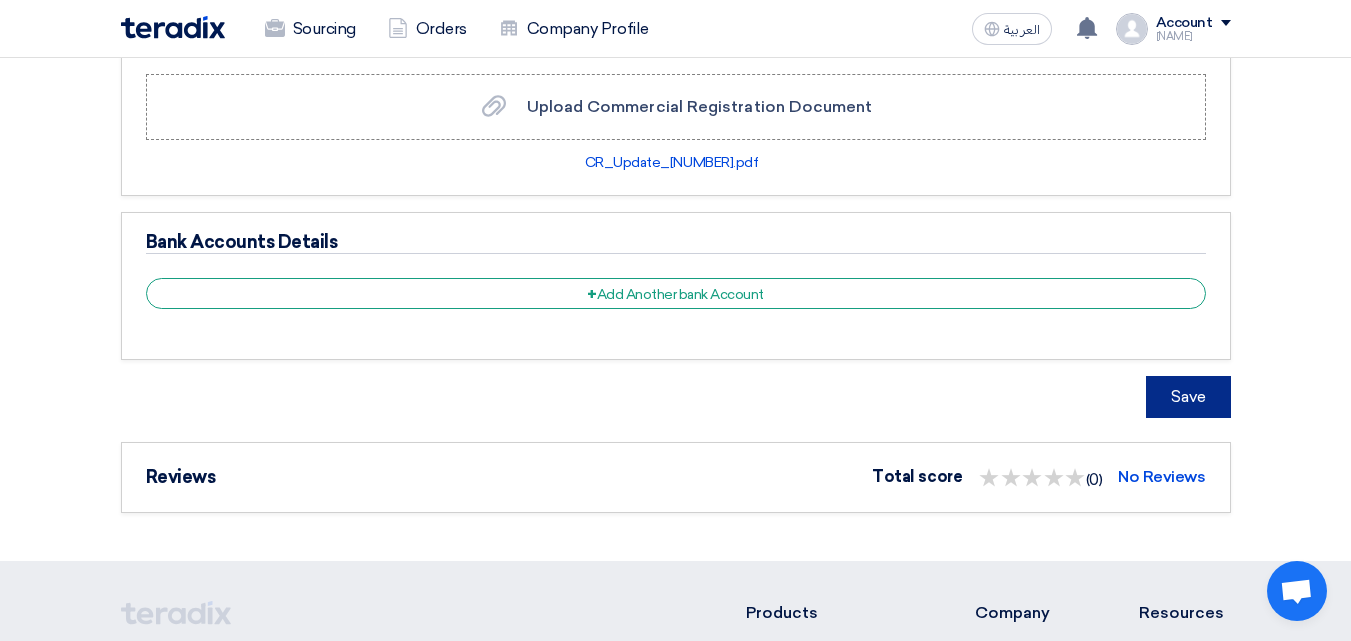 click on "Save" 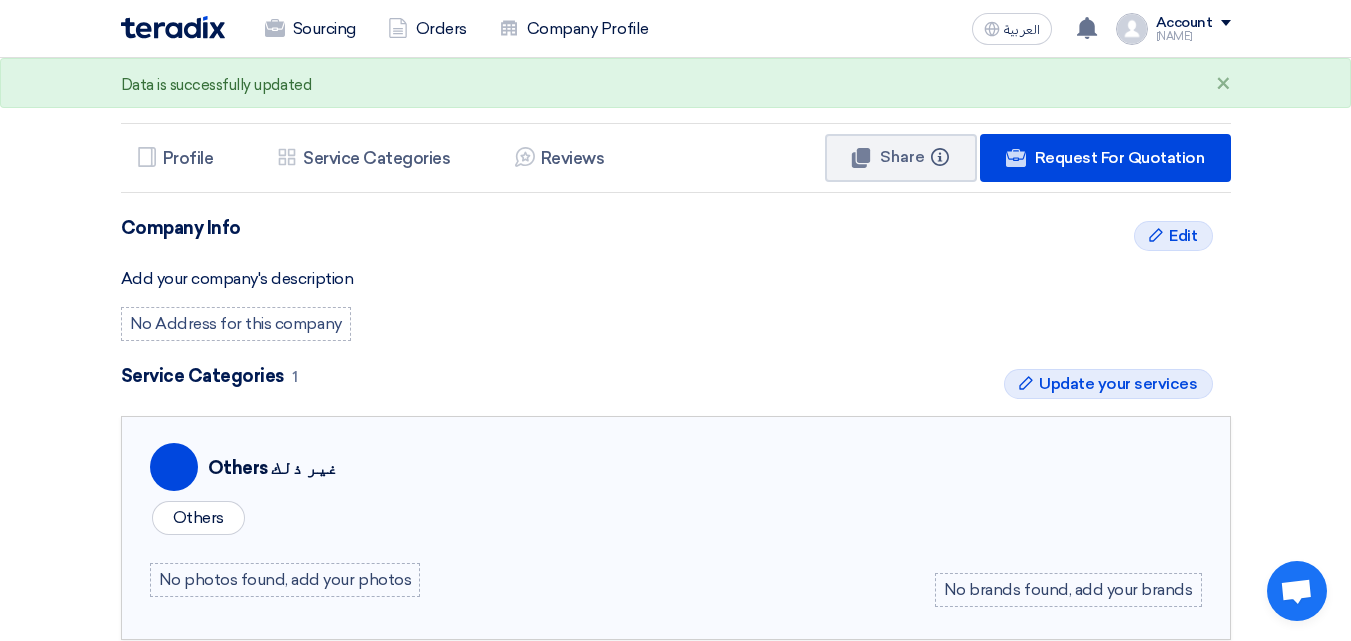 scroll, scrollTop: 300, scrollLeft: 0, axis: vertical 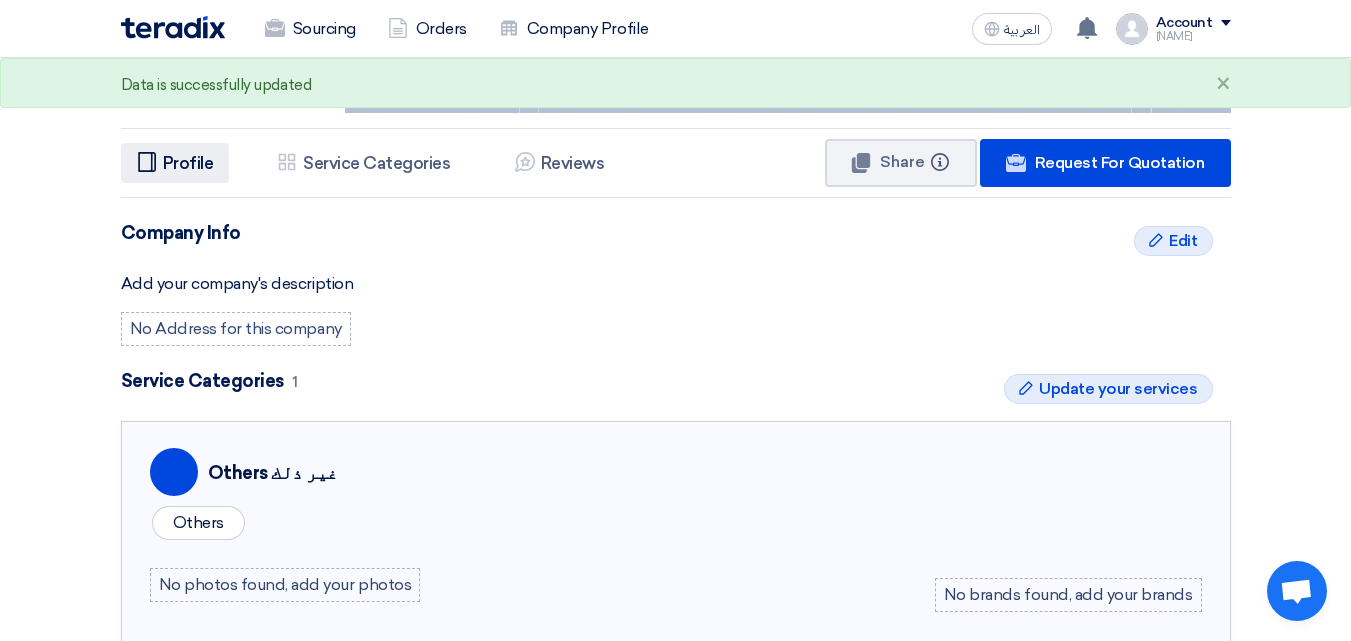 click on "Profile" 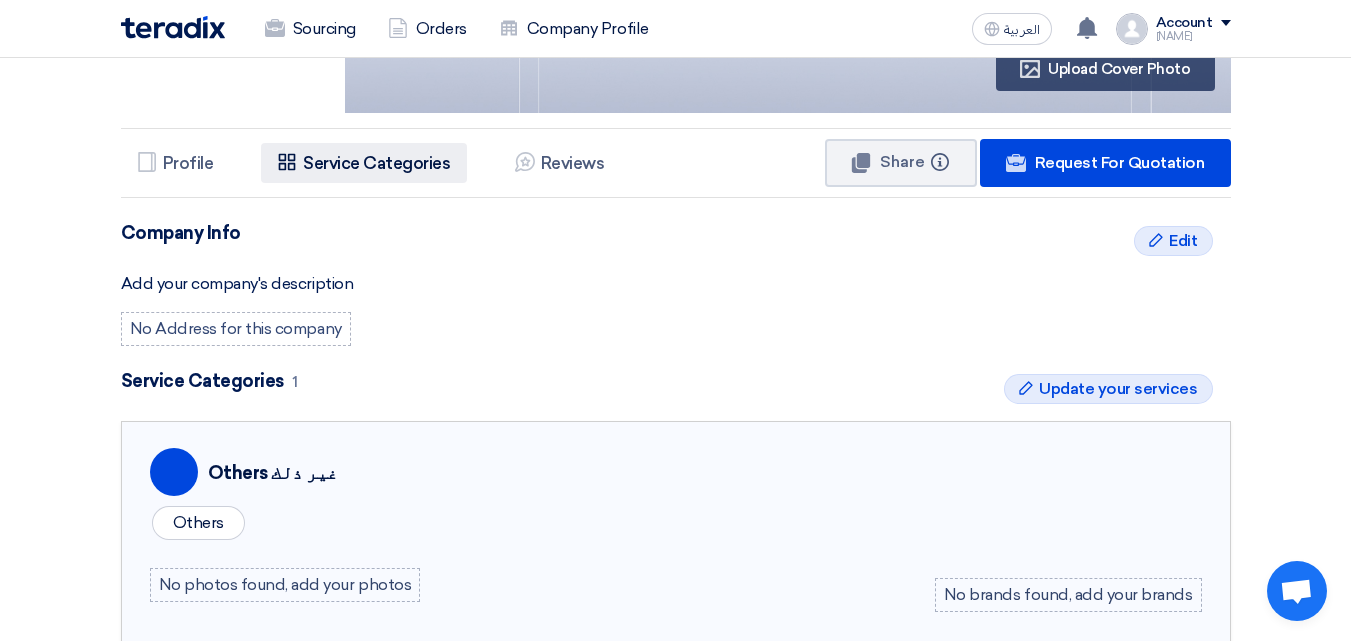 click on "Service Categories" 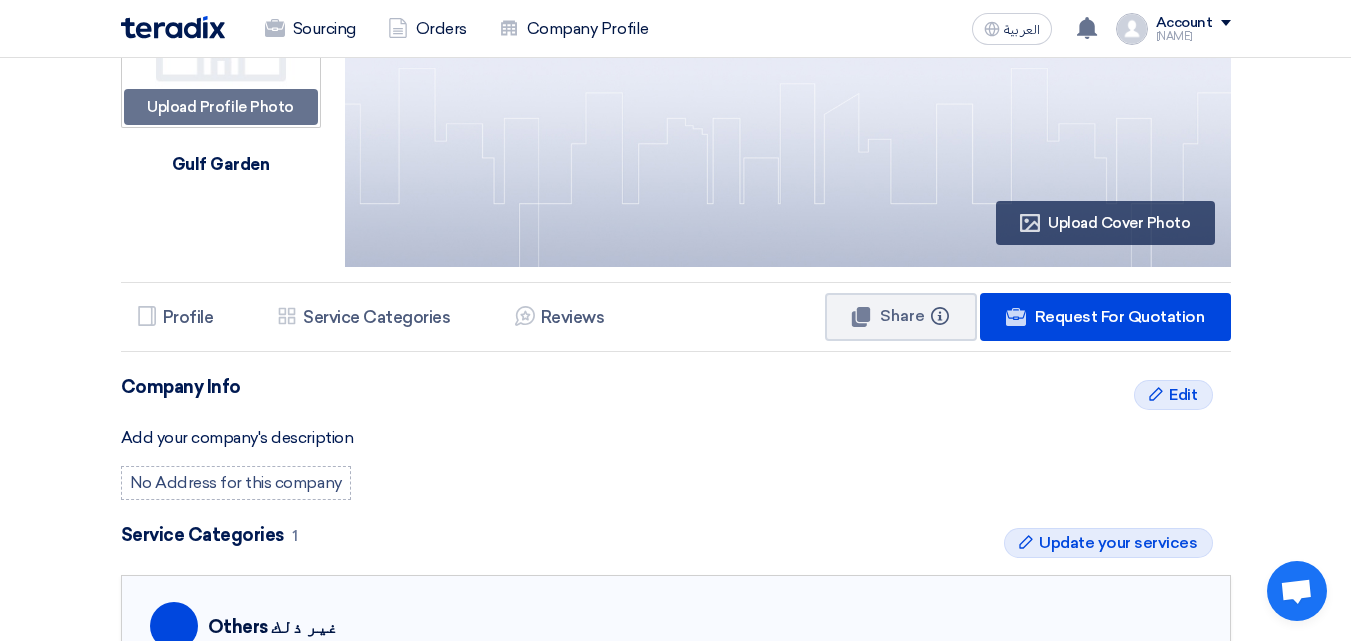 scroll, scrollTop: 100, scrollLeft: 0, axis: vertical 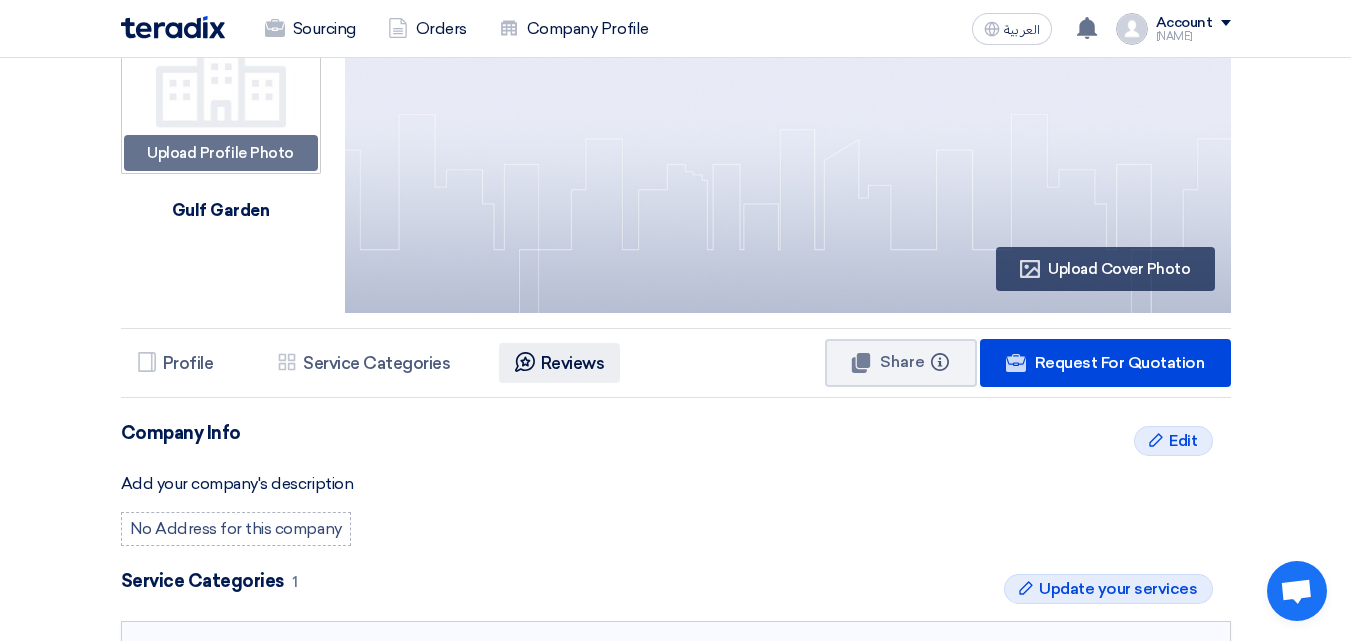 click on "Reviews
Reviews" 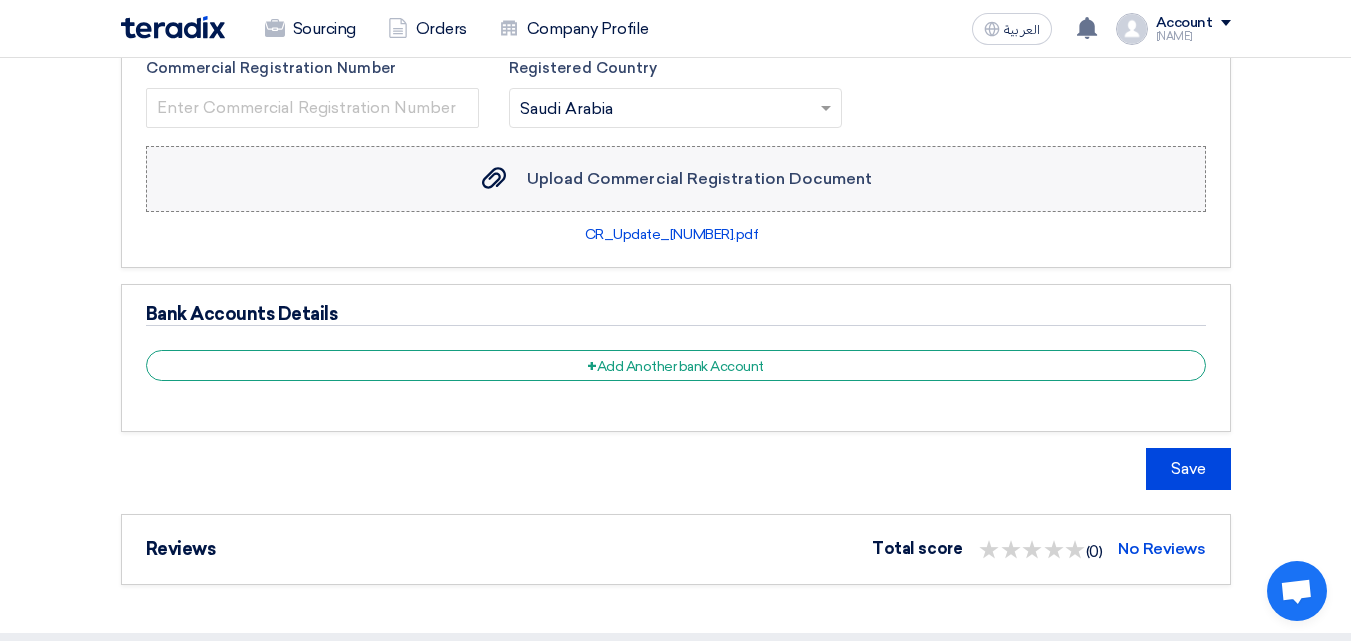 scroll, scrollTop: 1100, scrollLeft: 0, axis: vertical 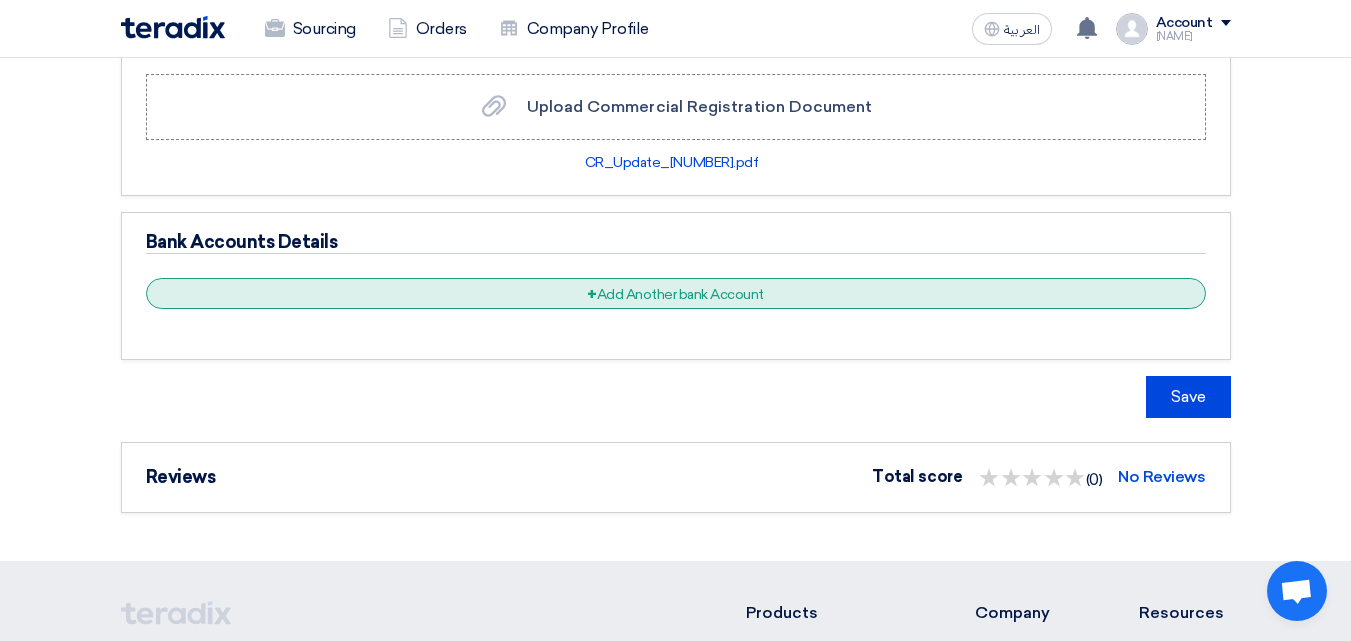 click on "+
Add Another bank Account" 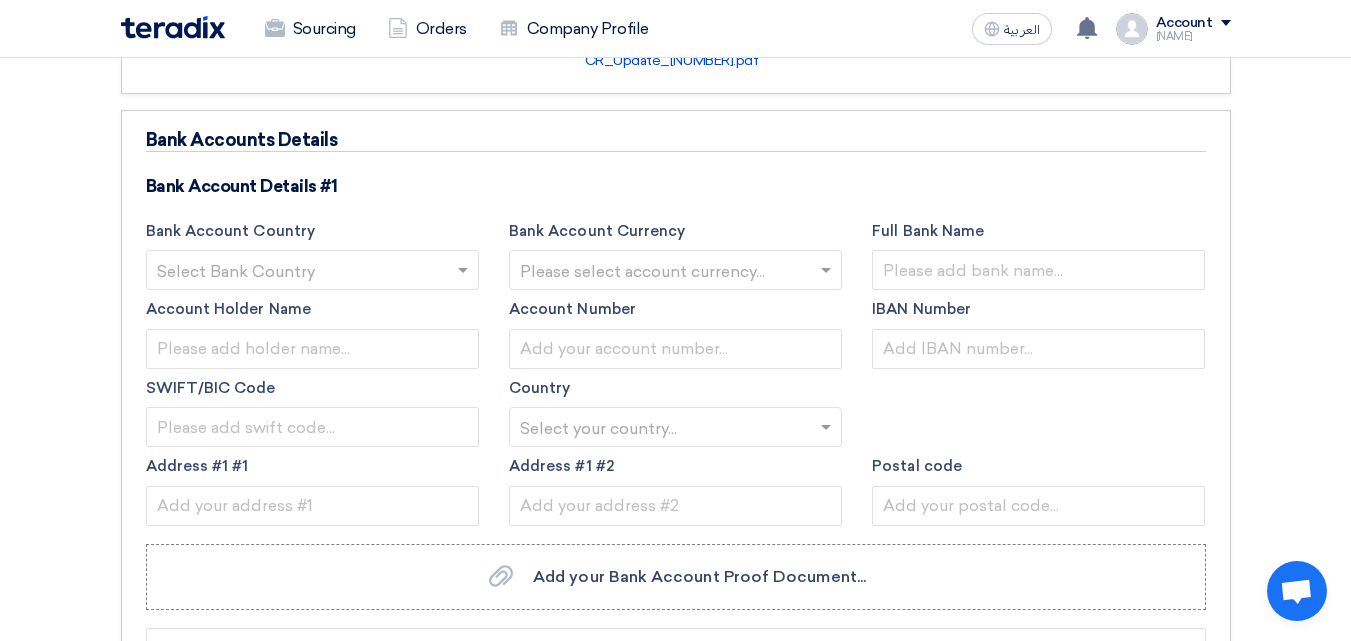 scroll, scrollTop: 1200, scrollLeft: 0, axis: vertical 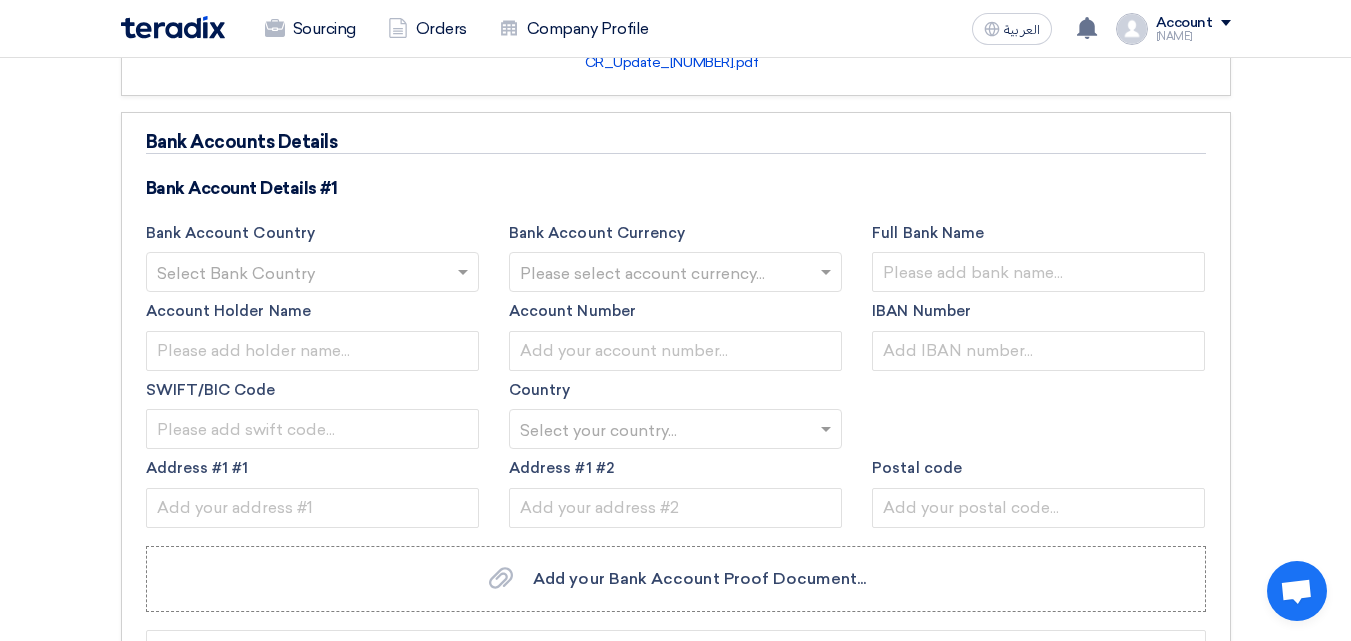 click 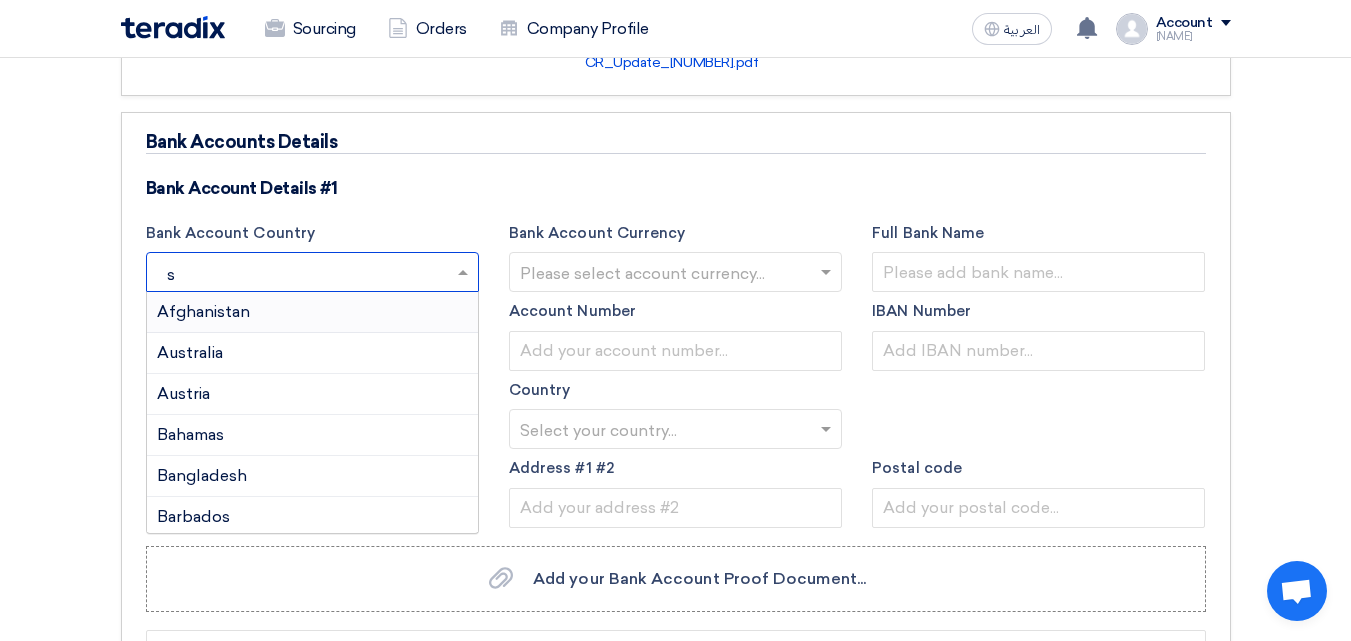 type on "sa" 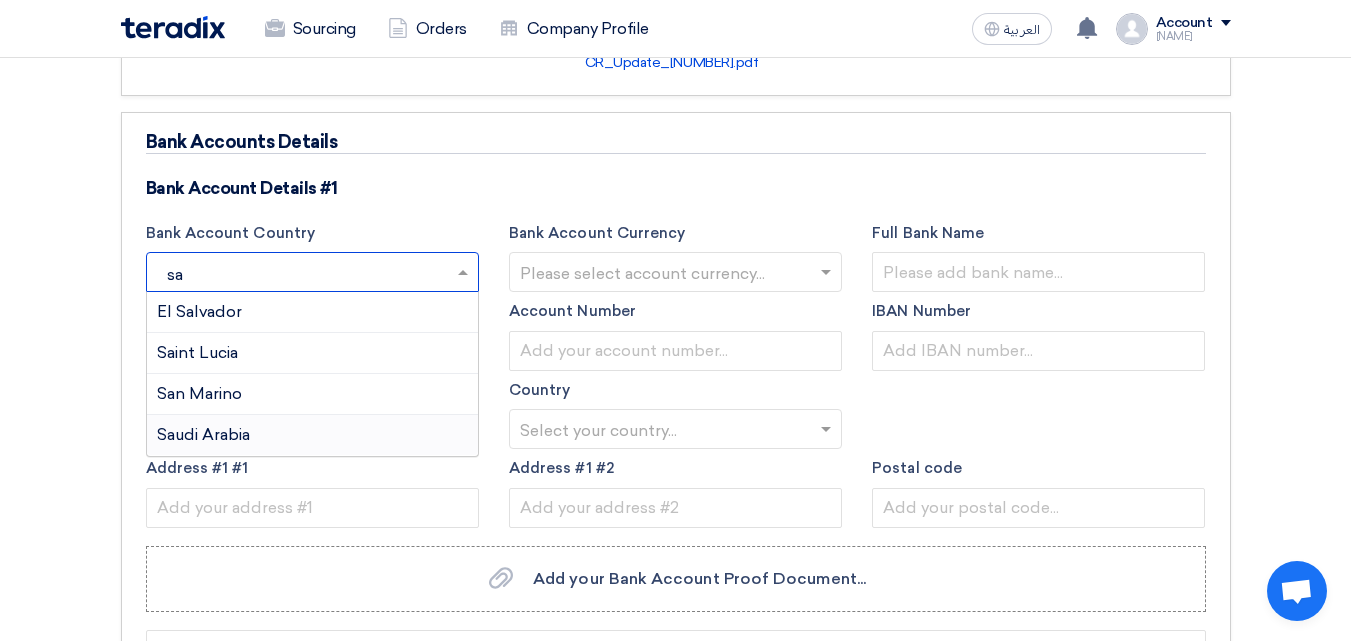 click on "Saudi Arabia" at bounding box center (312, 435) 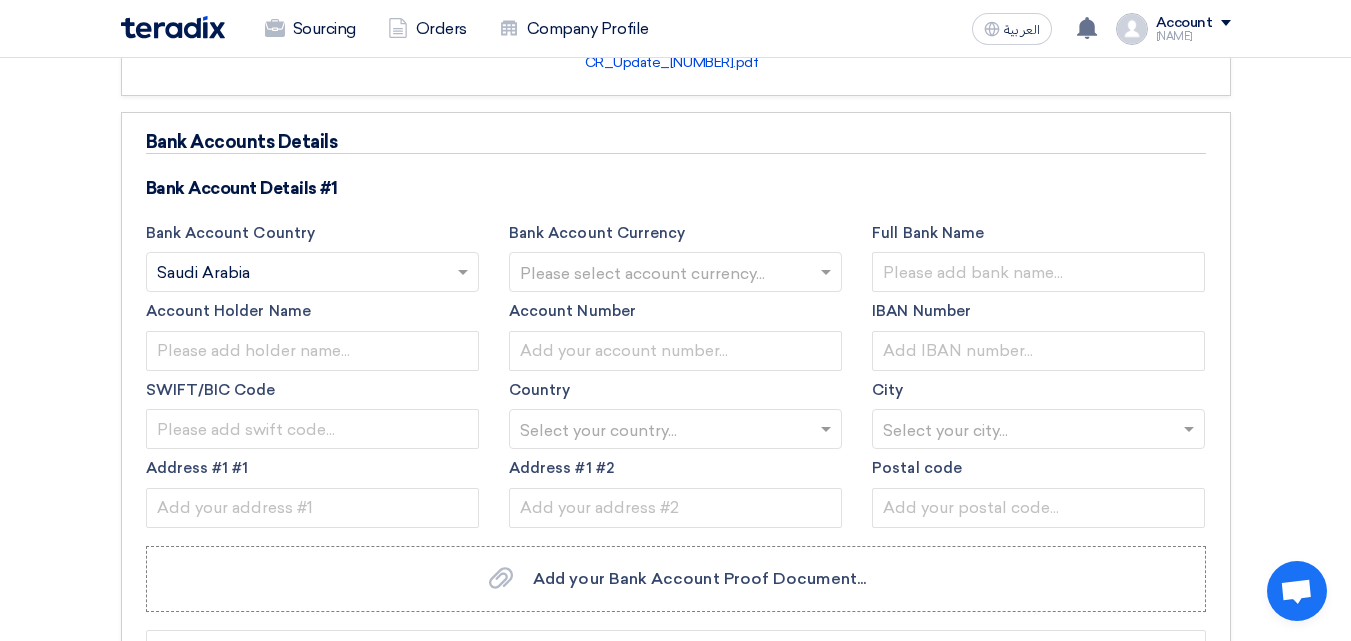 click 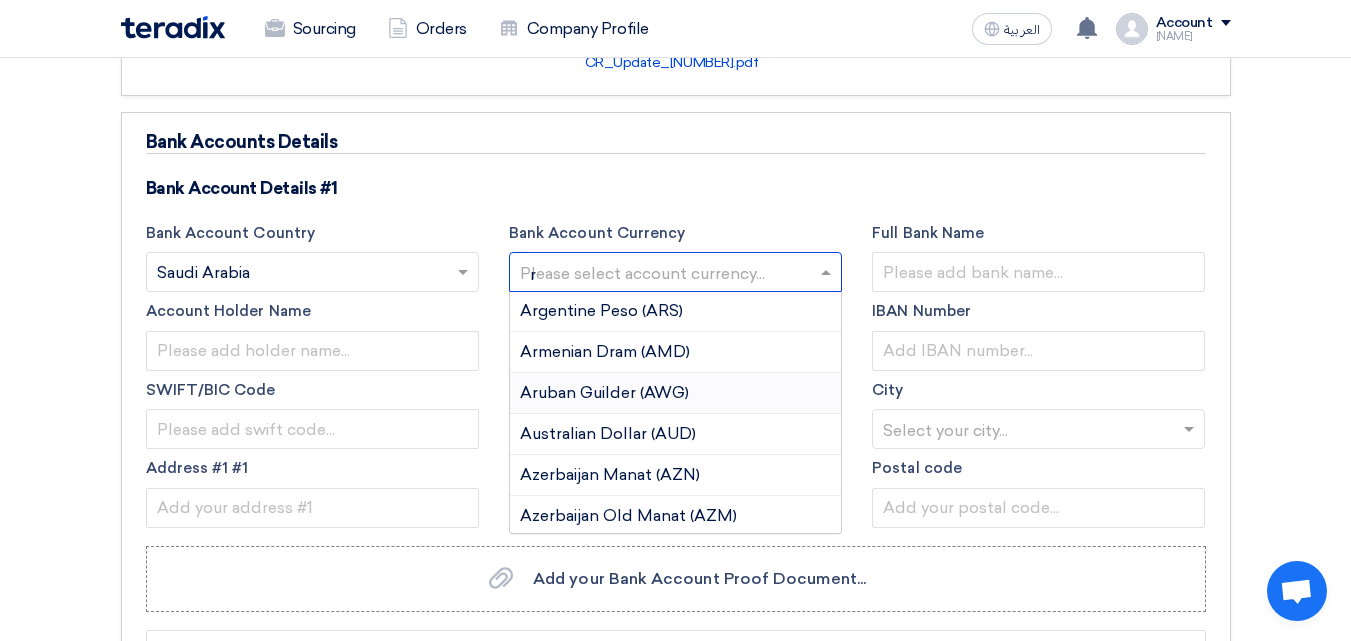 scroll, scrollTop: 0, scrollLeft: 0, axis: both 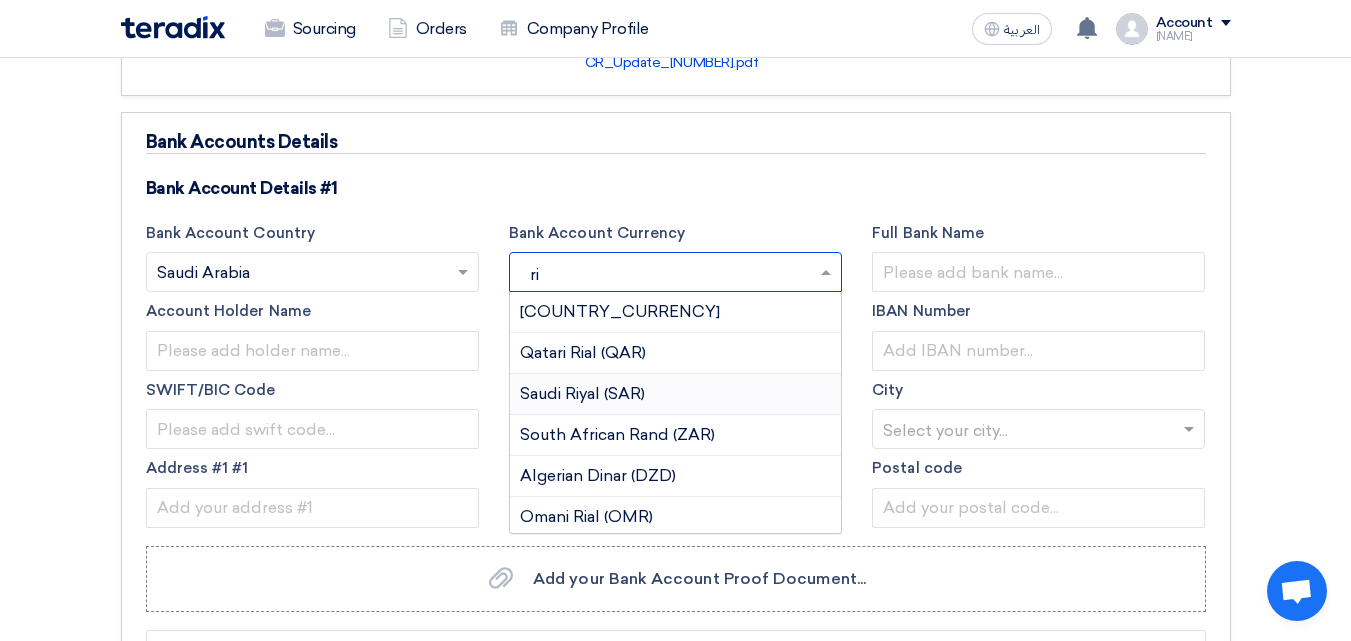 type on "riy" 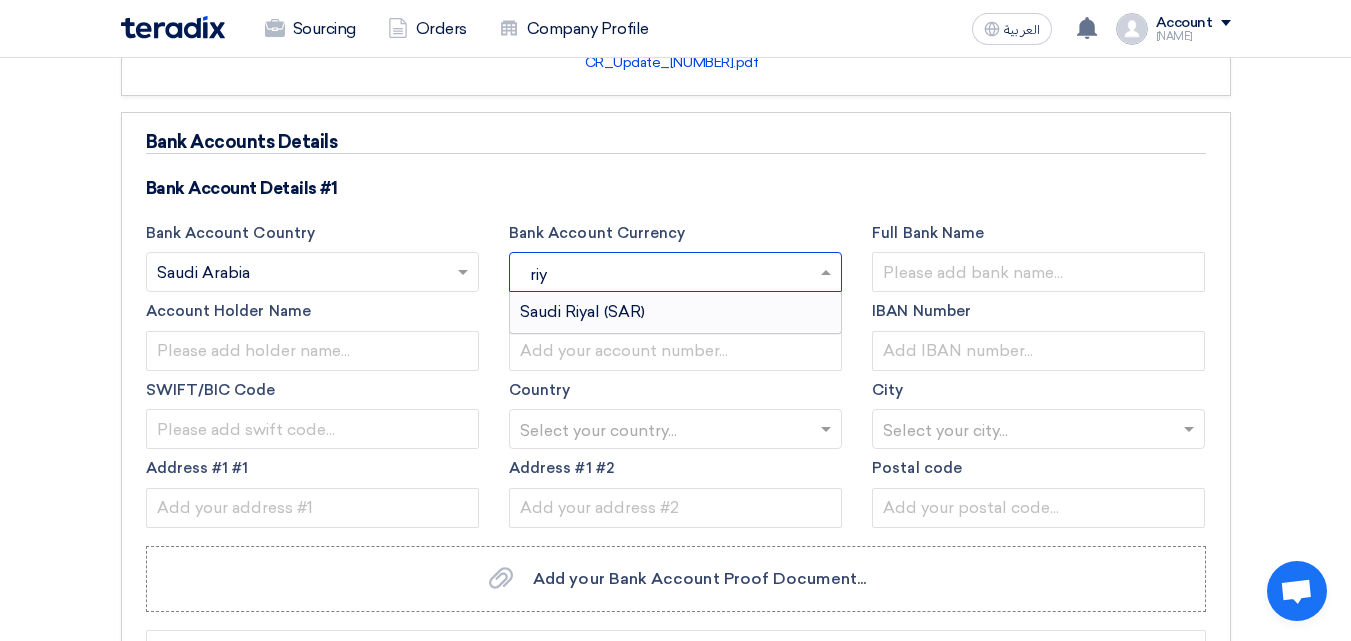 click on "Saudi Riyal (SAR)" at bounding box center (675, 312) 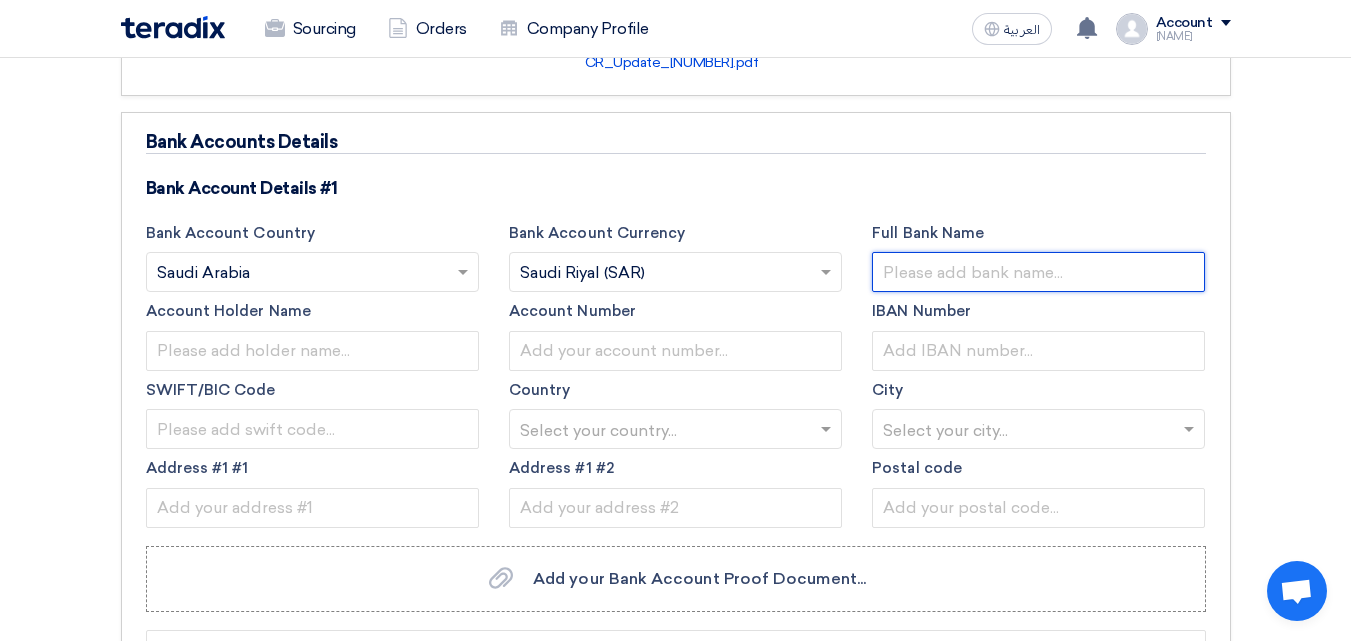 click 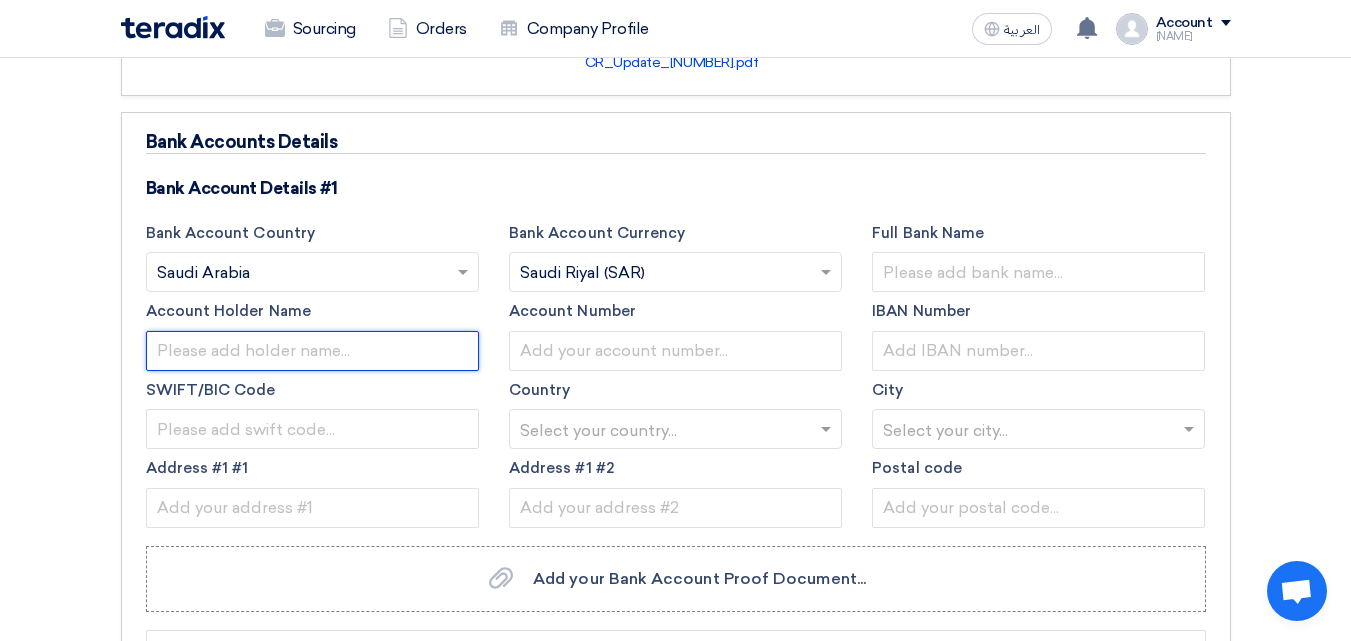 click 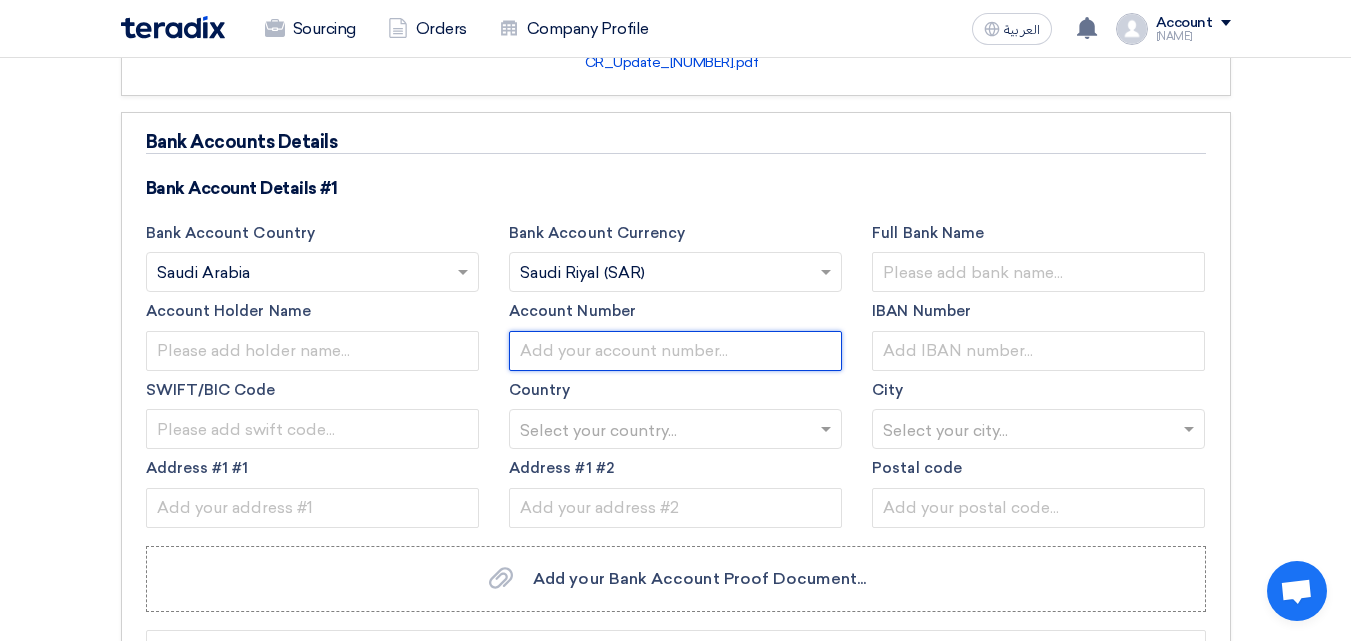 click 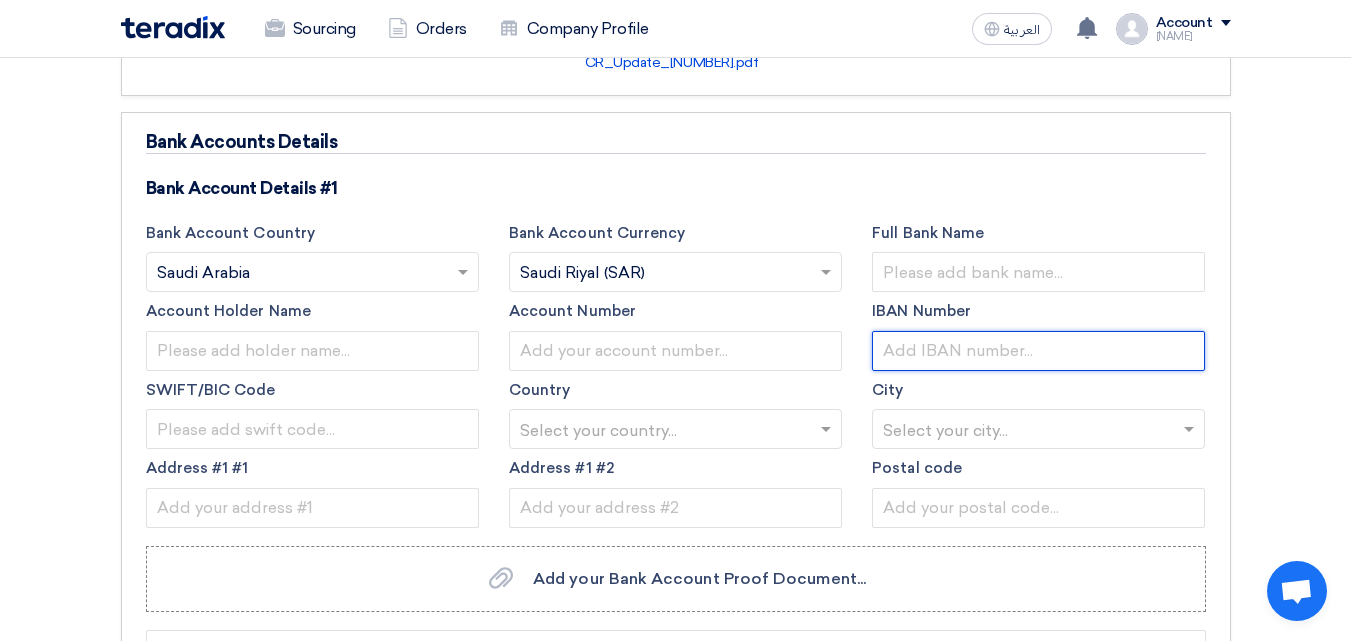 click 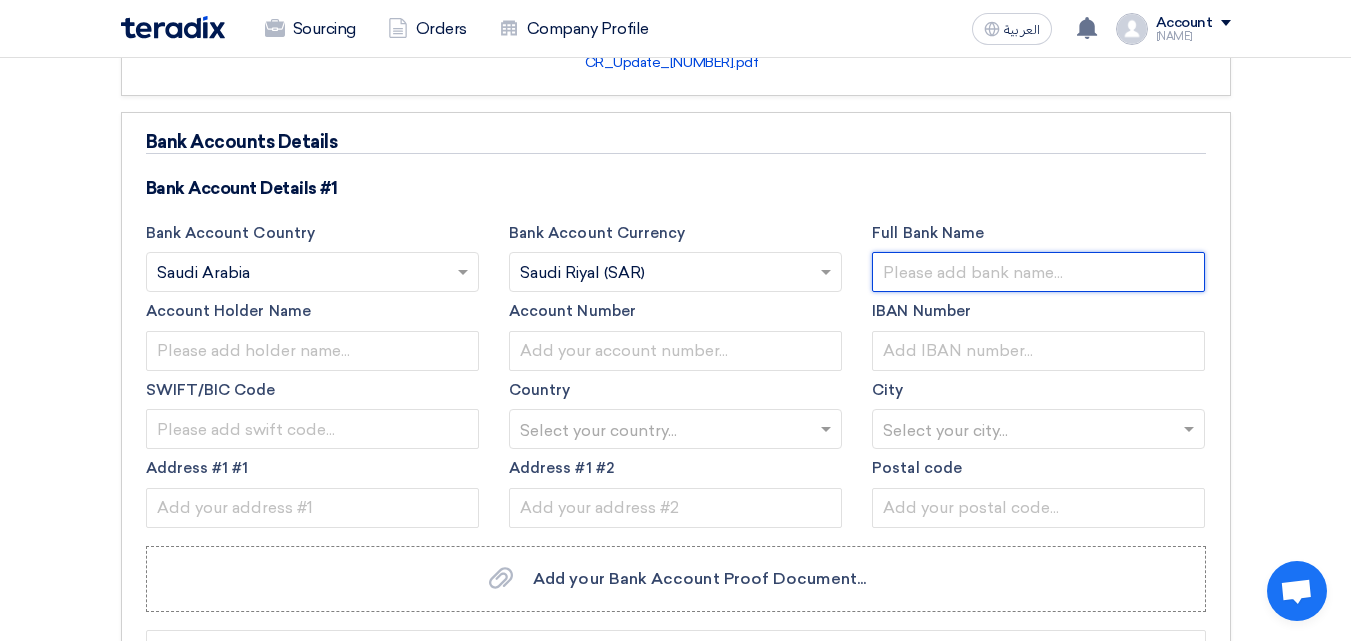 click 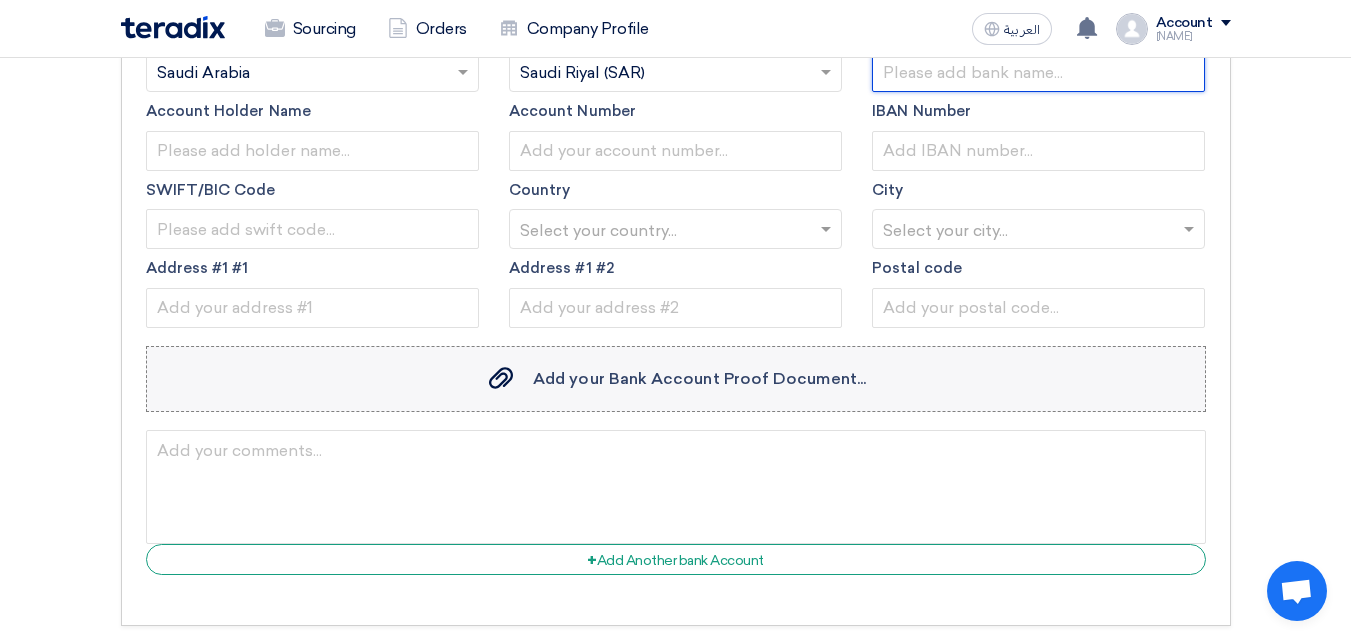 scroll, scrollTop: 1300, scrollLeft: 0, axis: vertical 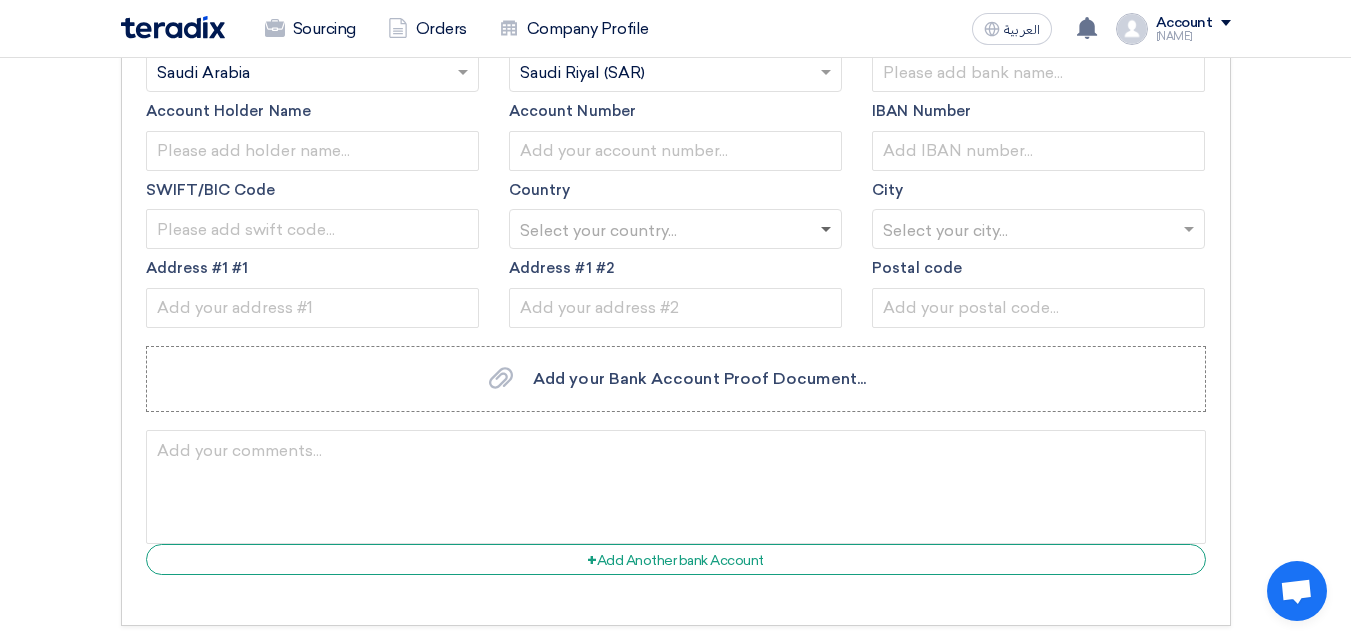 click 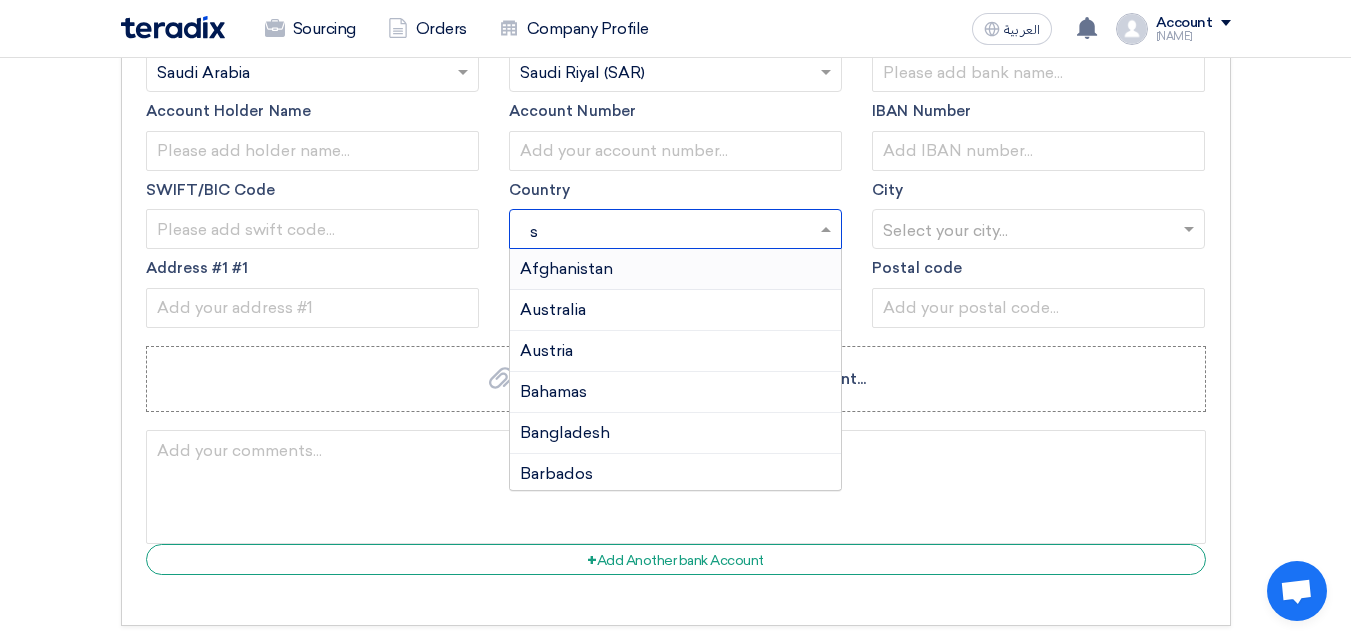 type on "sa" 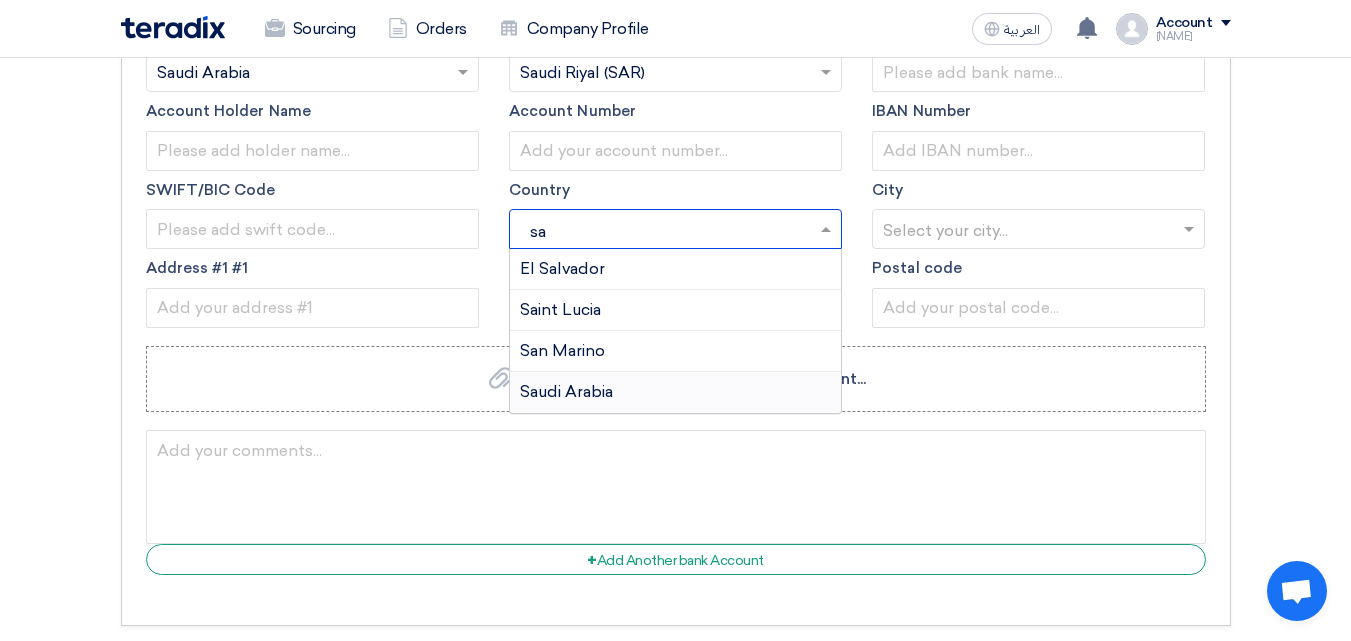 click on "Saudi Arabia" at bounding box center [566, 391] 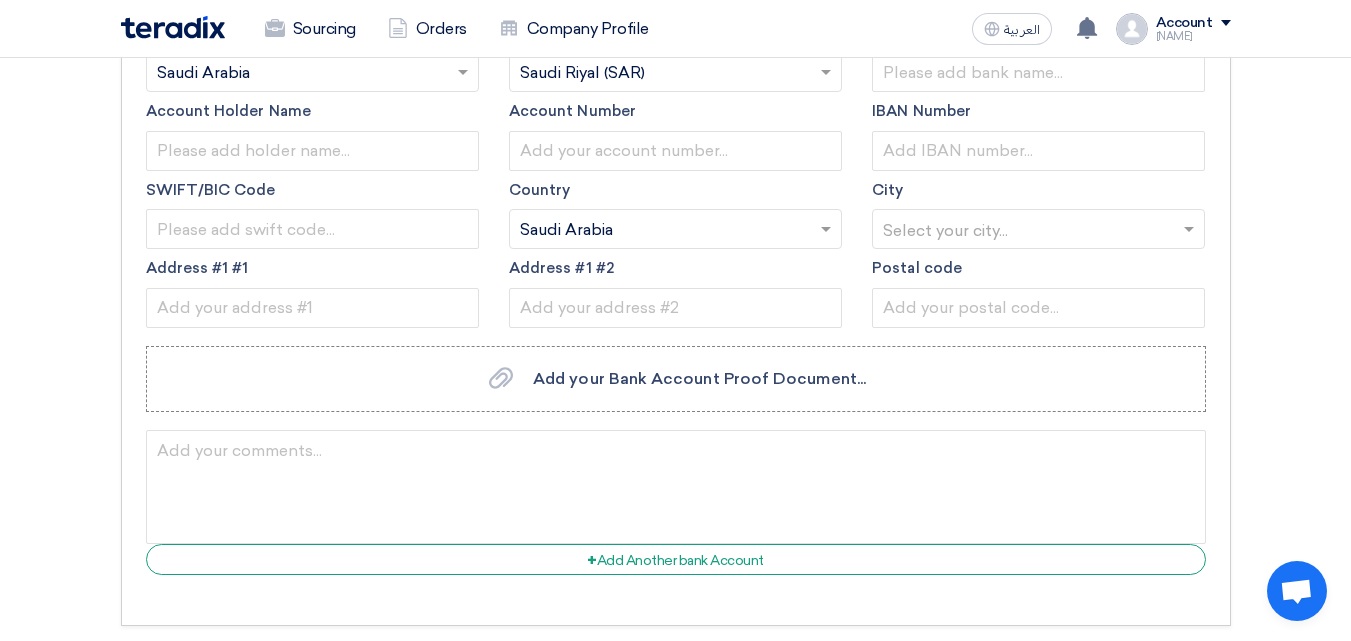 click 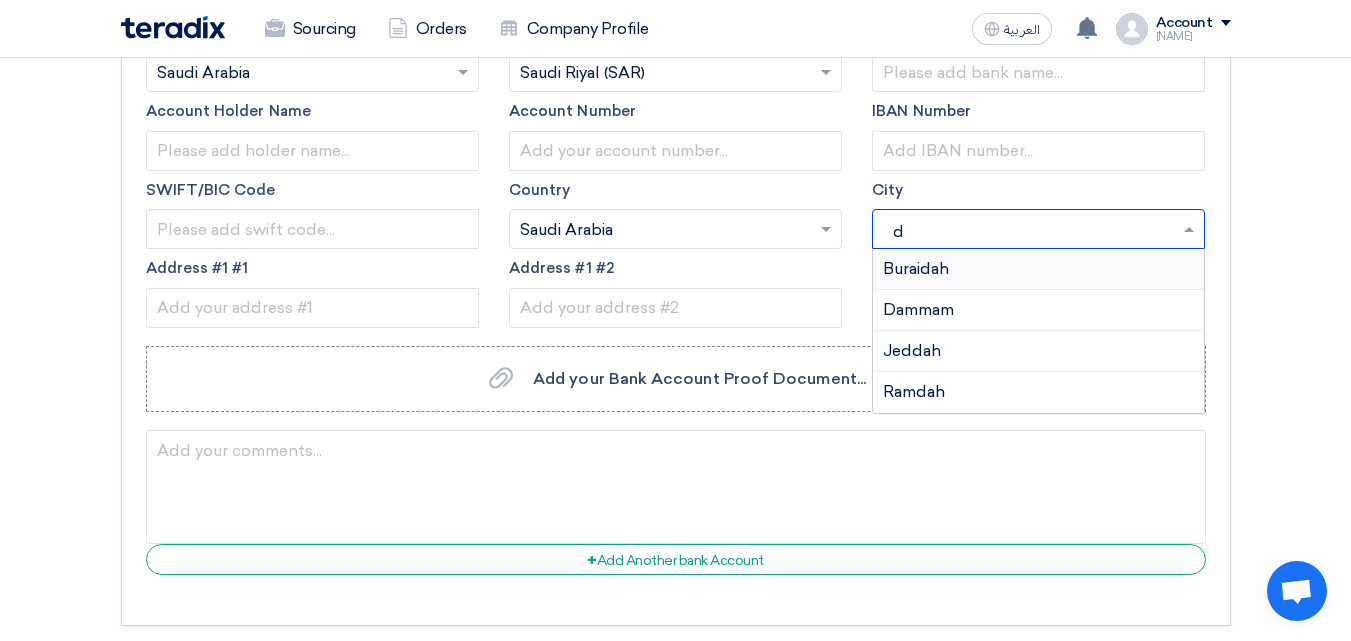 type on "da" 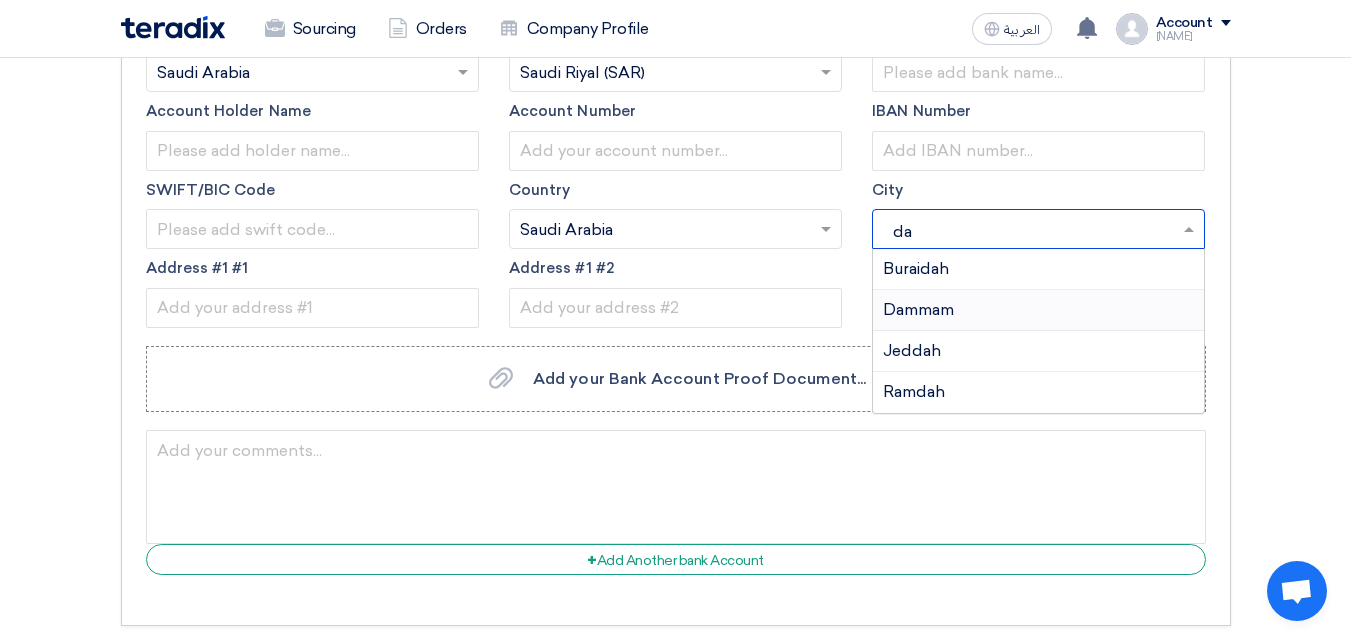 click on "Dammam" at bounding box center [918, 309] 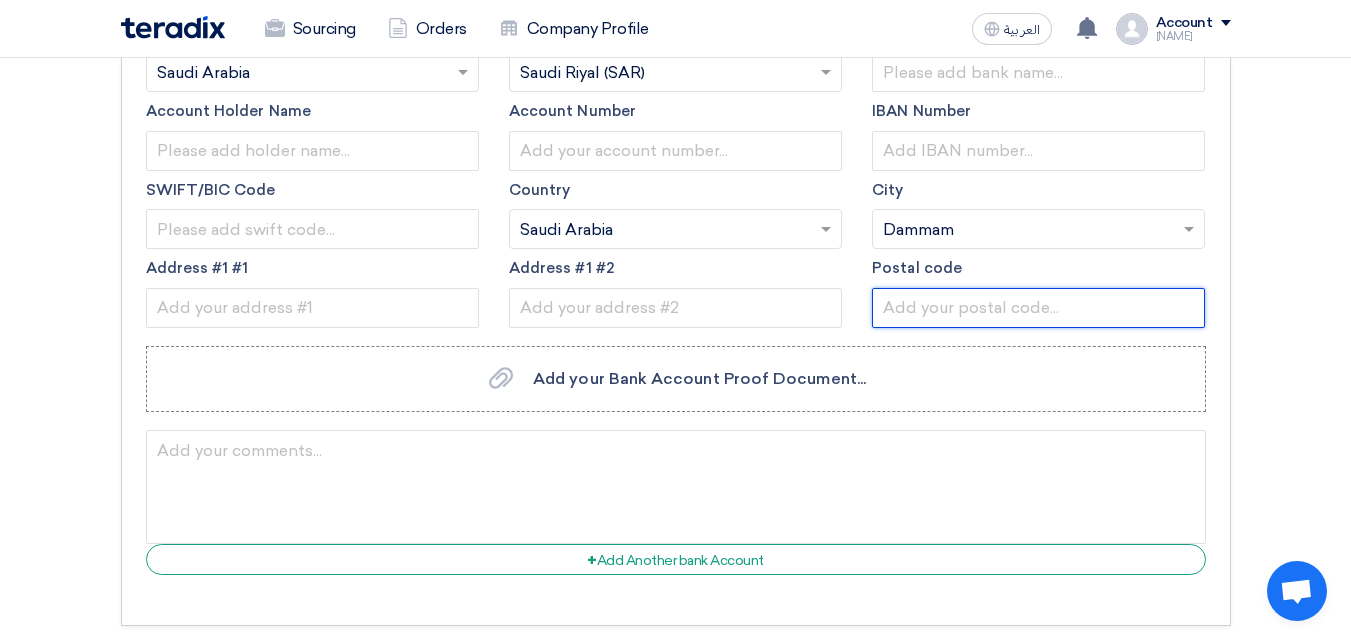 click 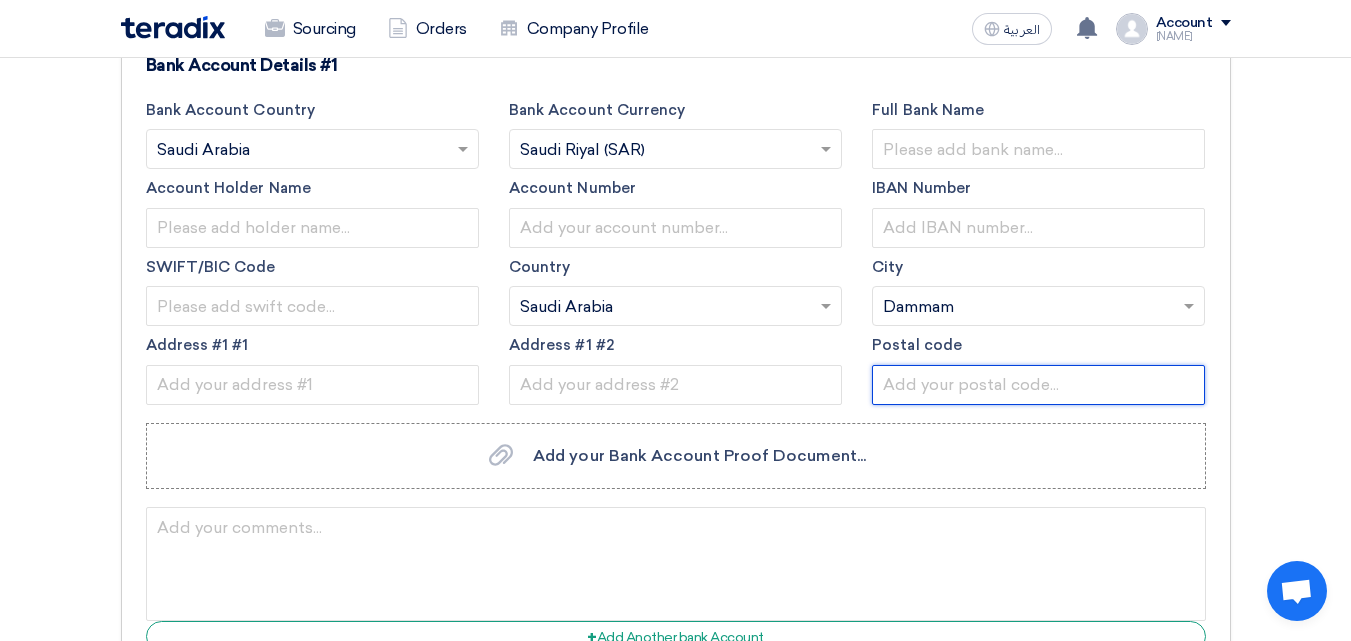 scroll, scrollTop: 1300, scrollLeft: 0, axis: vertical 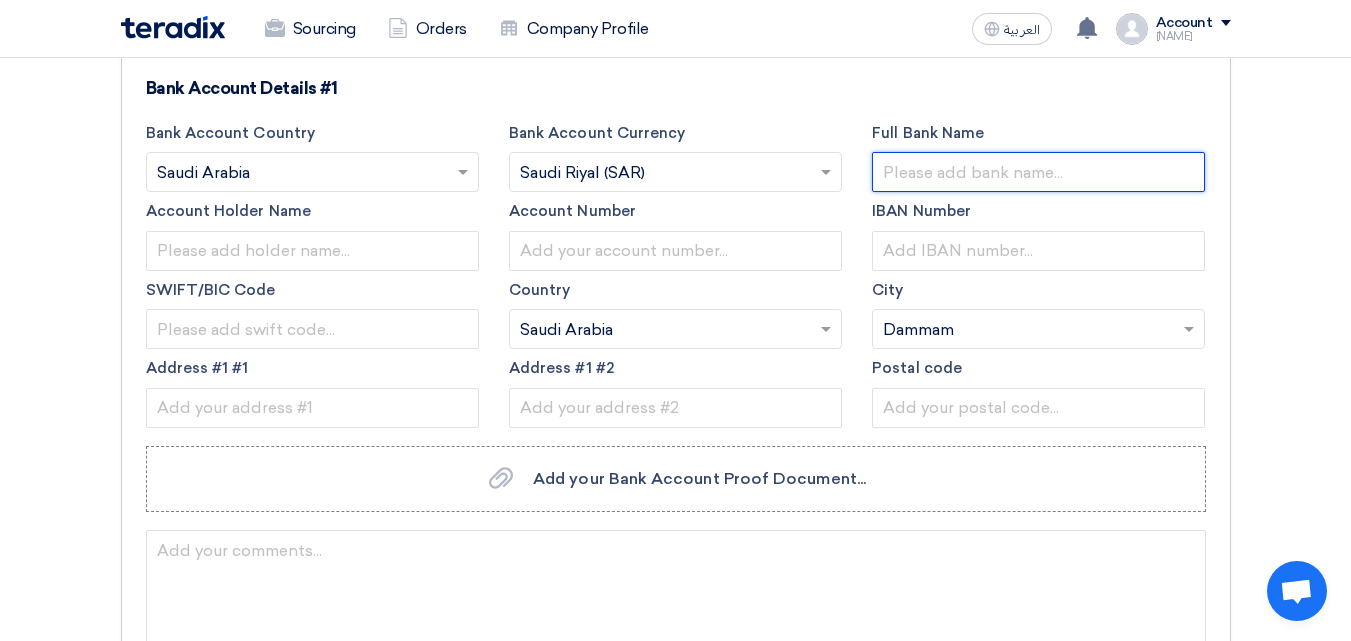 click 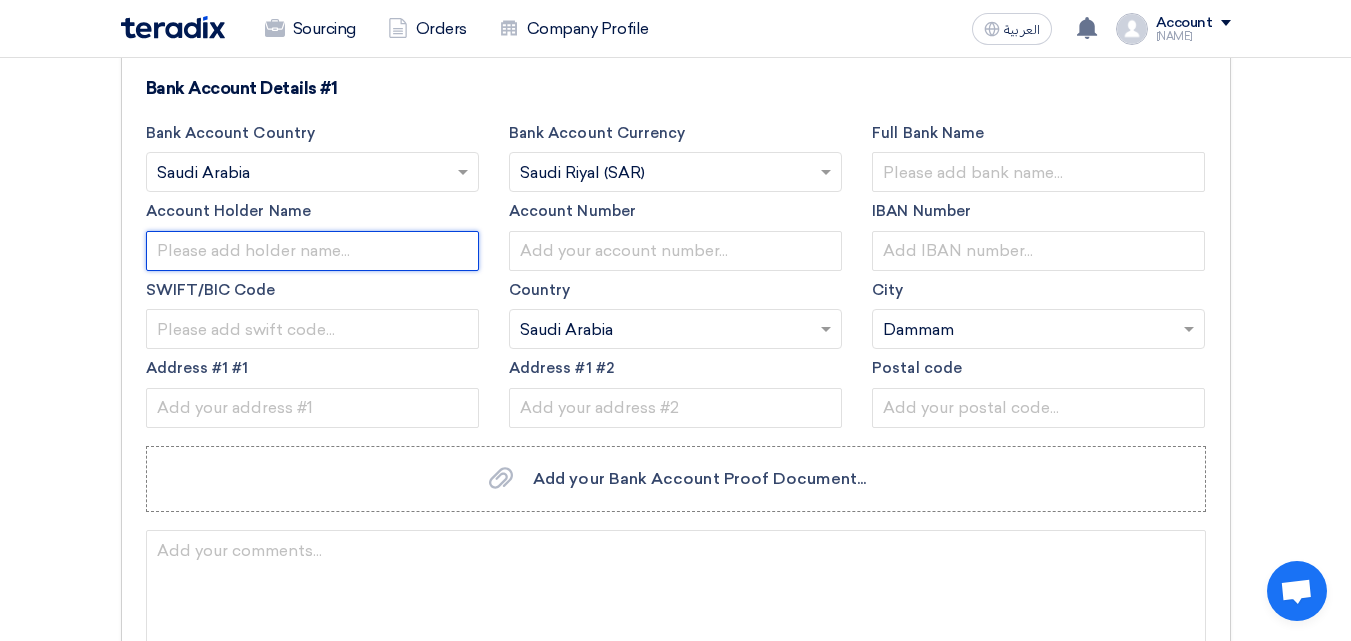 click 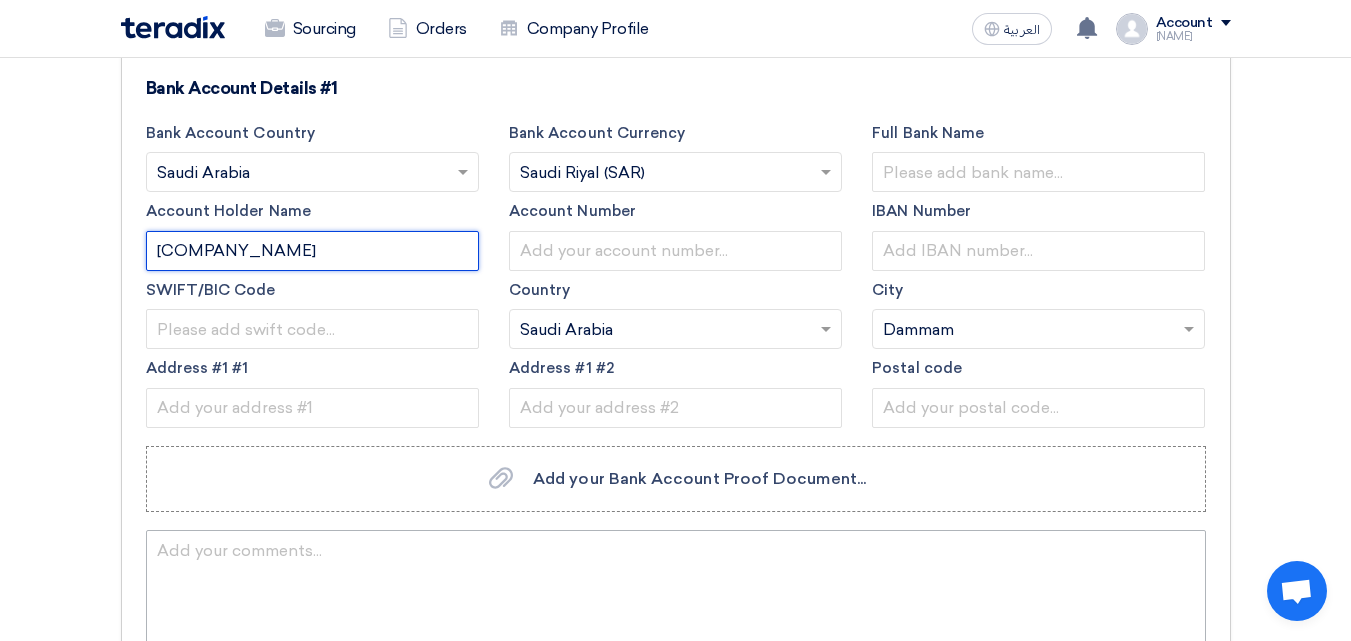 type on "[COMPANY_NAME]" 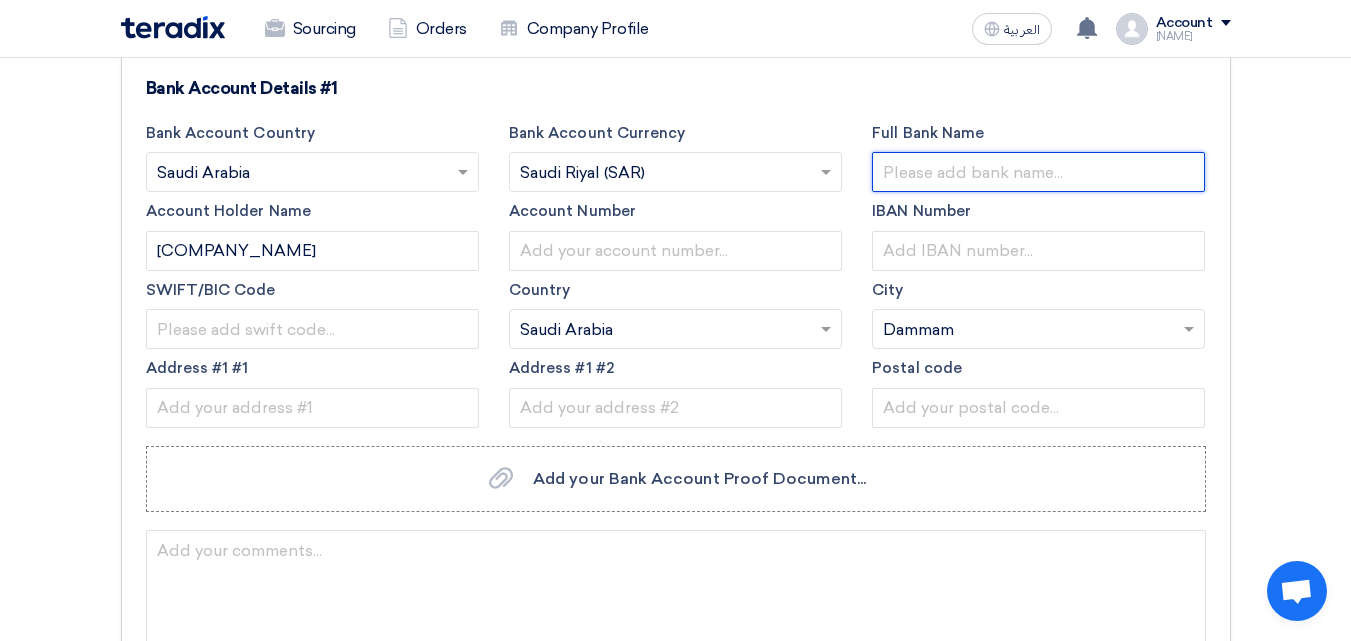 click 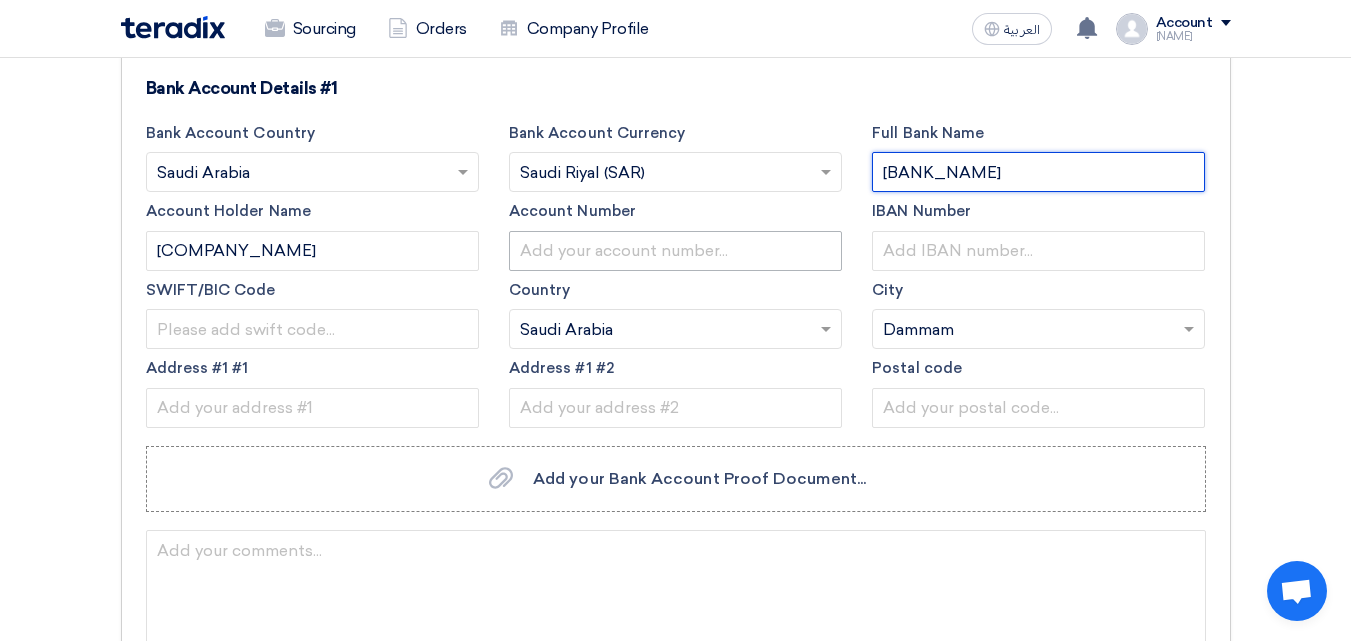type on "[BANK_NAME]" 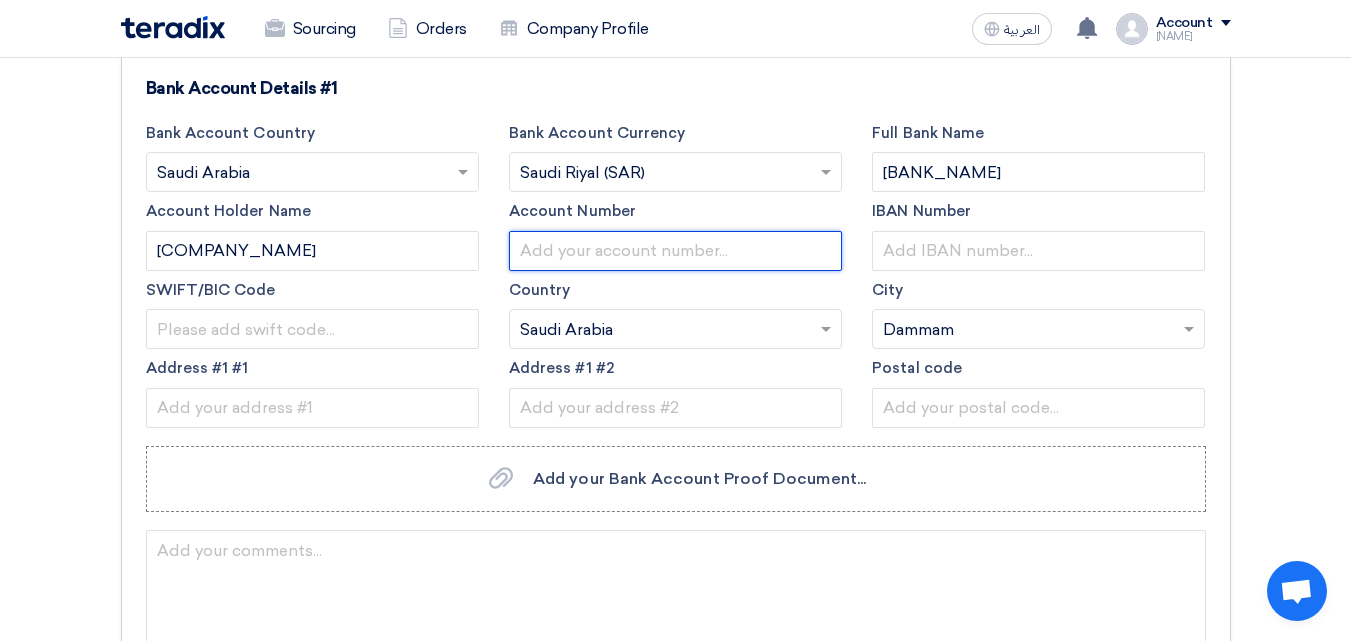 click 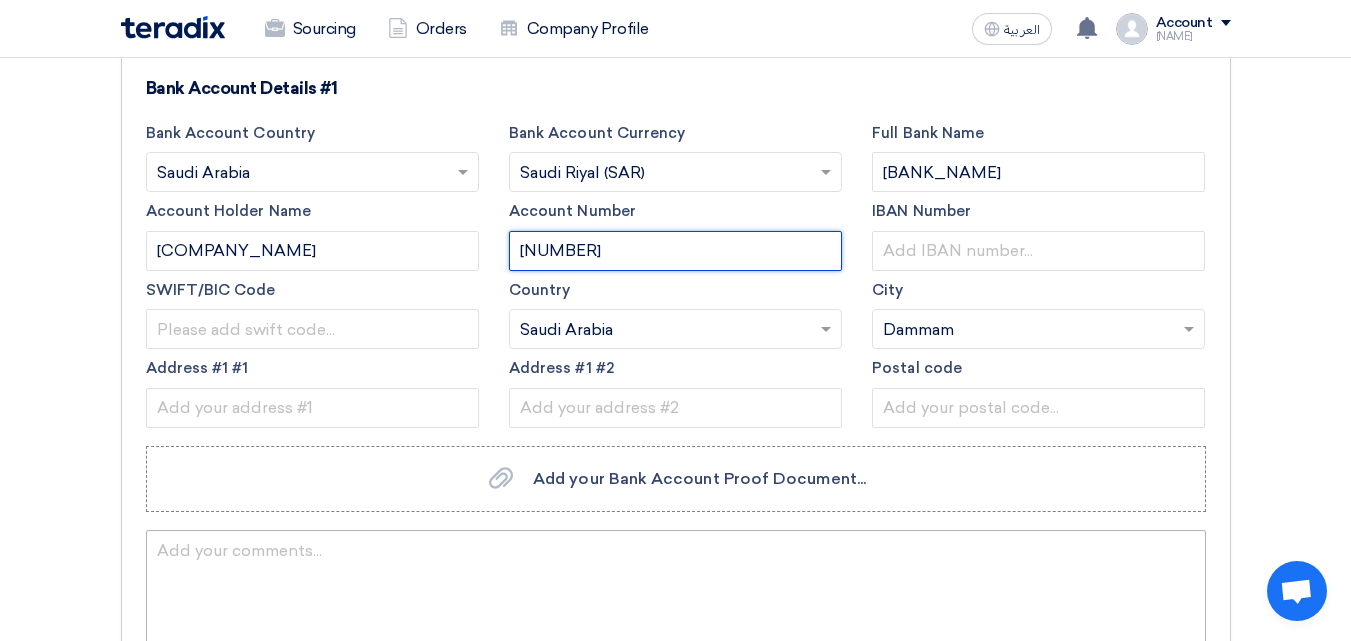 type on "[NUMBER]" 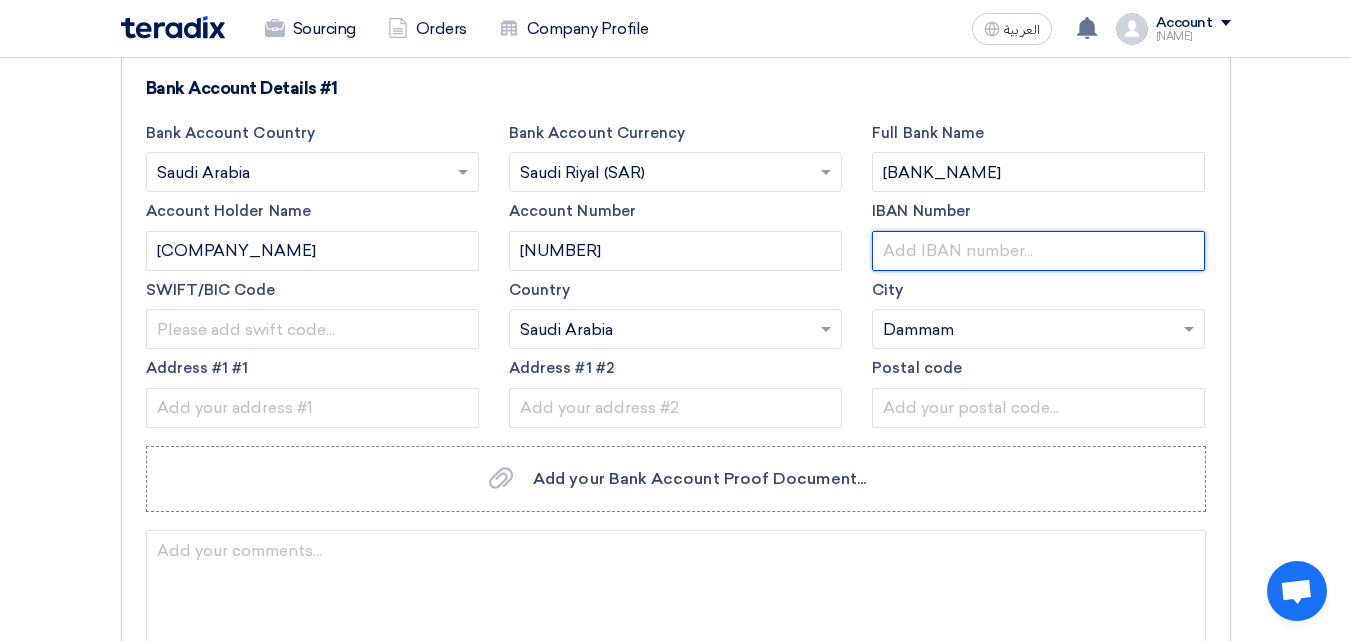 click 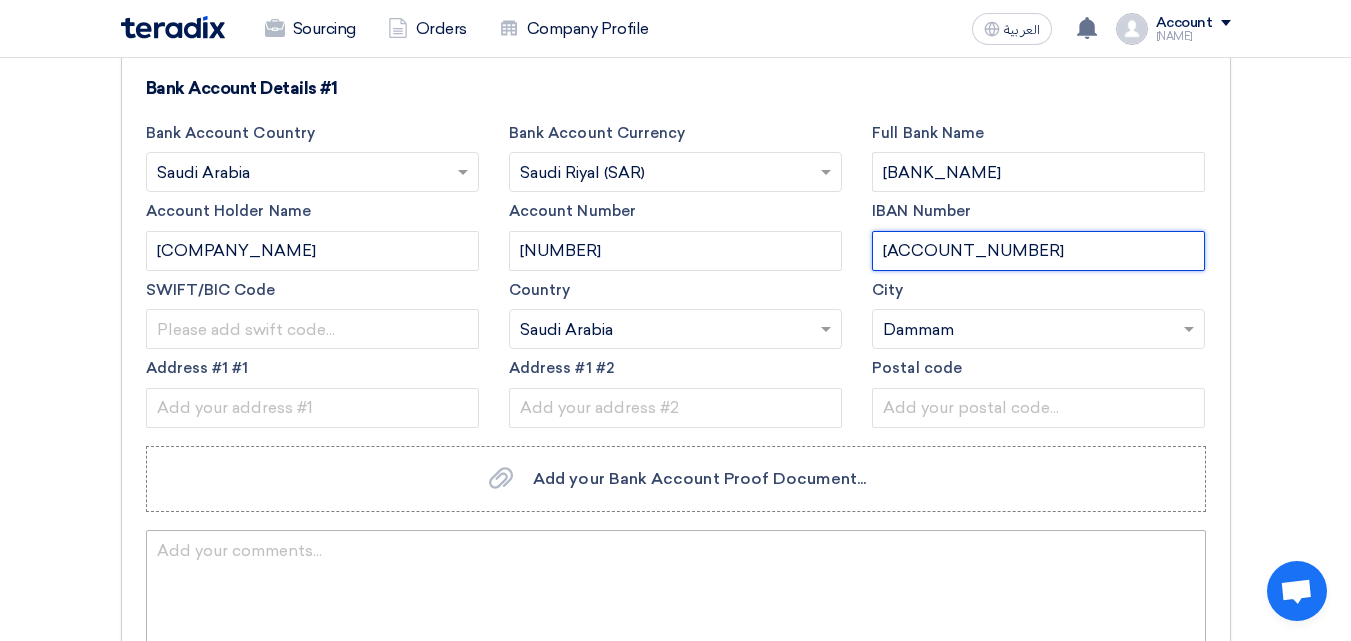 type on "[ACCOUNT_NUMBER]" 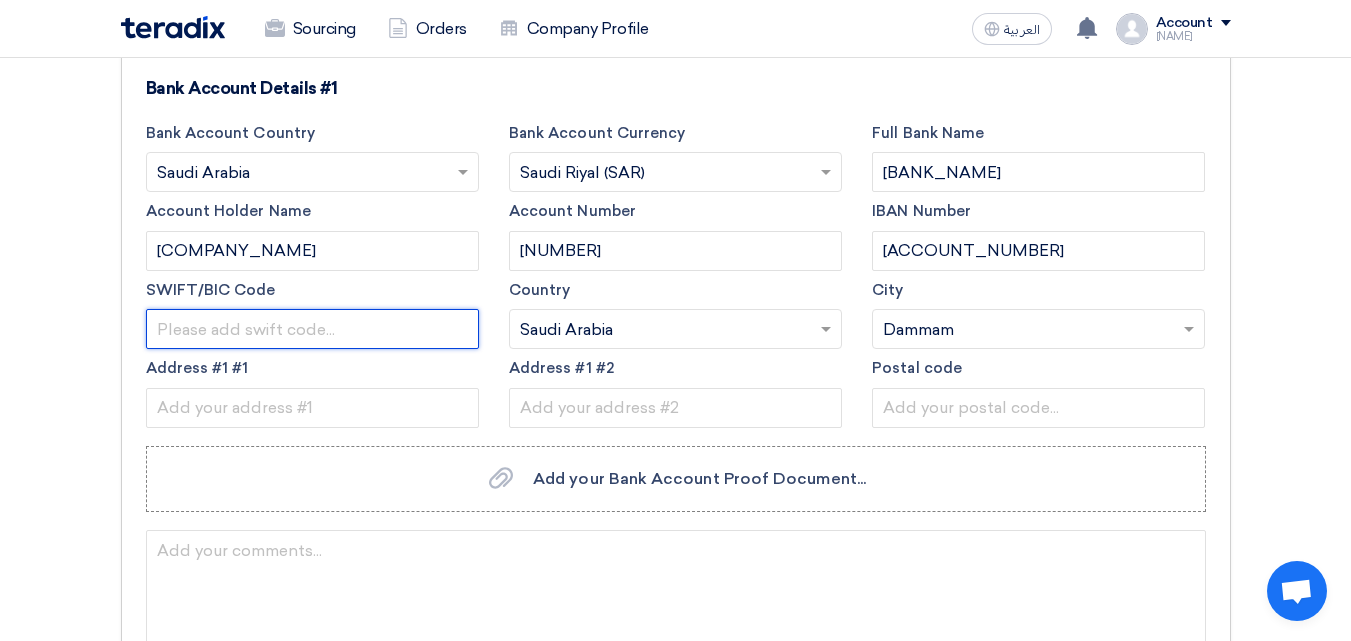 click 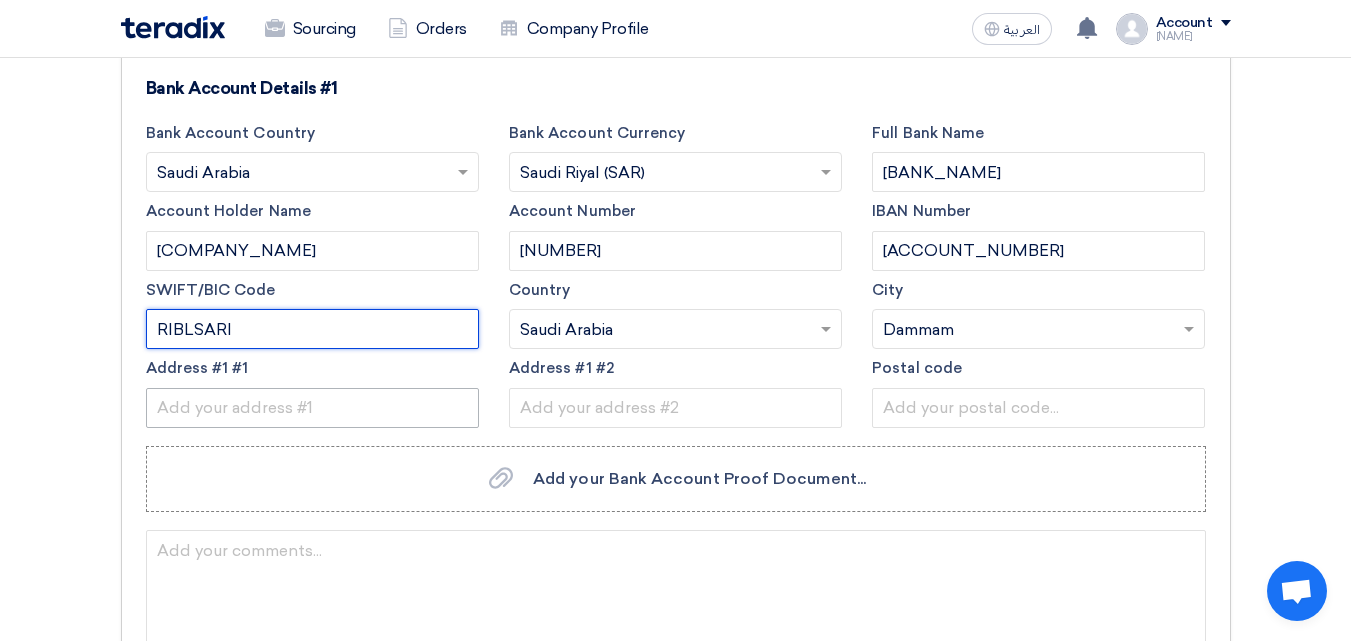 type on "RIBLSARI" 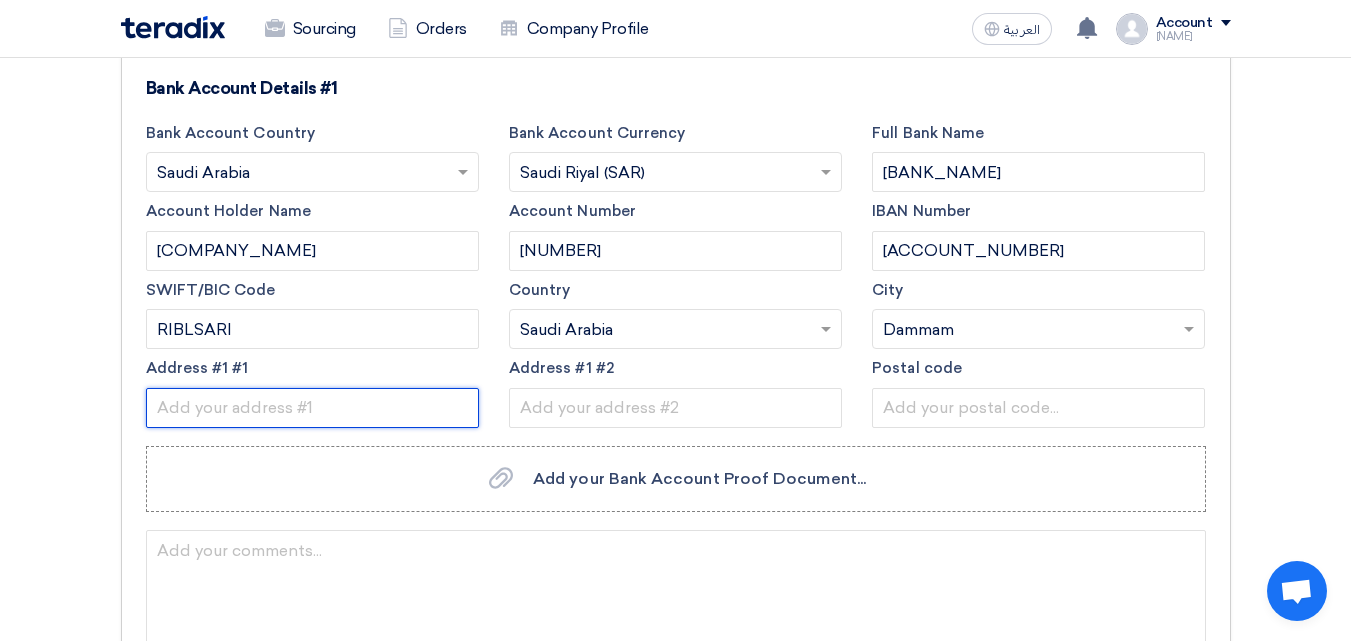 click 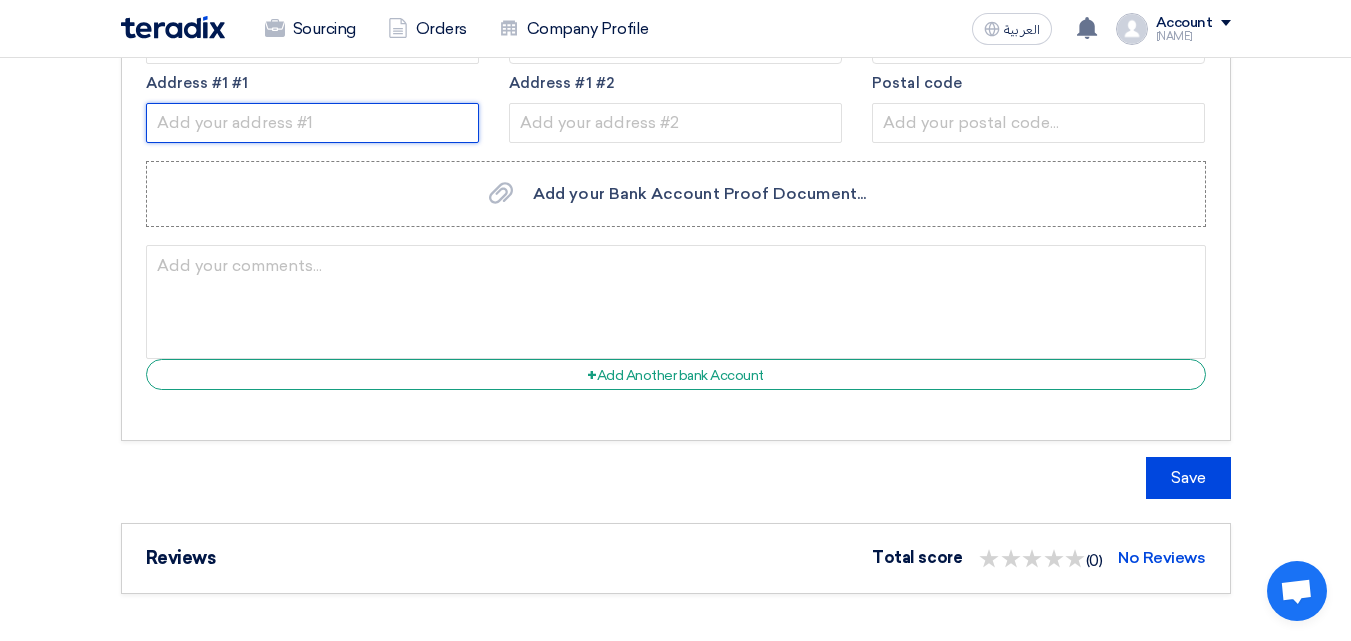 scroll, scrollTop: 1300, scrollLeft: 0, axis: vertical 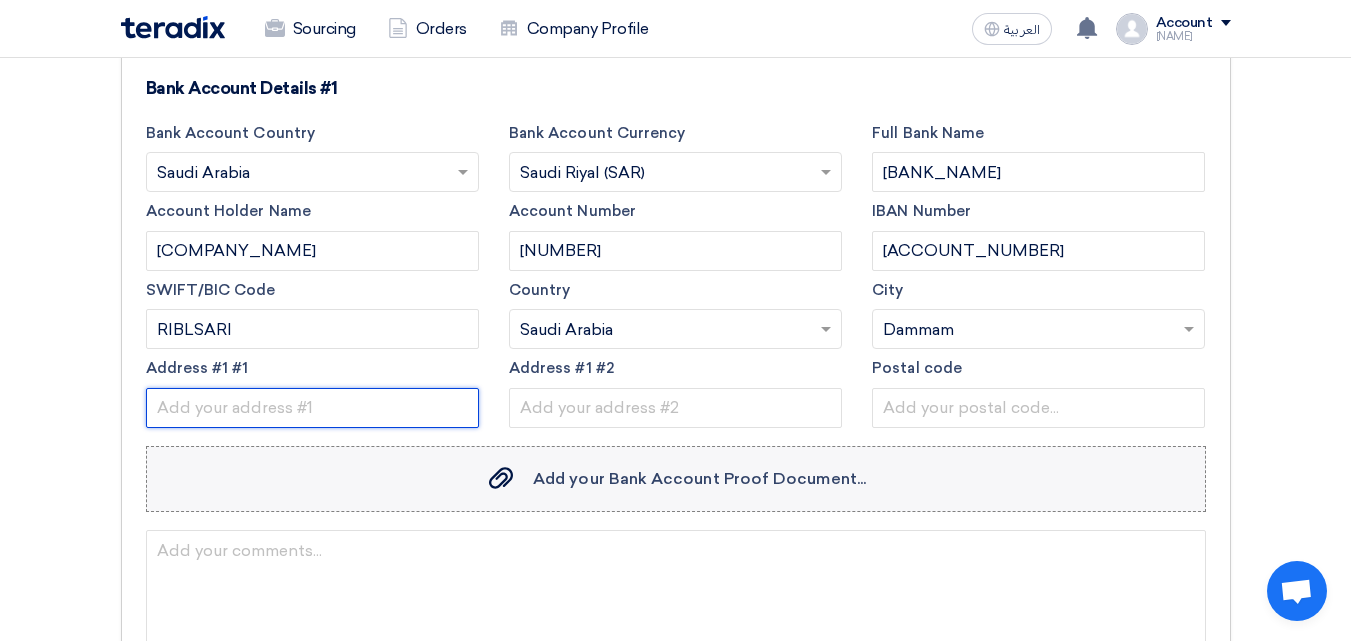 paste on "7631 Prince Majid Ibn Abdulaziz, Al Khobar [POSTAL_CODE], Kingdom of Saudi Arabia." 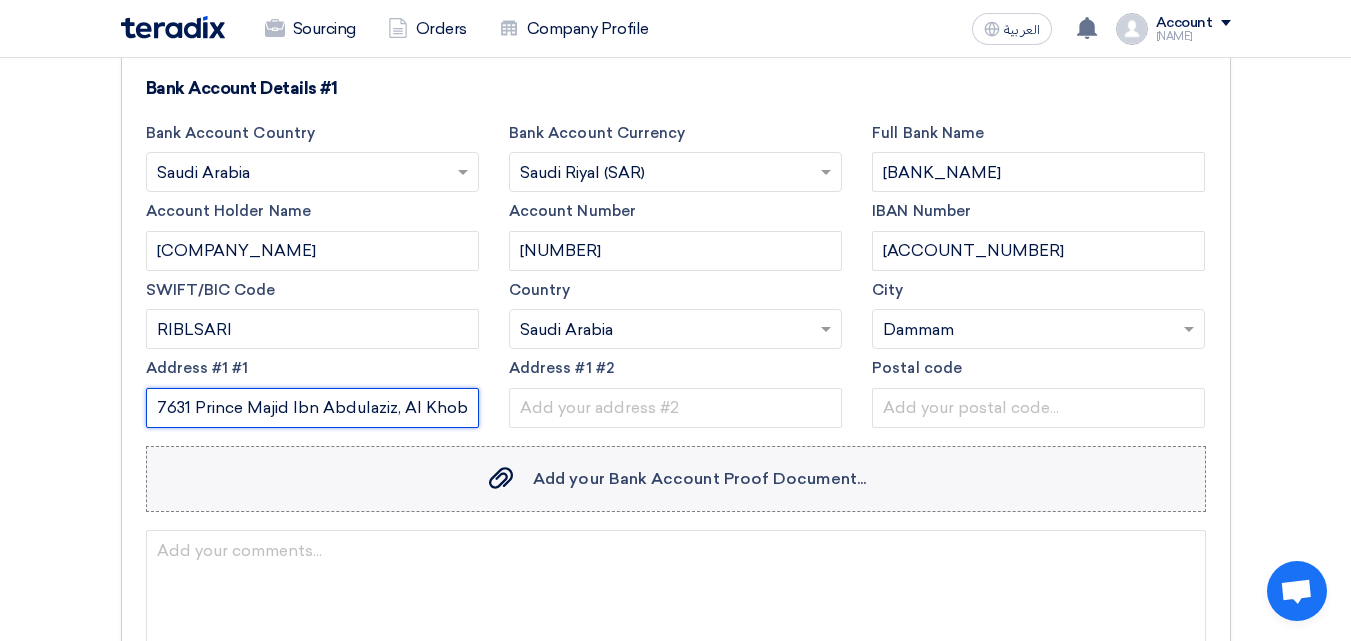 scroll, scrollTop: 0, scrollLeft: 261, axis: horizontal 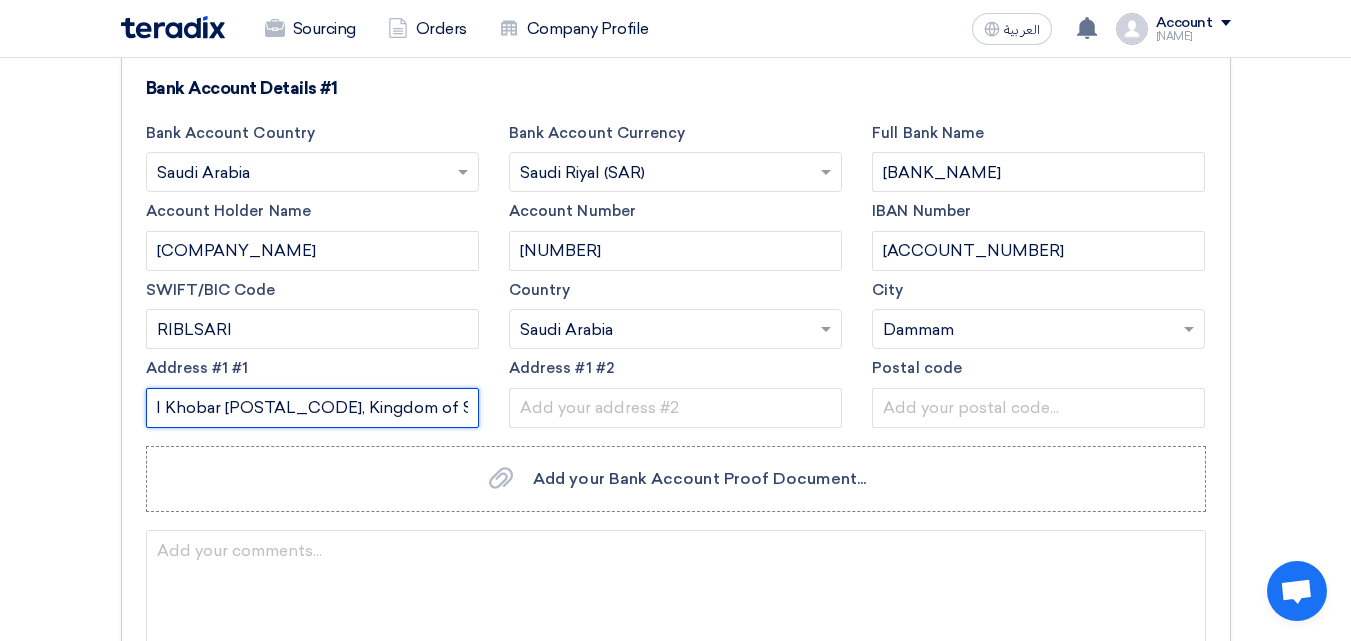 drag, startPoint x: 232, startPoint y: 405, endPoint x: 261, endPoint y: 401, distance: 29.274563 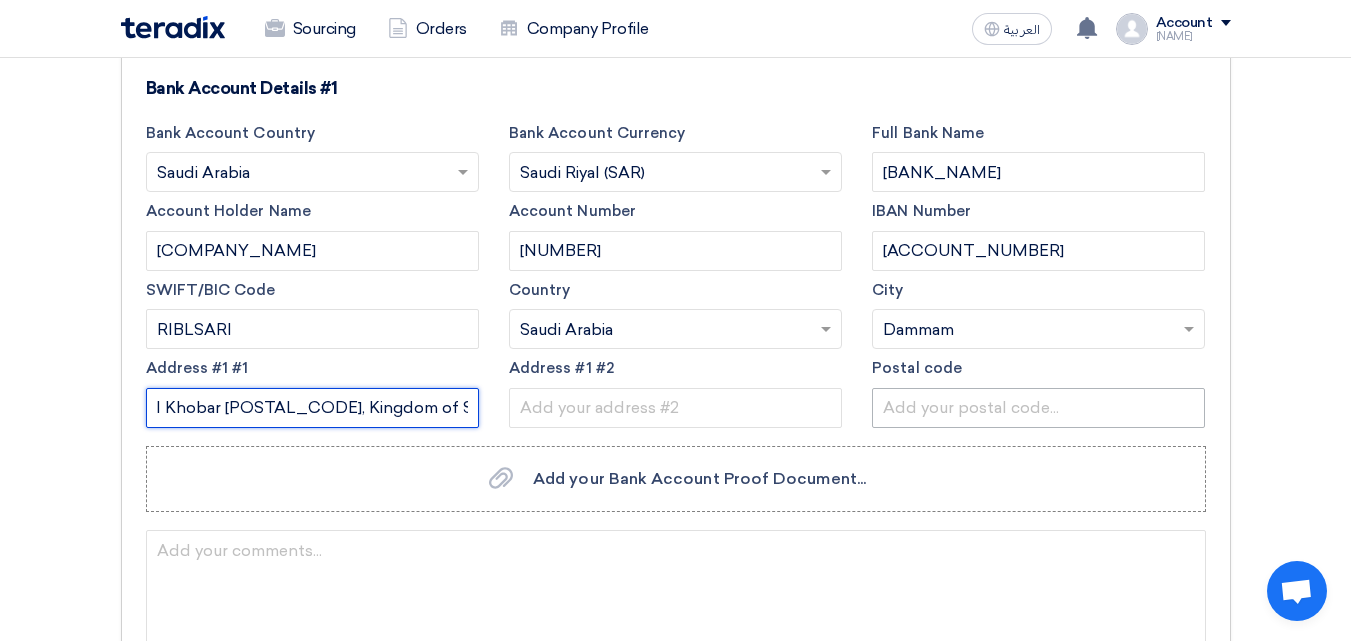 type on "7631 Prince Majid Ibn Abdulaziz, Al Khobar [POSTAL_CODE], Kingdom of Saudi Arabia." 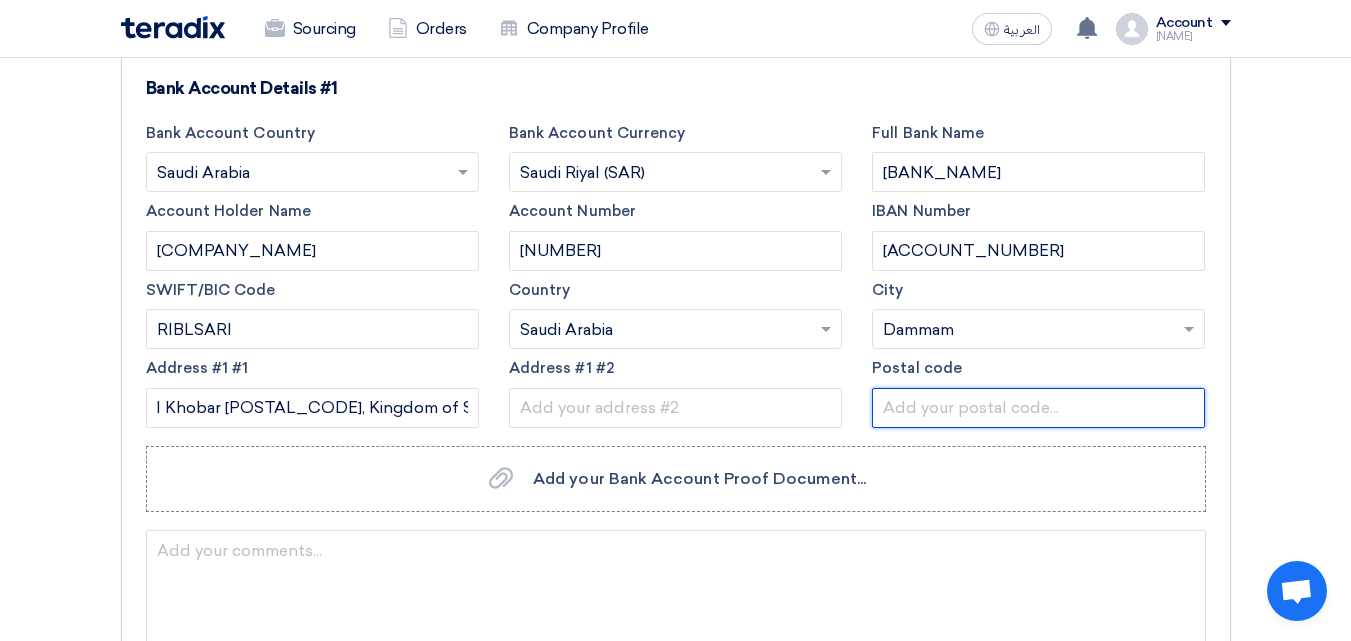 scroll, scrollTop: 0, scrollLeft: 0, axis: both 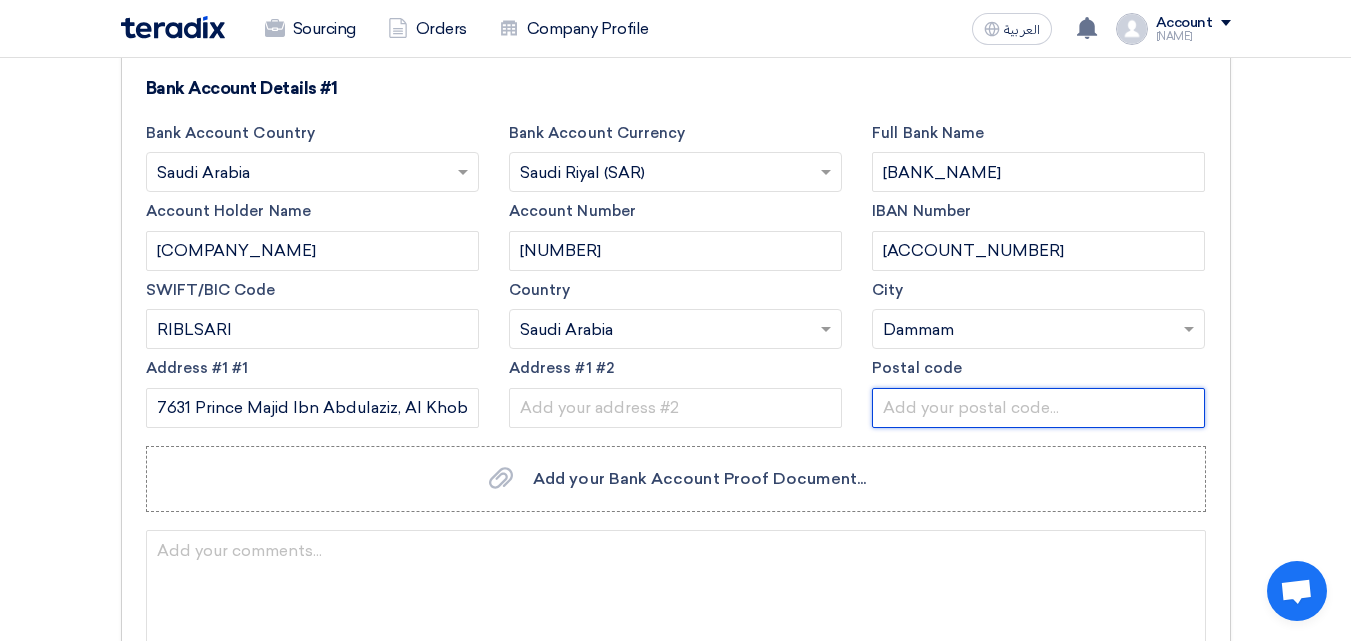 click 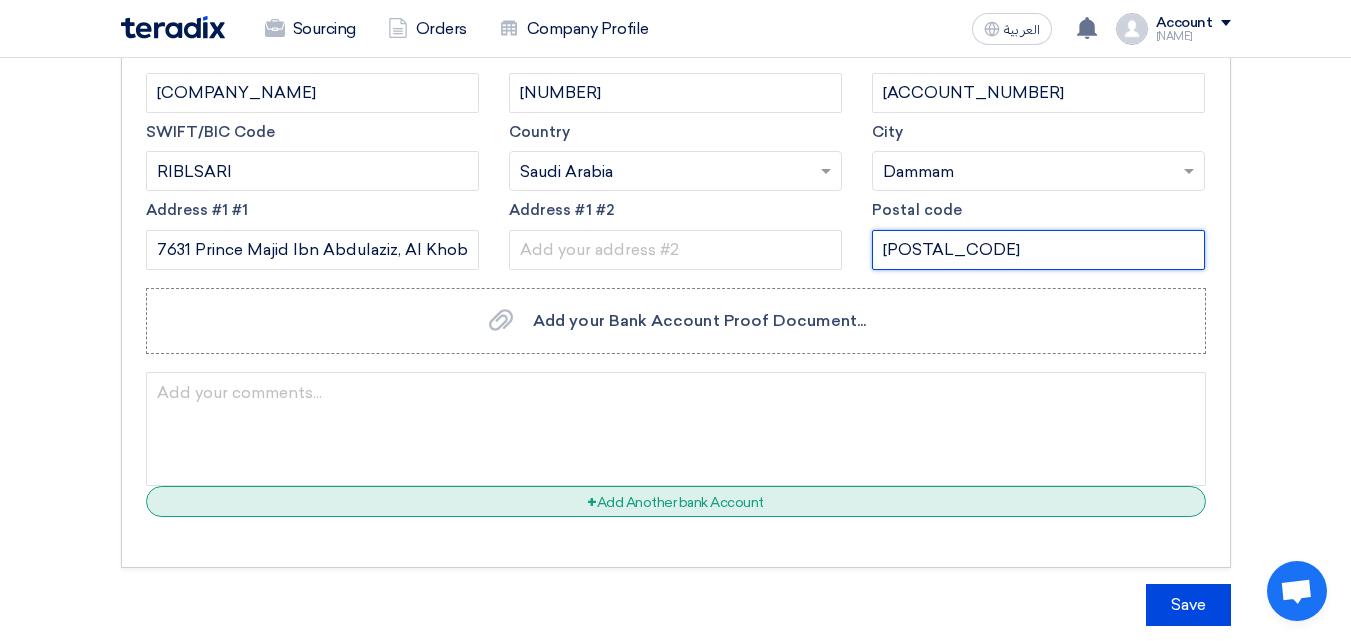 scroll, scrollTop: 1600, scrollLeft: 0, axis: vertical 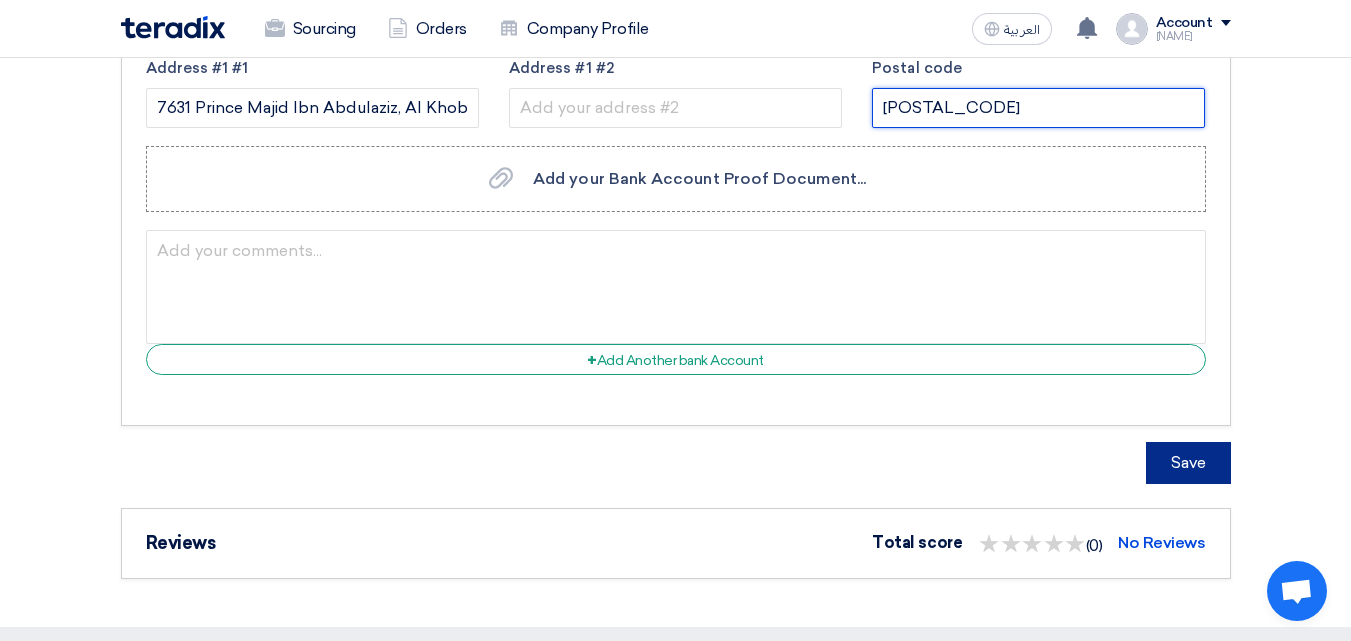 type on "[POSTAL_CODE]" 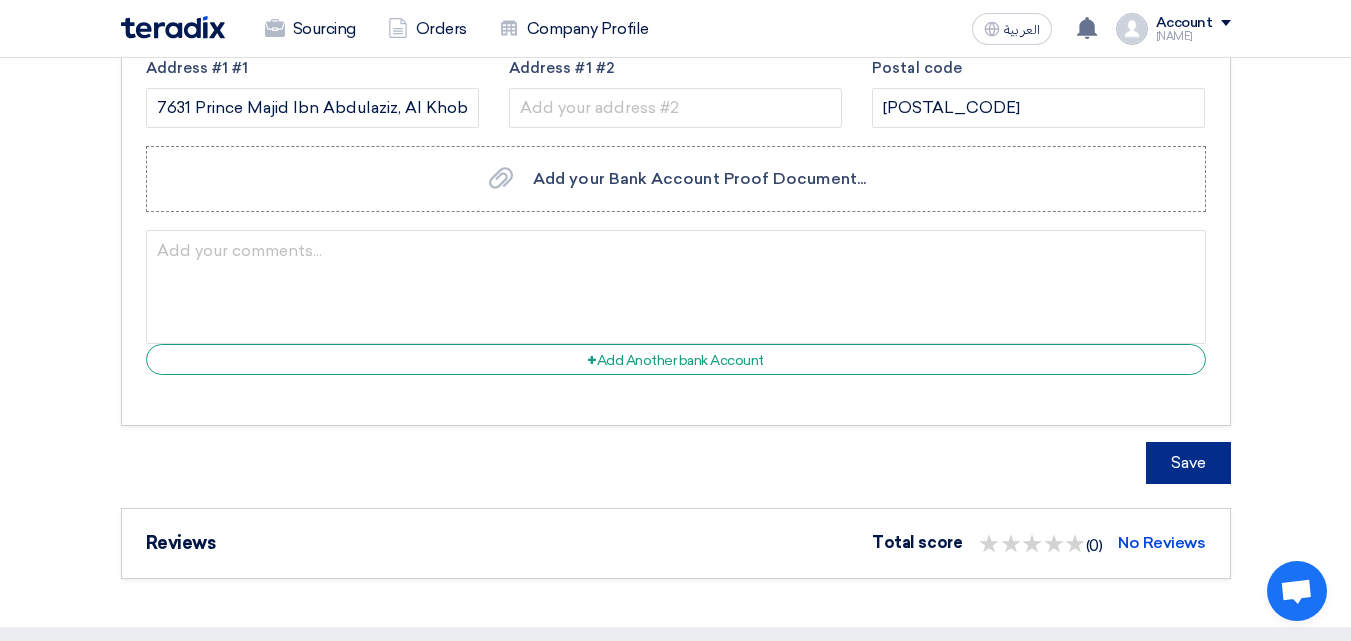 click on "Save" 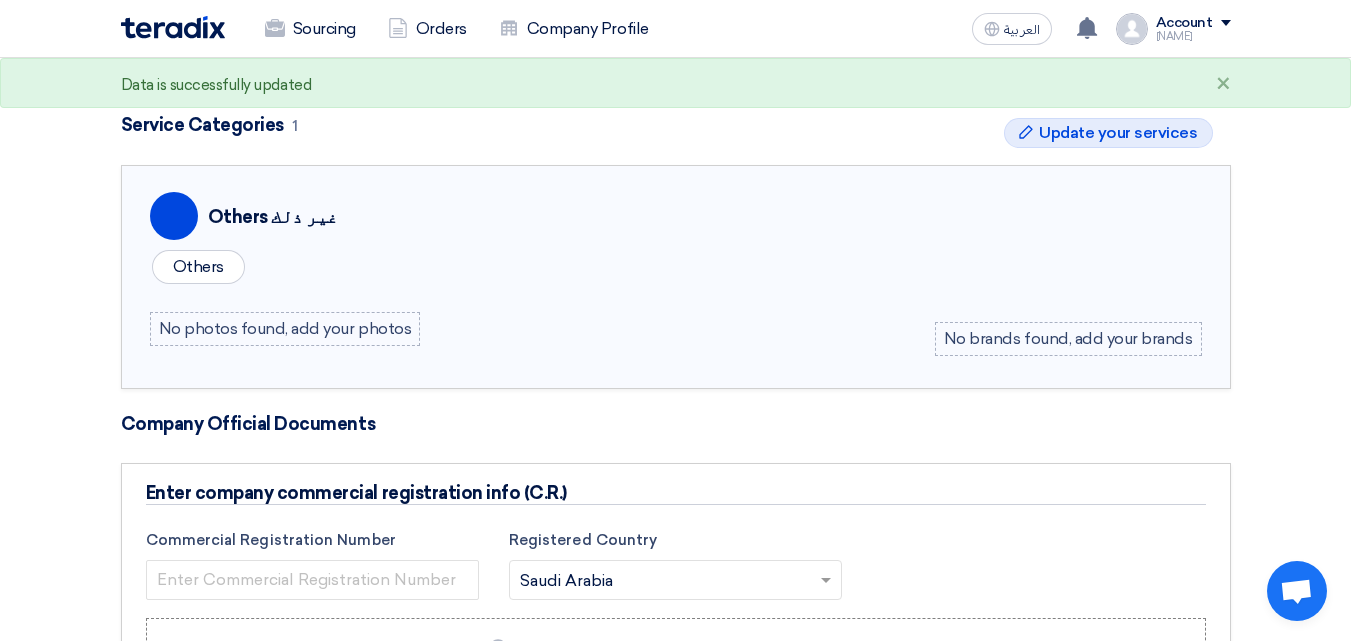 scroll, scrollTop: 500, scrollLeft: 0, axis: vertical 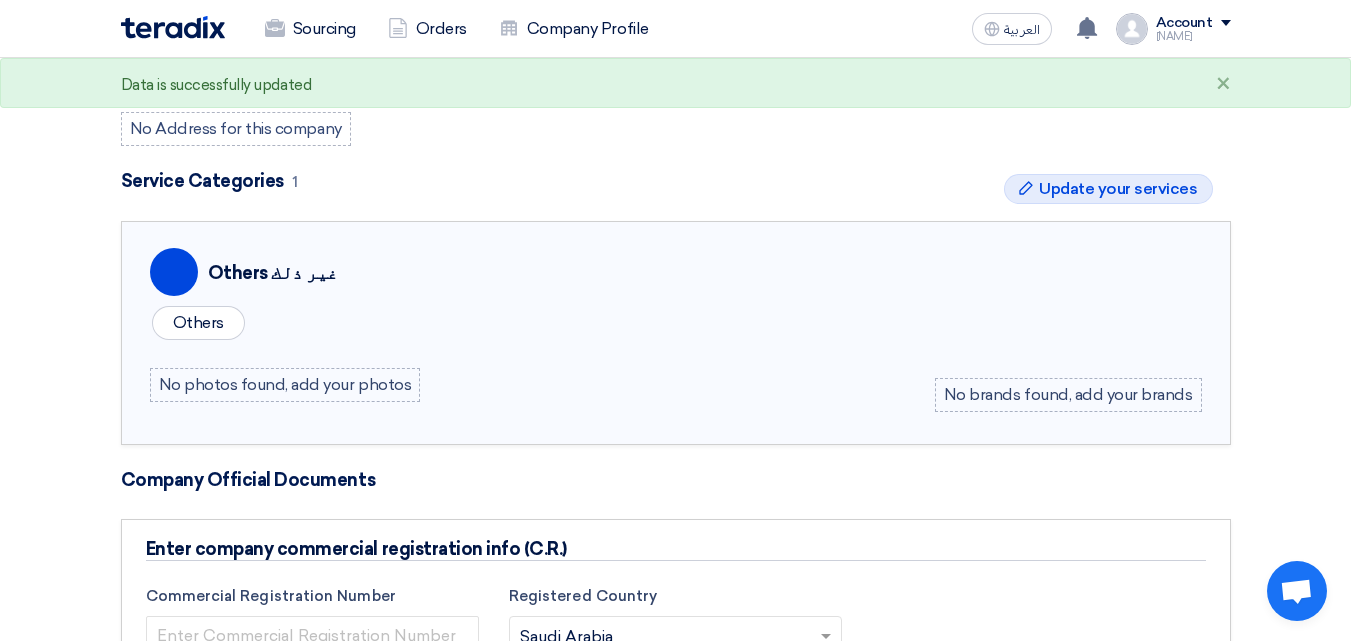 click on "Profile" 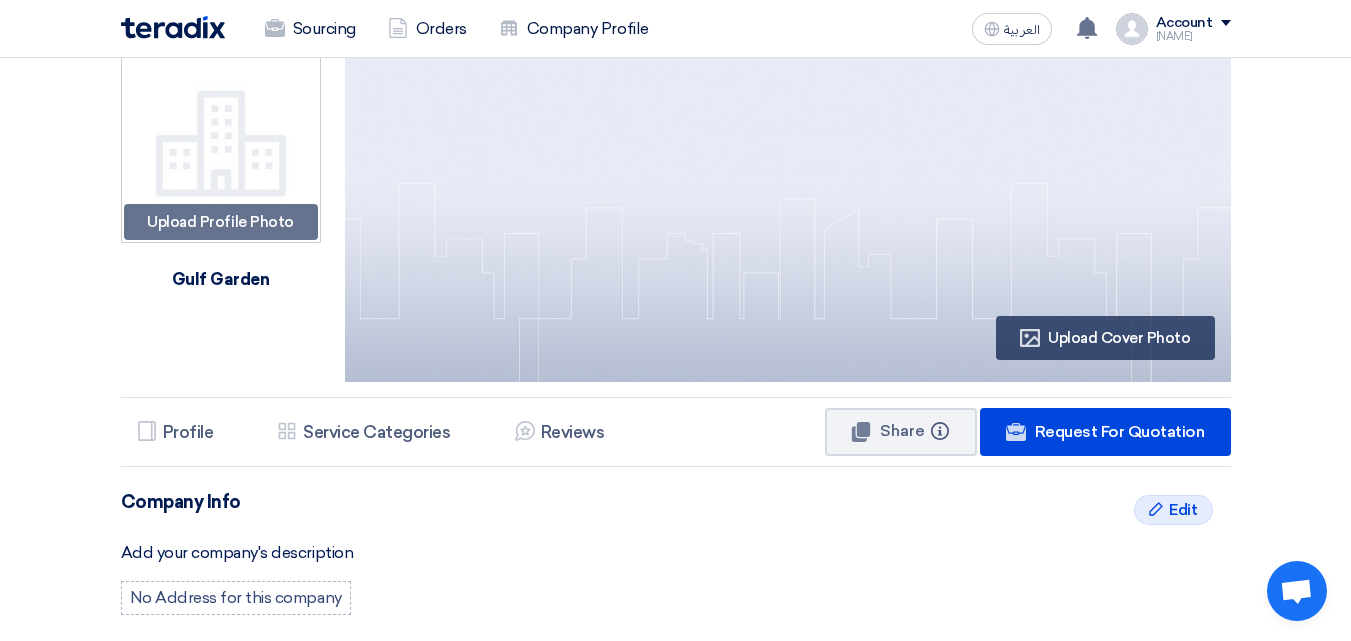 scroll, scrollTop: 0, scrollLeft: 0, axis: both 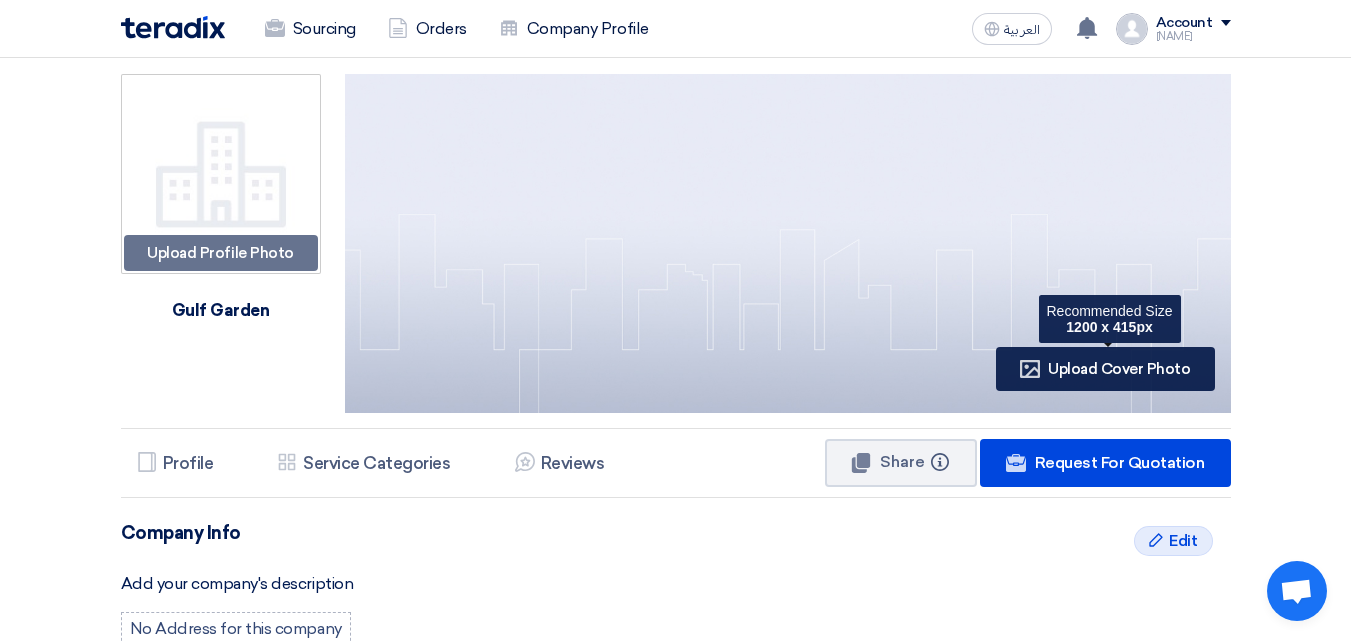 click on "Profile
Upload Cover Photo" 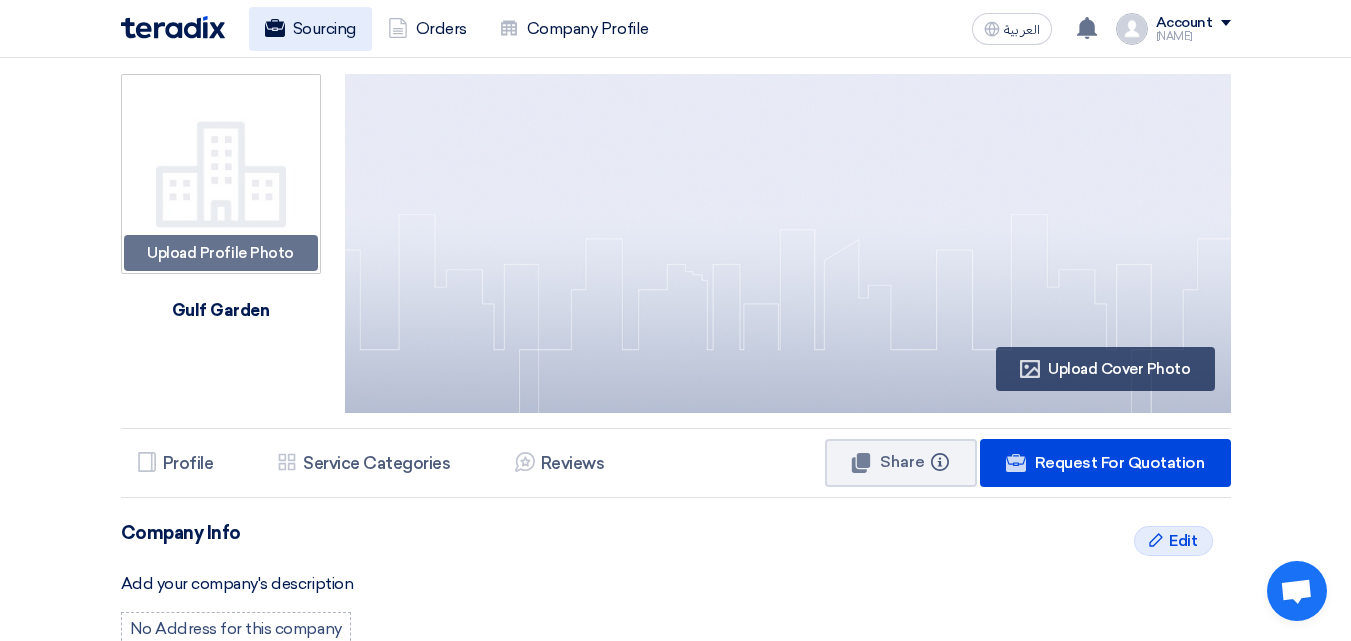 click on "Sourcing" 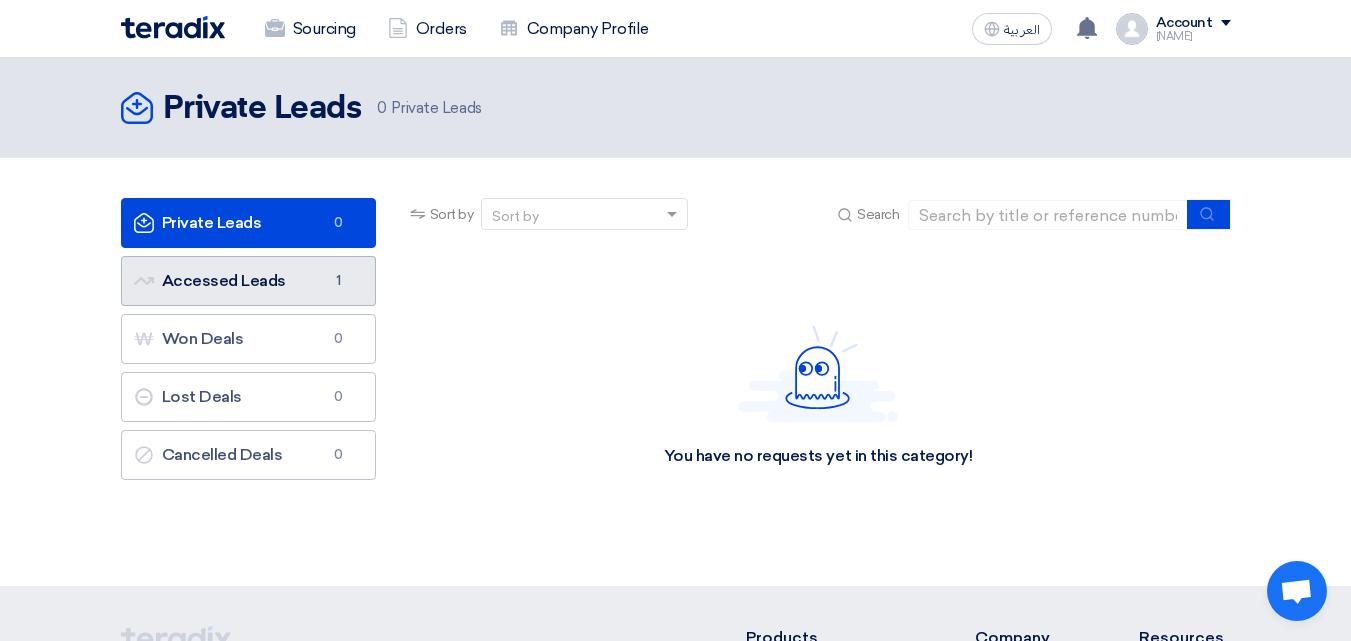 click on "Accessed Leads
Accessed Leads
1" 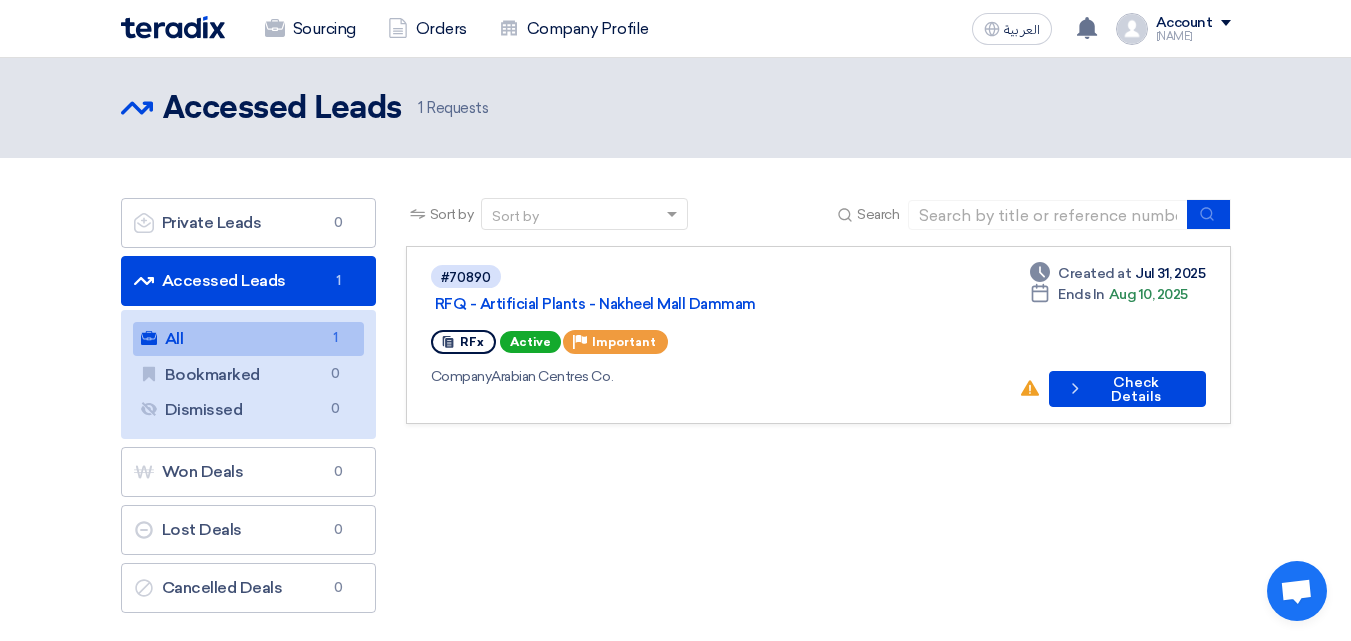 click on "Accessed Leads
Accessed Leads
1" 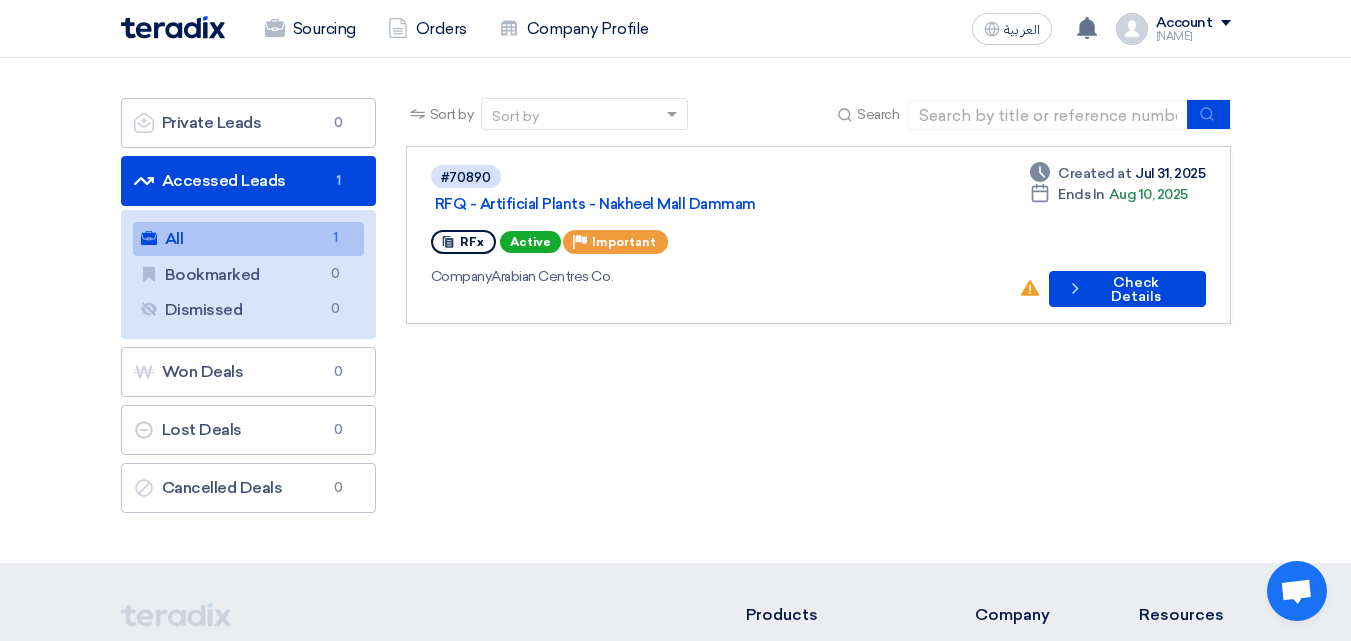scroll, scrollTop: 0, scrollLeft: 0, axis: both 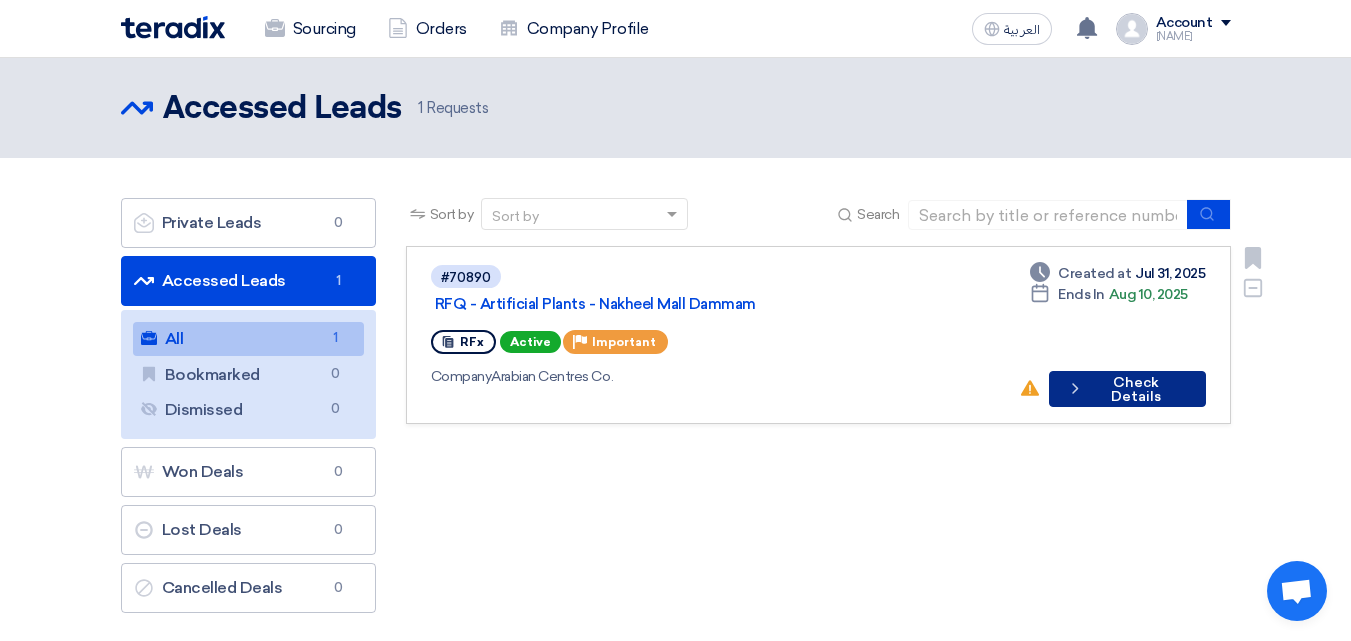 click on "Check details
Check Details" 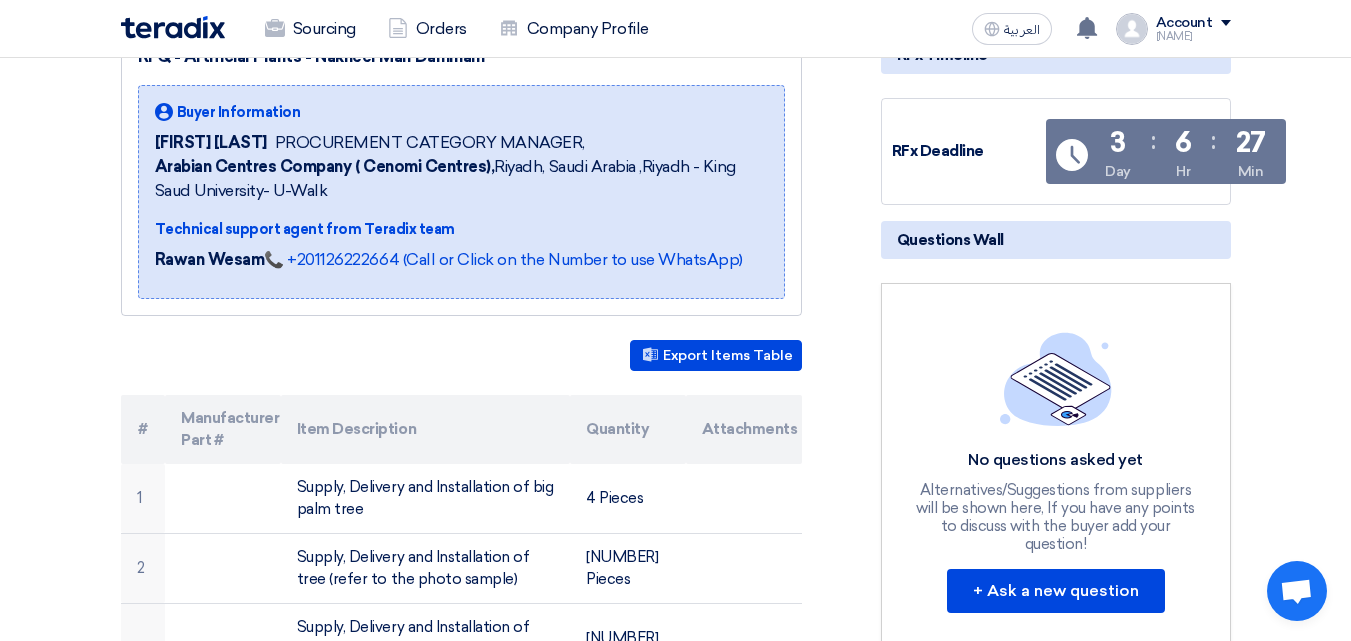 scroll, scrollTop: 0, scrollLeft: 0, axis: both 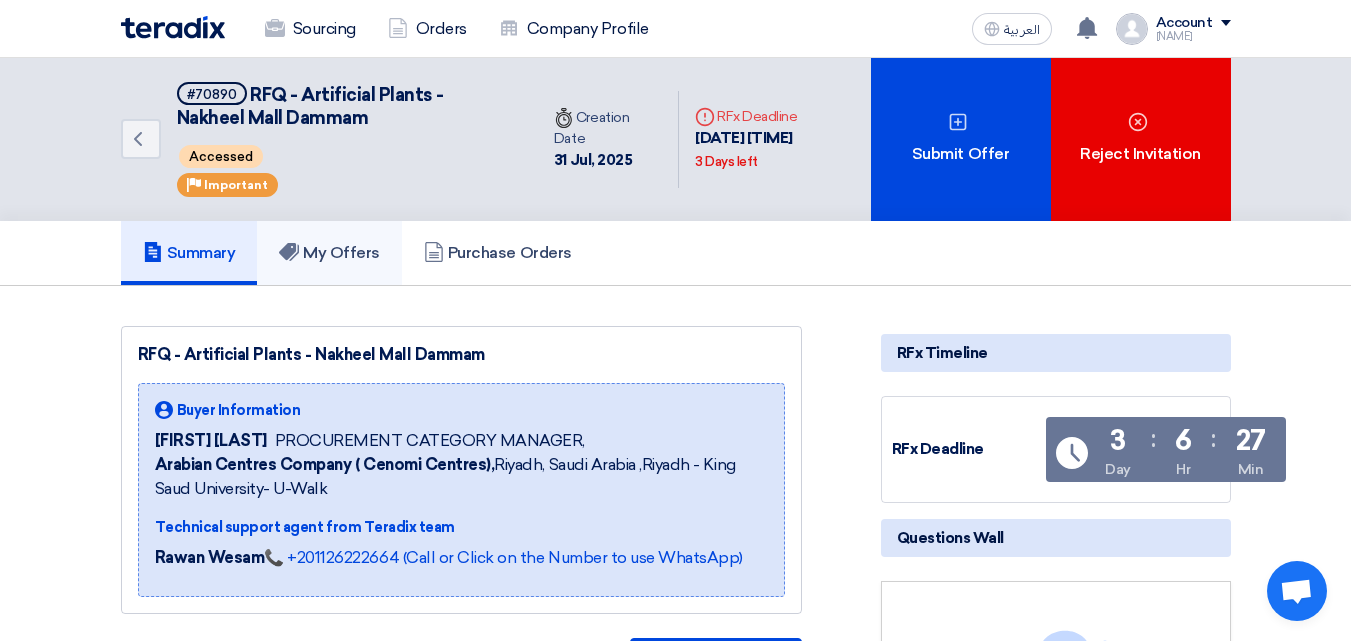 click on "My Offers" 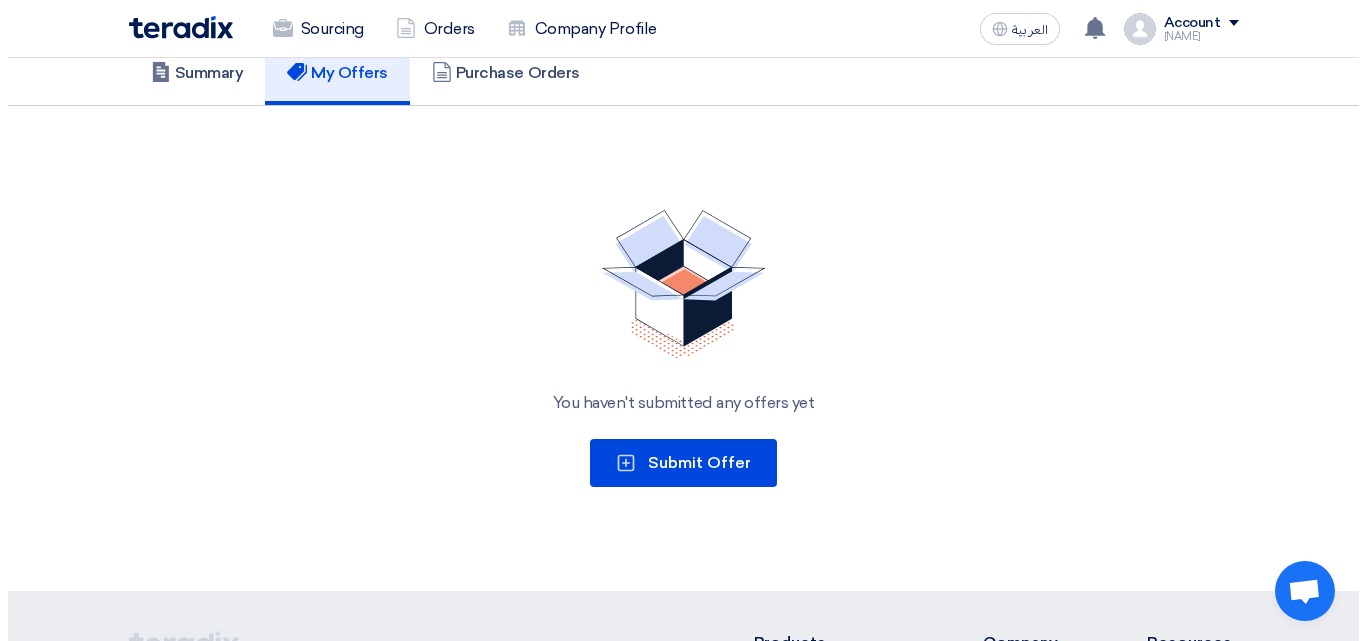 scroll, scrollTop: 200, scrollLeft: 0, axis: vertical 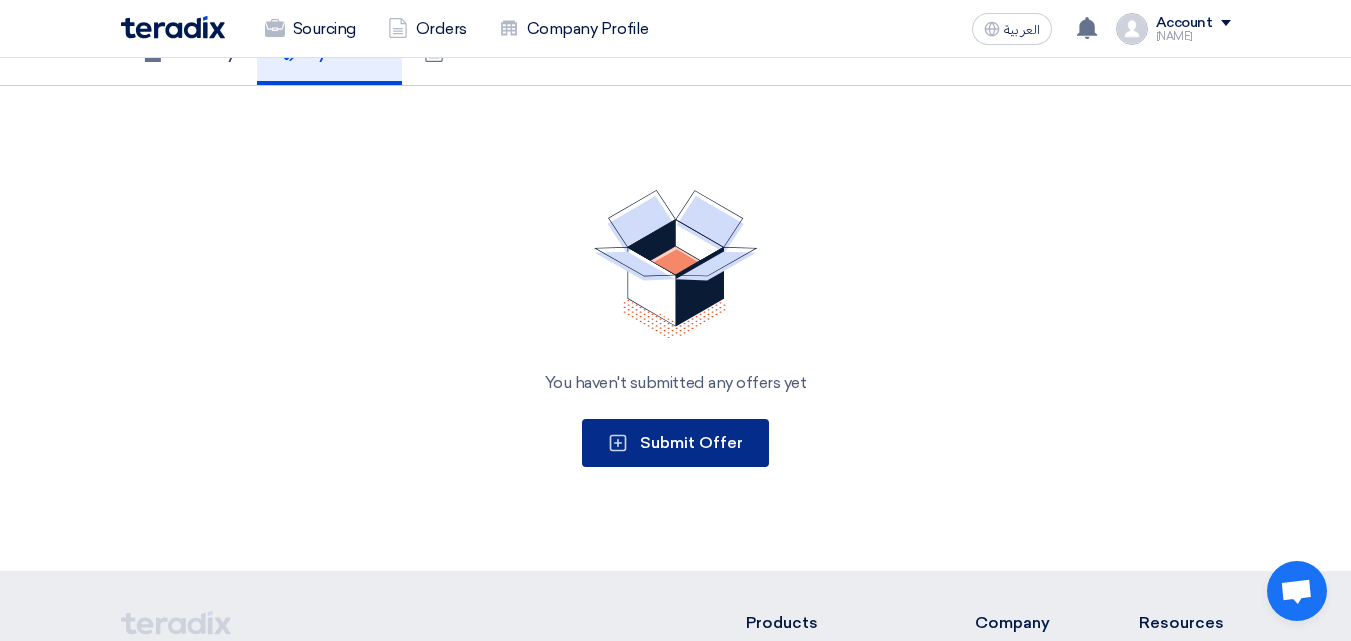 click on "Submit Offer" 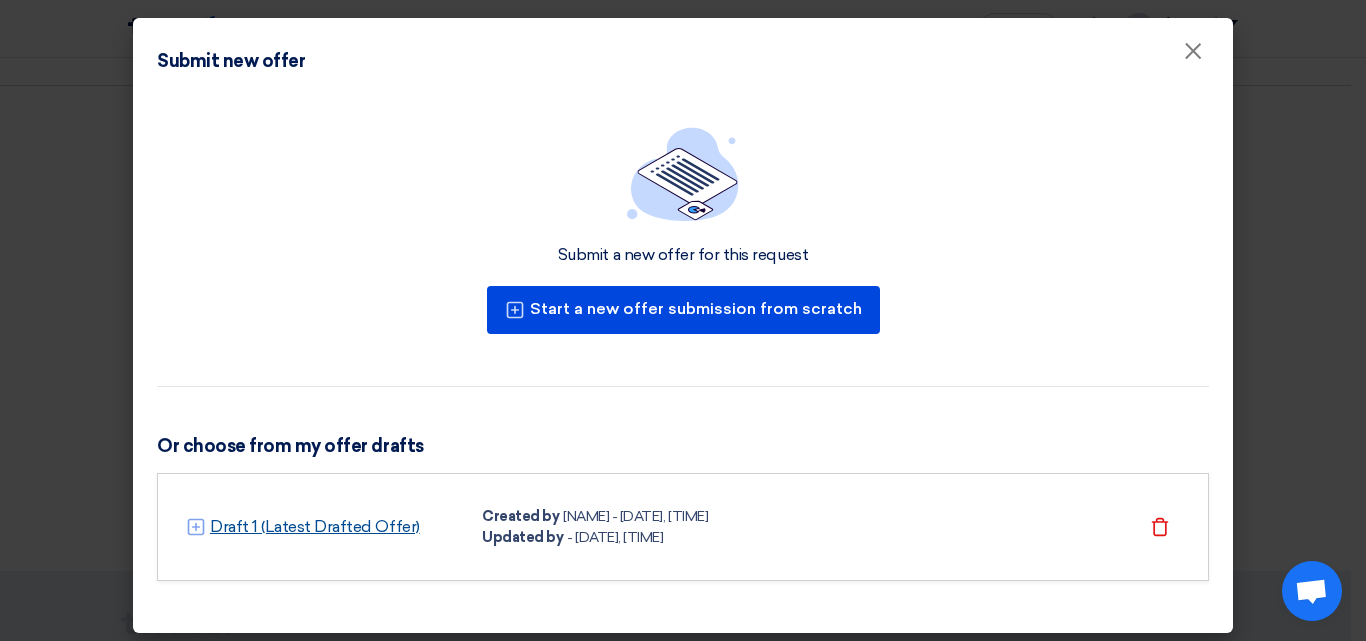 click on "Draft 1 (Latest Drafted Offer)" 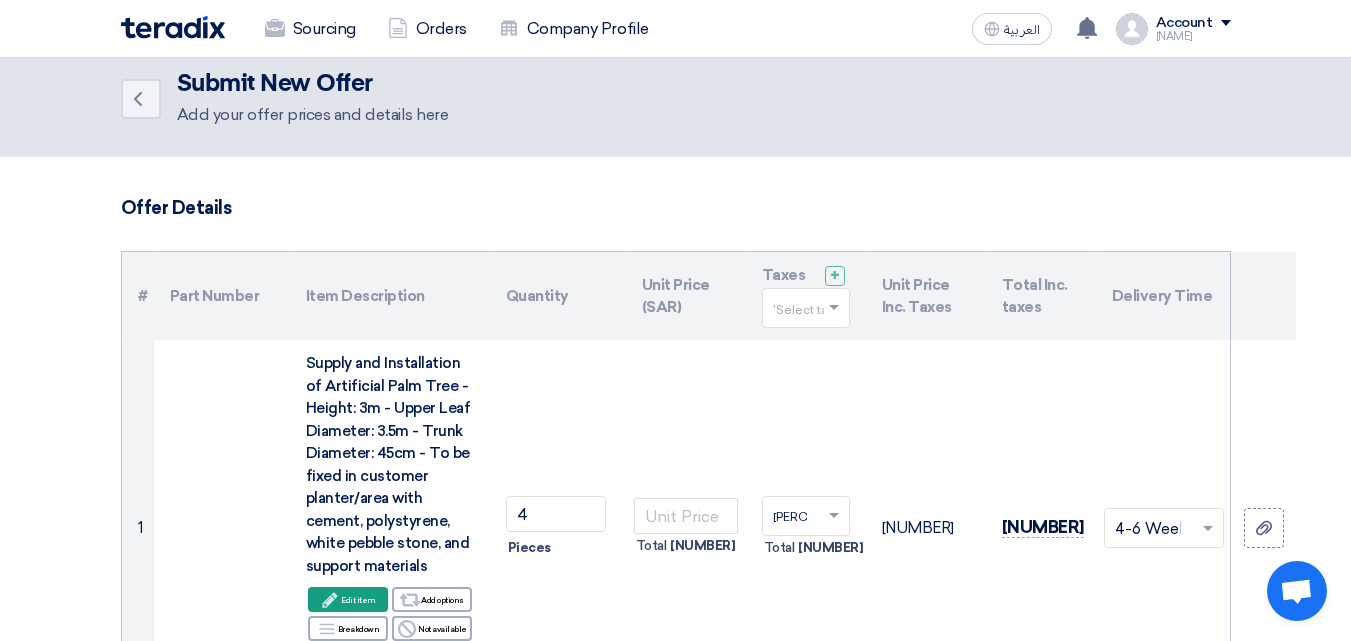 scroll, scrollTop: 0, scrollLeft: 0, axis: both 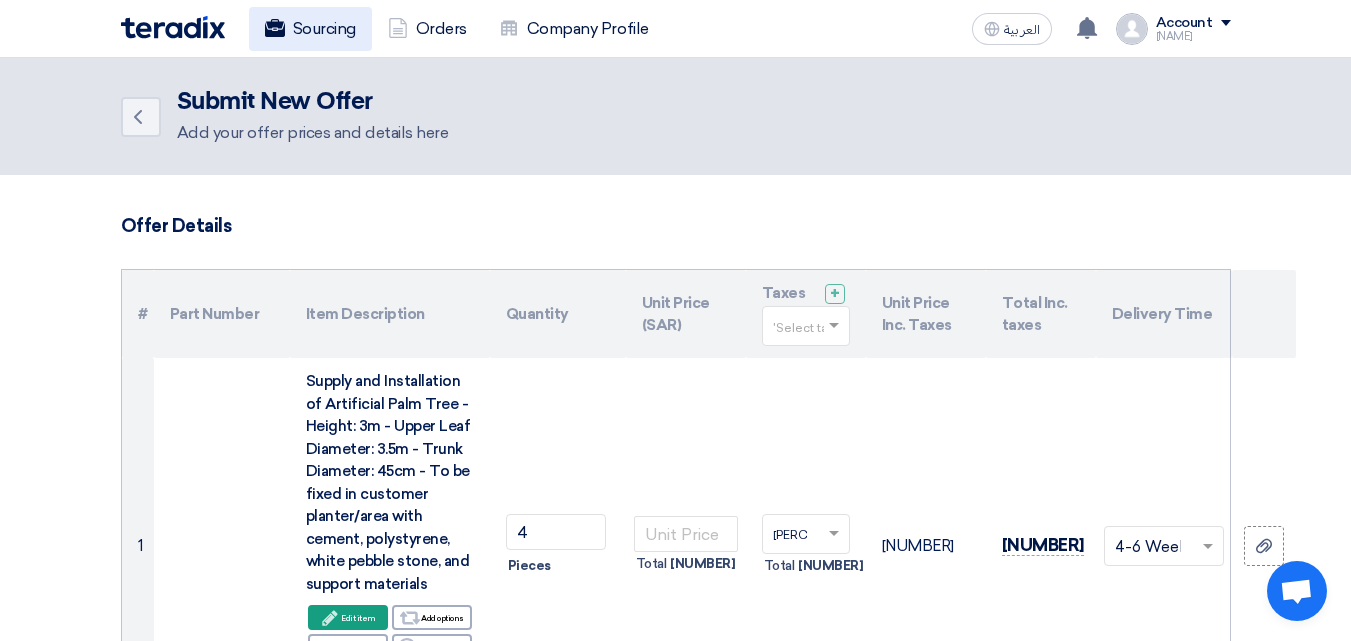 click on "Sourcing" 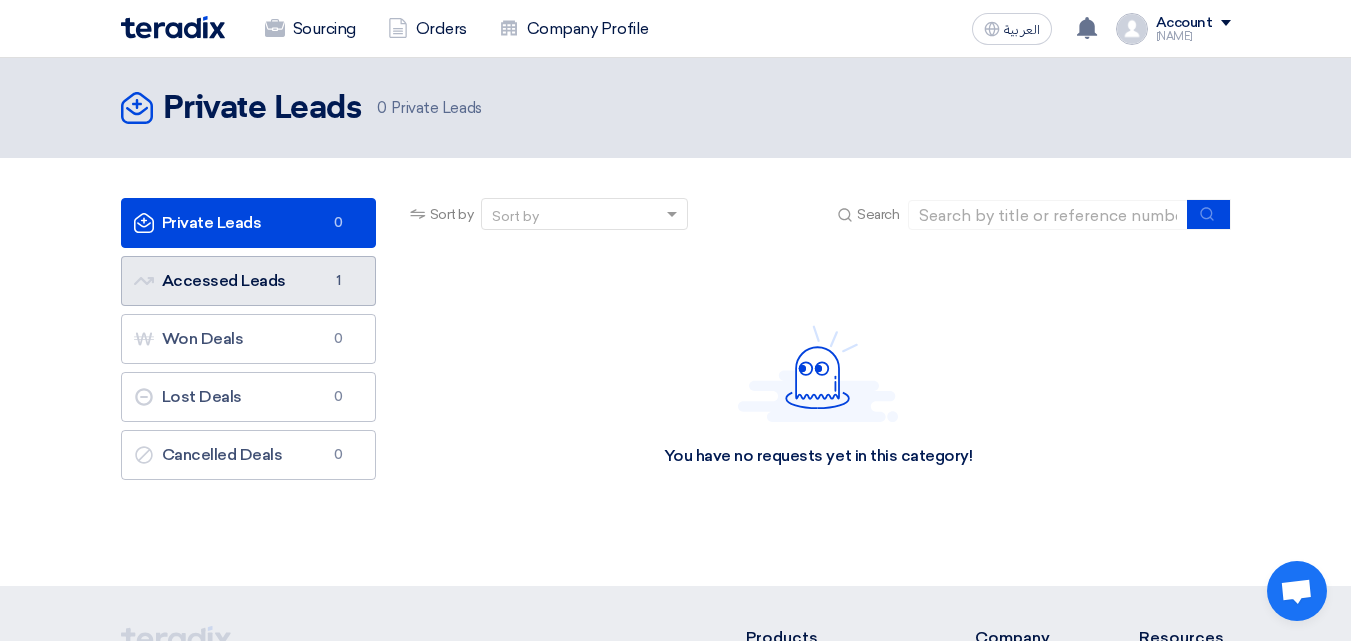 click on "Accessed Leads
Accessed Leads
1" 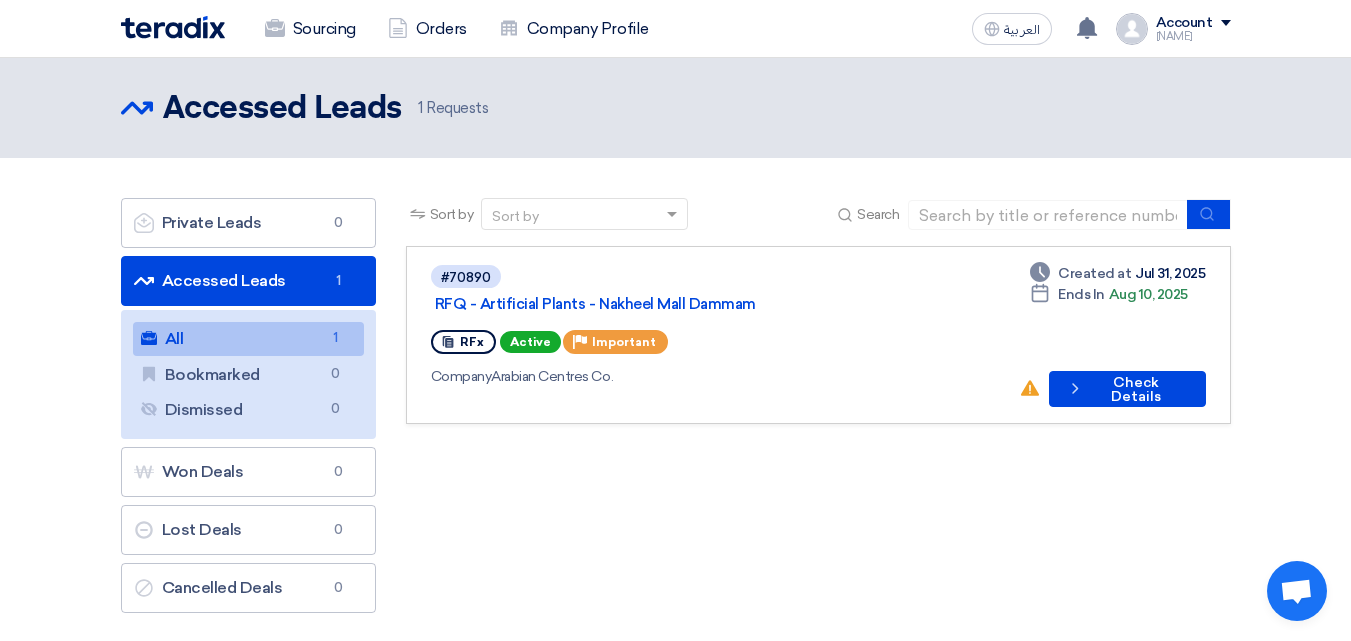 drag, startPoint x: 521, startPoint y: 117, endPoint x: 161, endPoint y: 109, distance: 360.08887 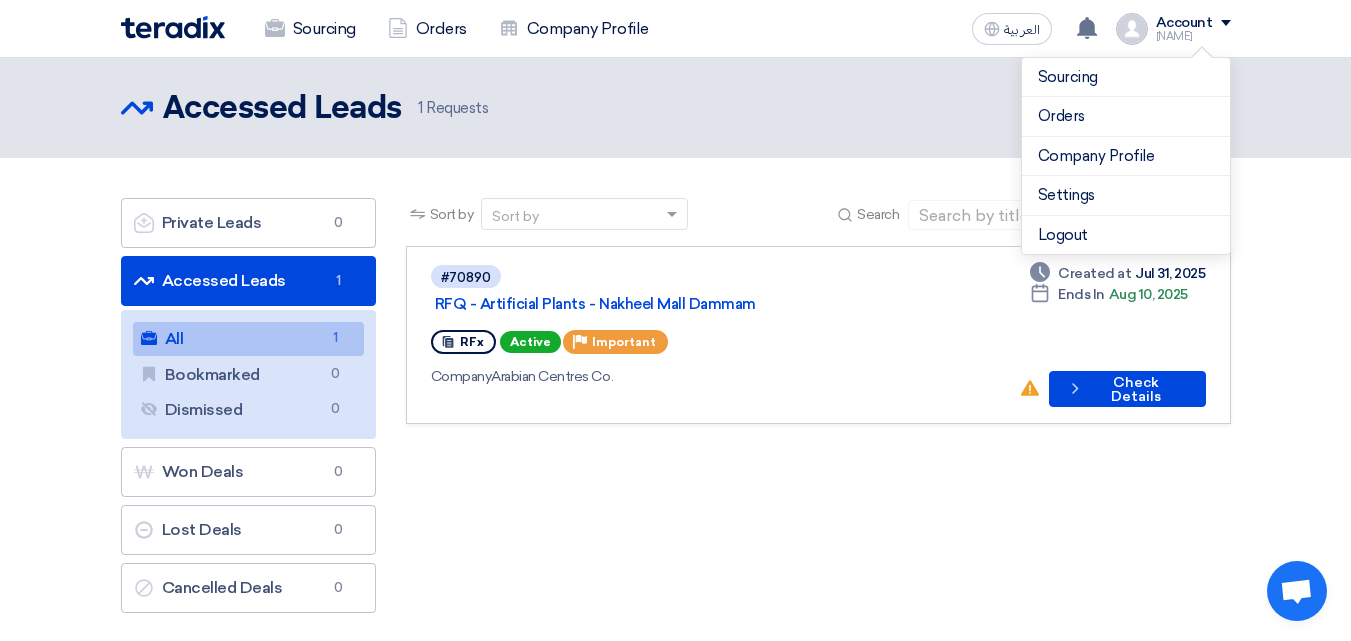 click on "Accessed Leads
Accessed Leads
1
Requests" 